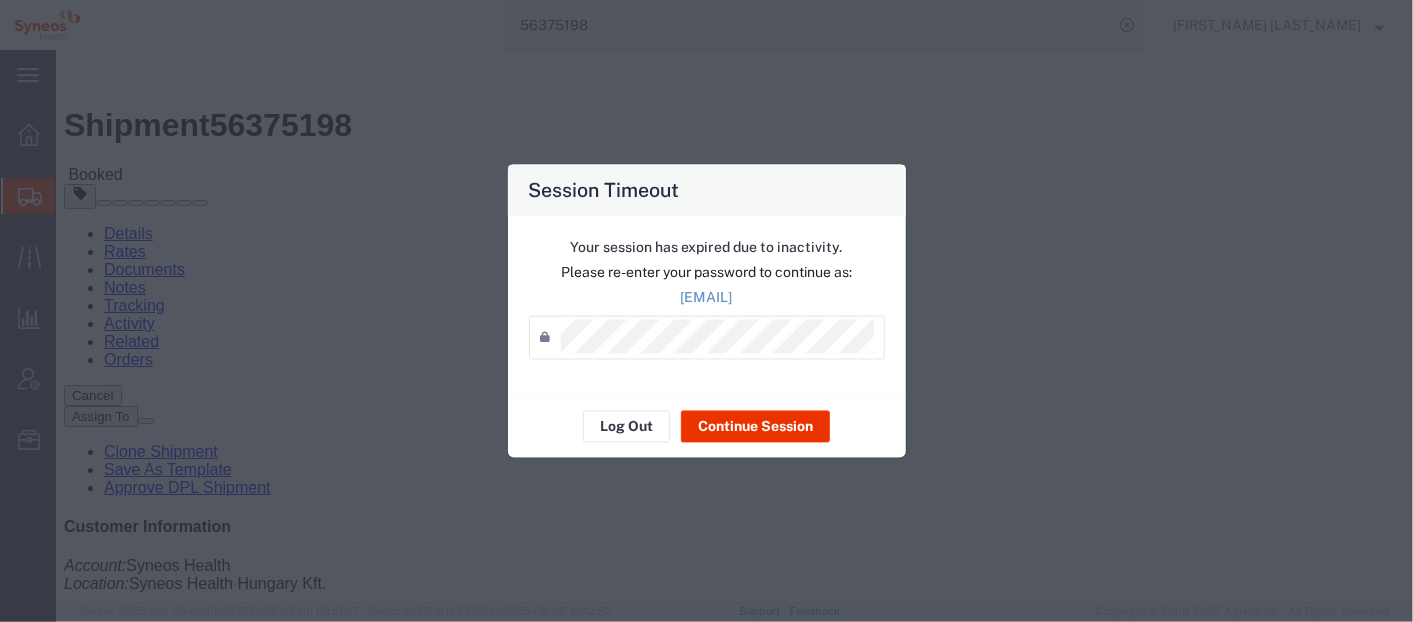scroll, scrollTop: 34, scrollLeft: 0, axis: vertical 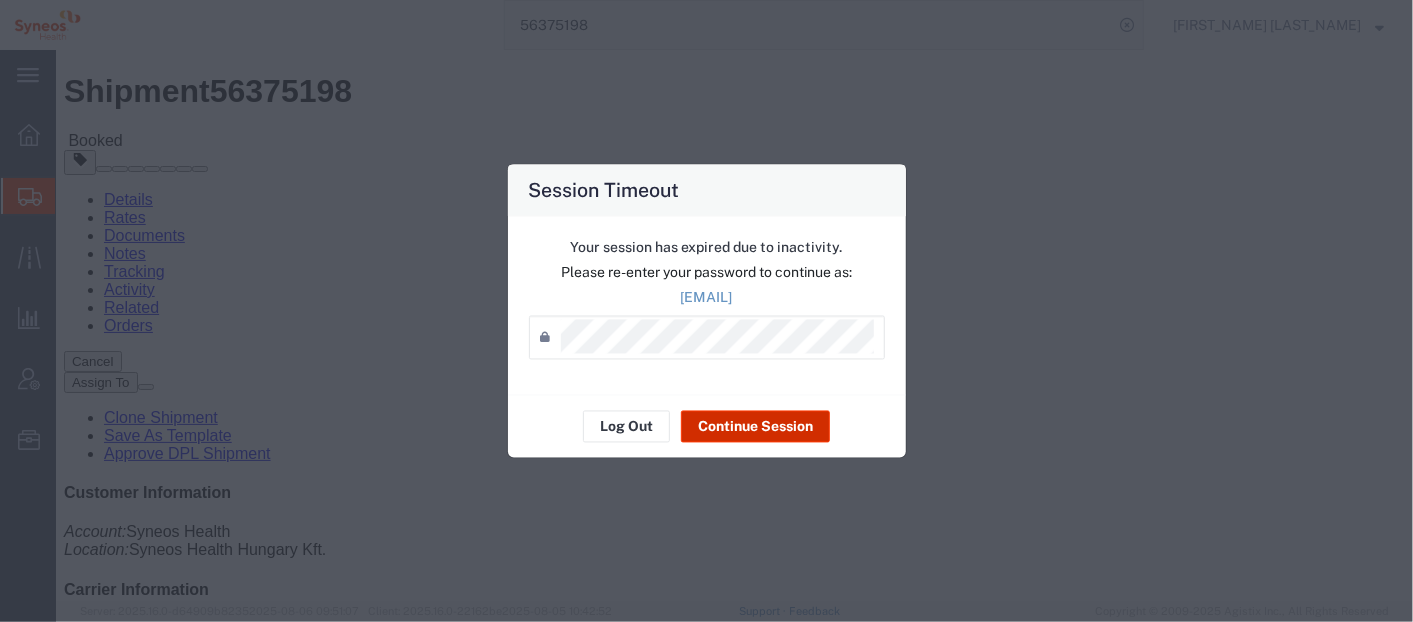 click on "Continue Session" 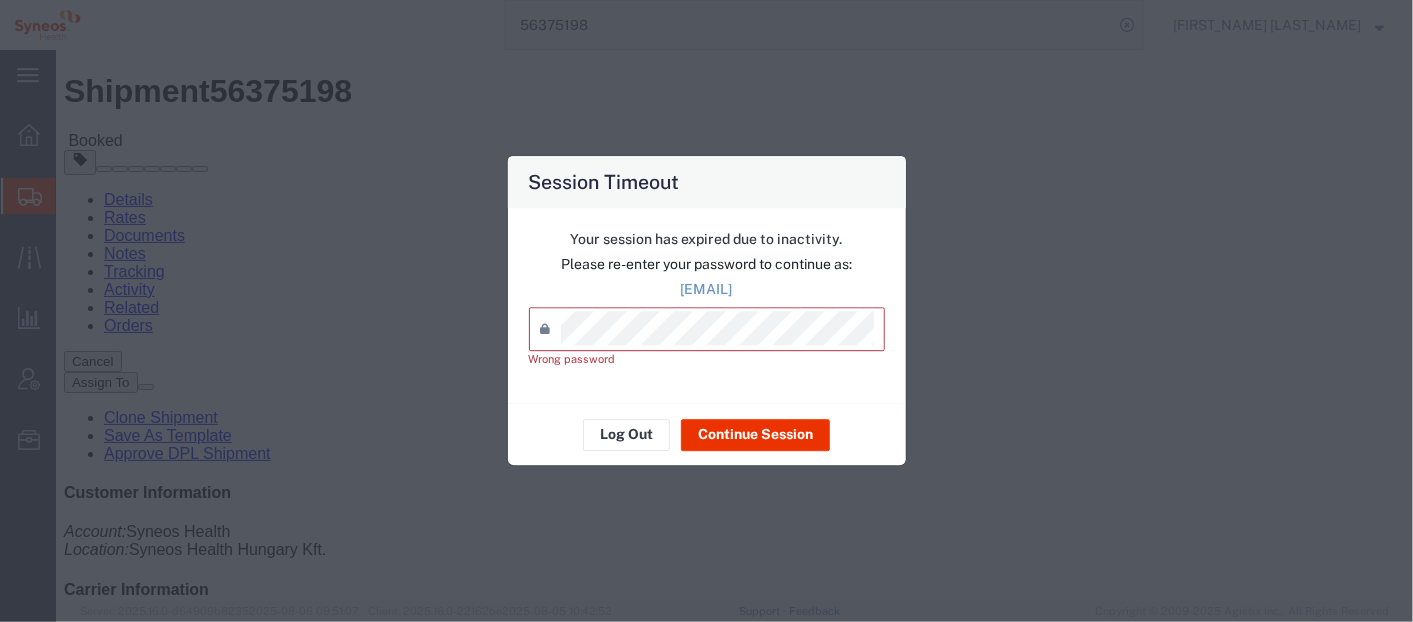 click on "Session Timeout  Your session has expired due to inactivity.   Please re-enter your password to continue as:  julie.ryan@syneoshealth.com  Password  * Wrong password Log Out Continue Session" 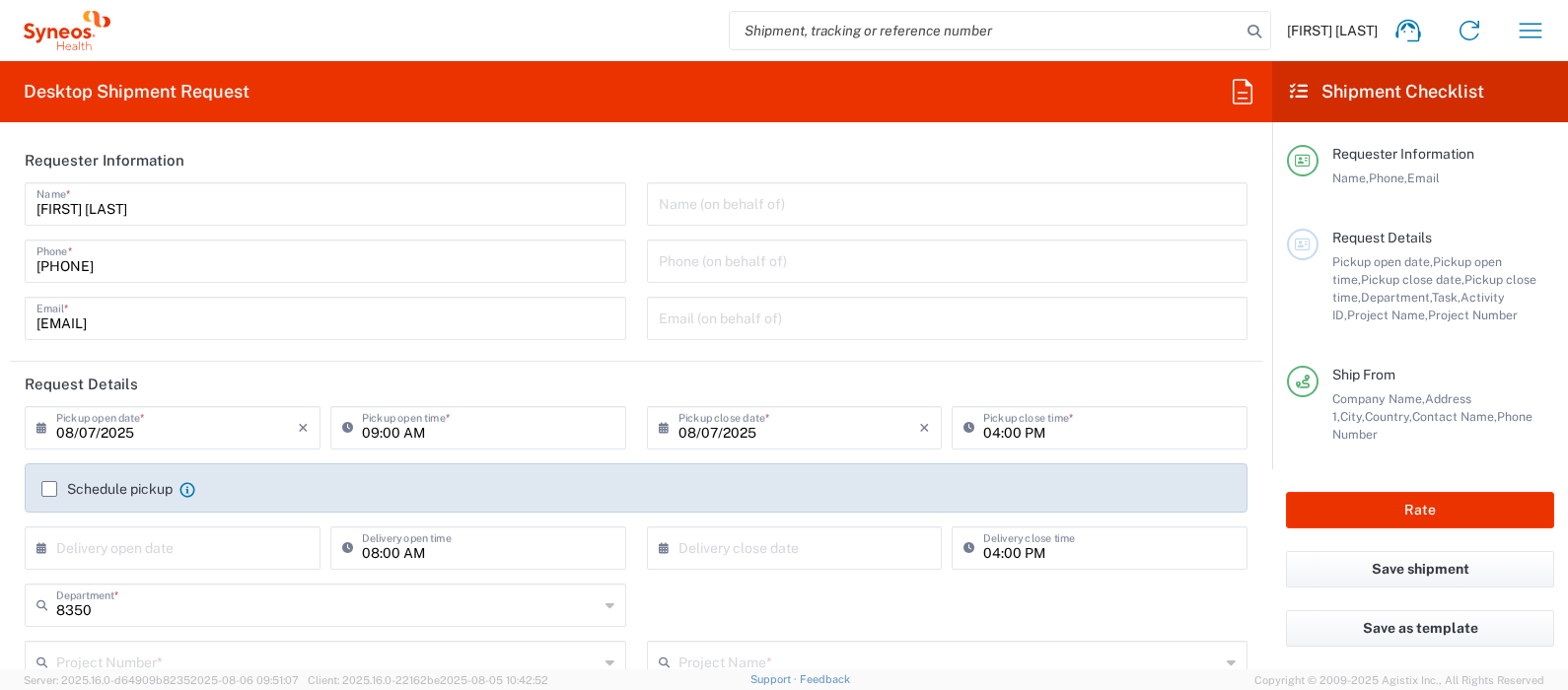 scroll, scrollTop: 0, scrollLeft: 0, axis: both 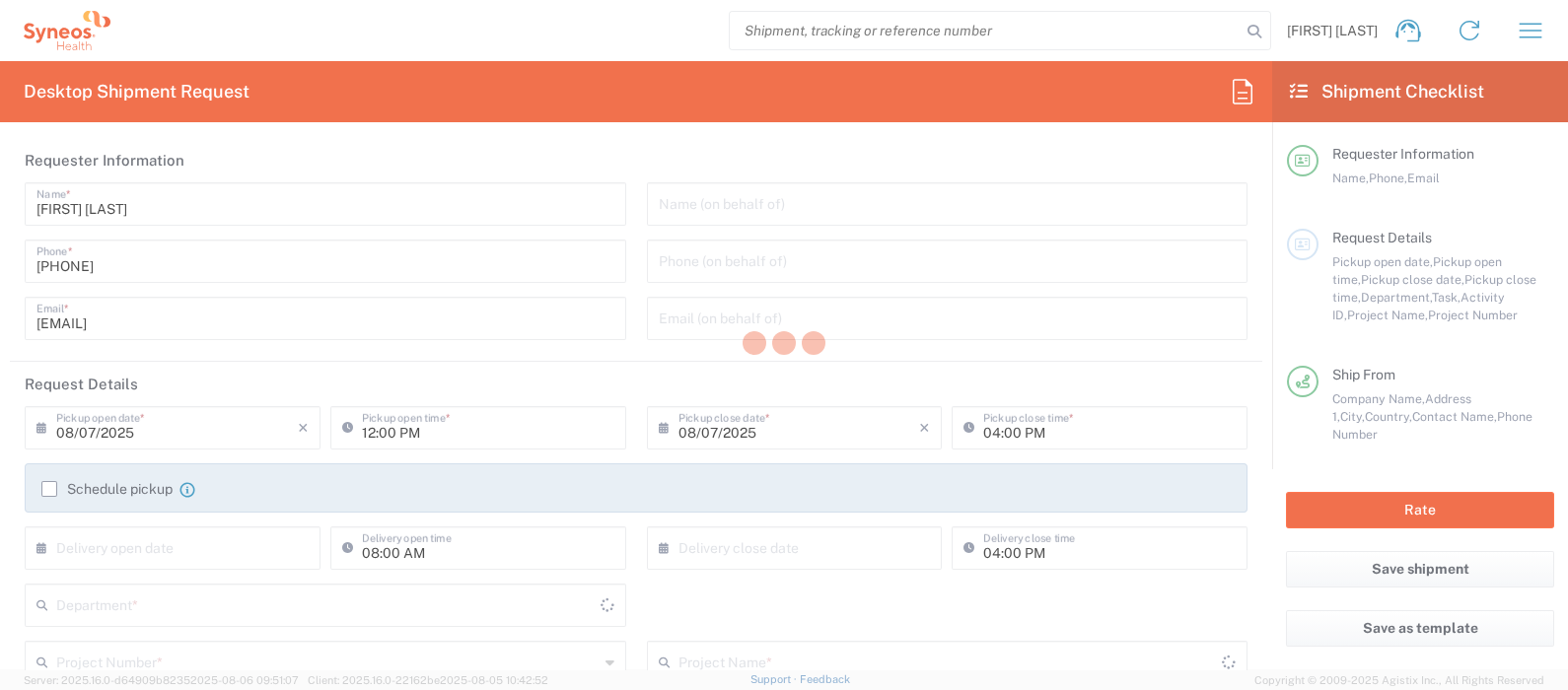 type on "8350" 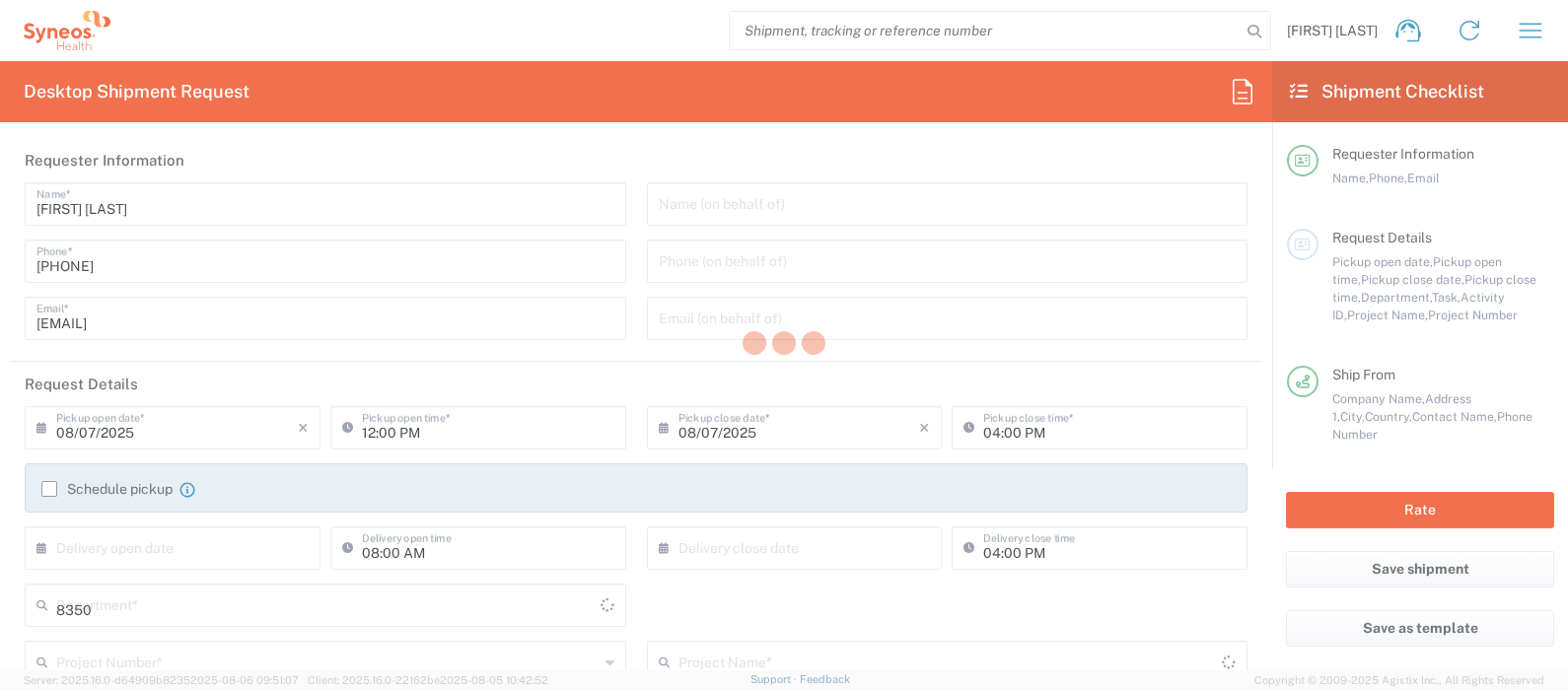 type on "United Kingdom" 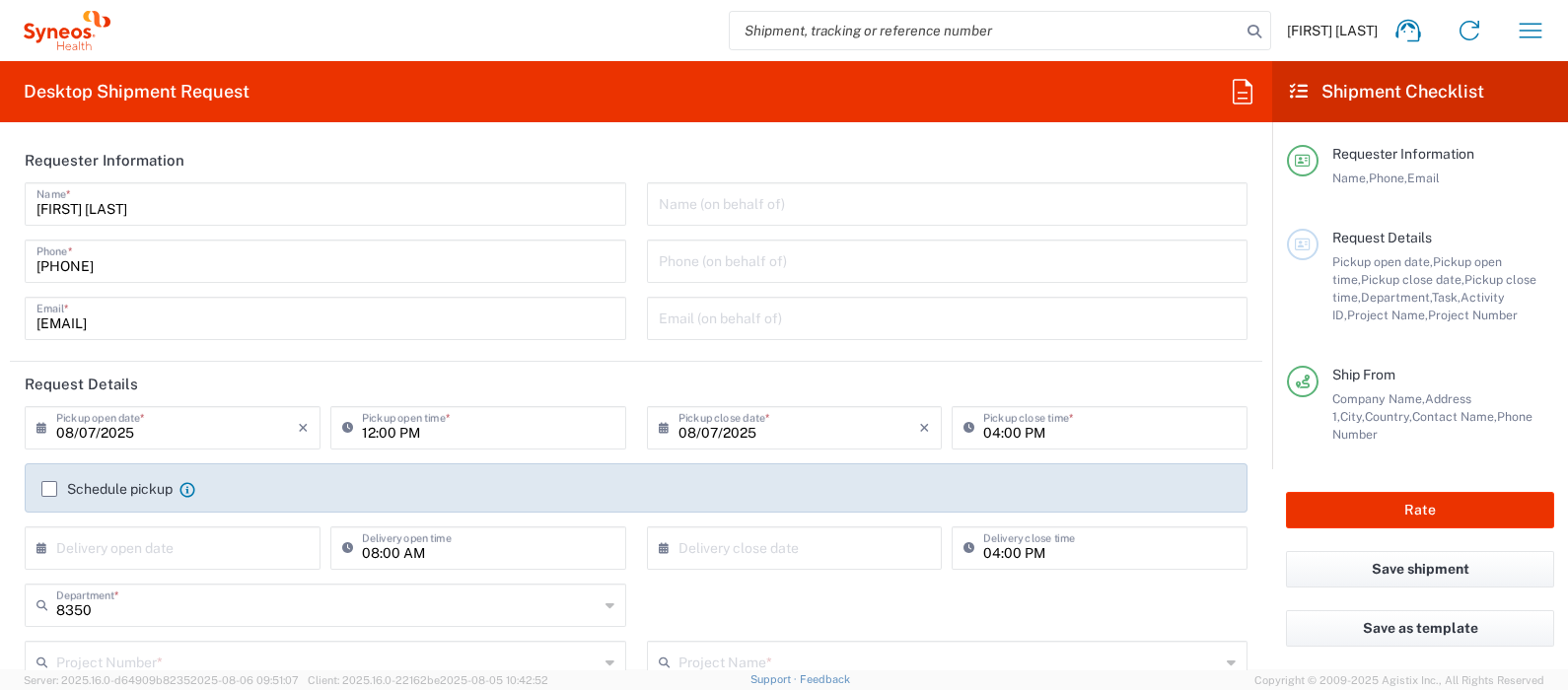 type on "Syneos Health UK Limited" 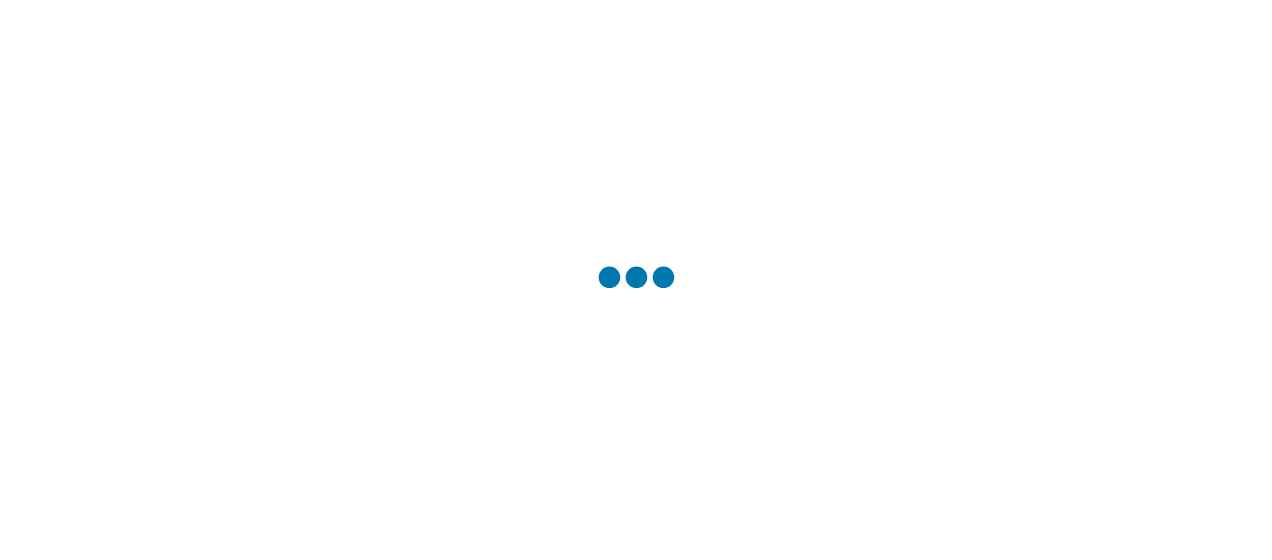 scroll, scrollTop: 0, scrollLeft: 0, axis: both 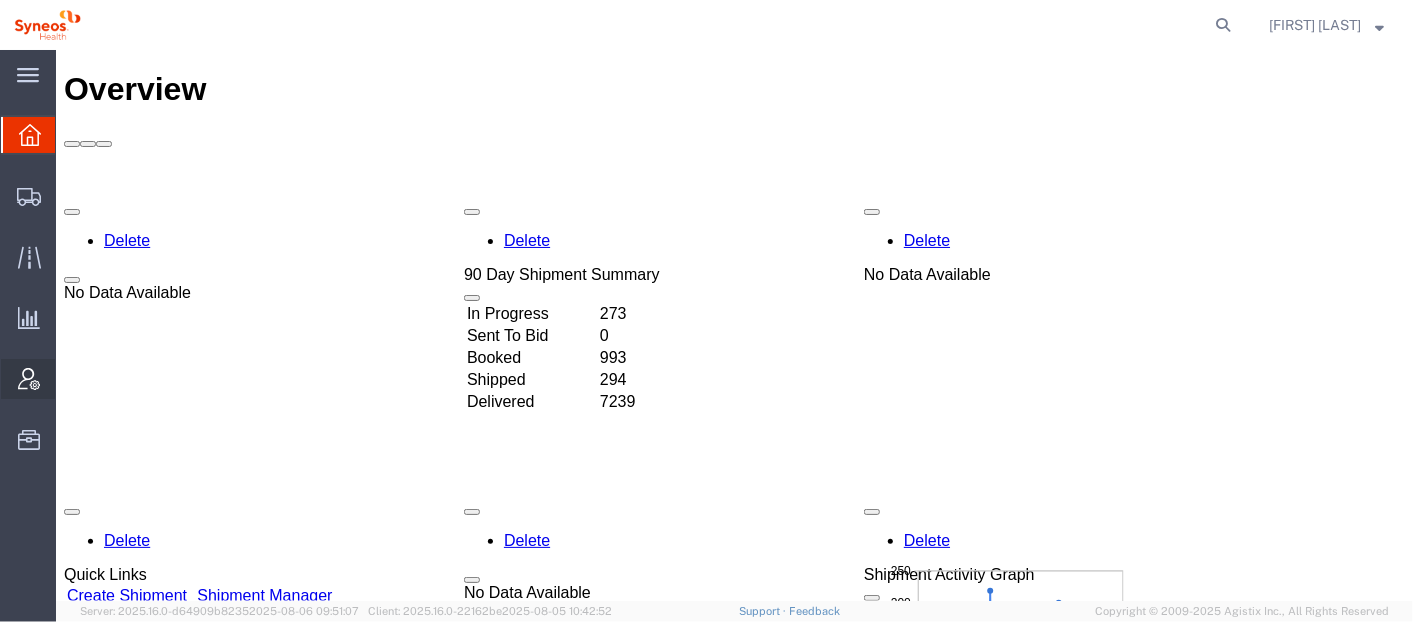 click on "Account Admin" 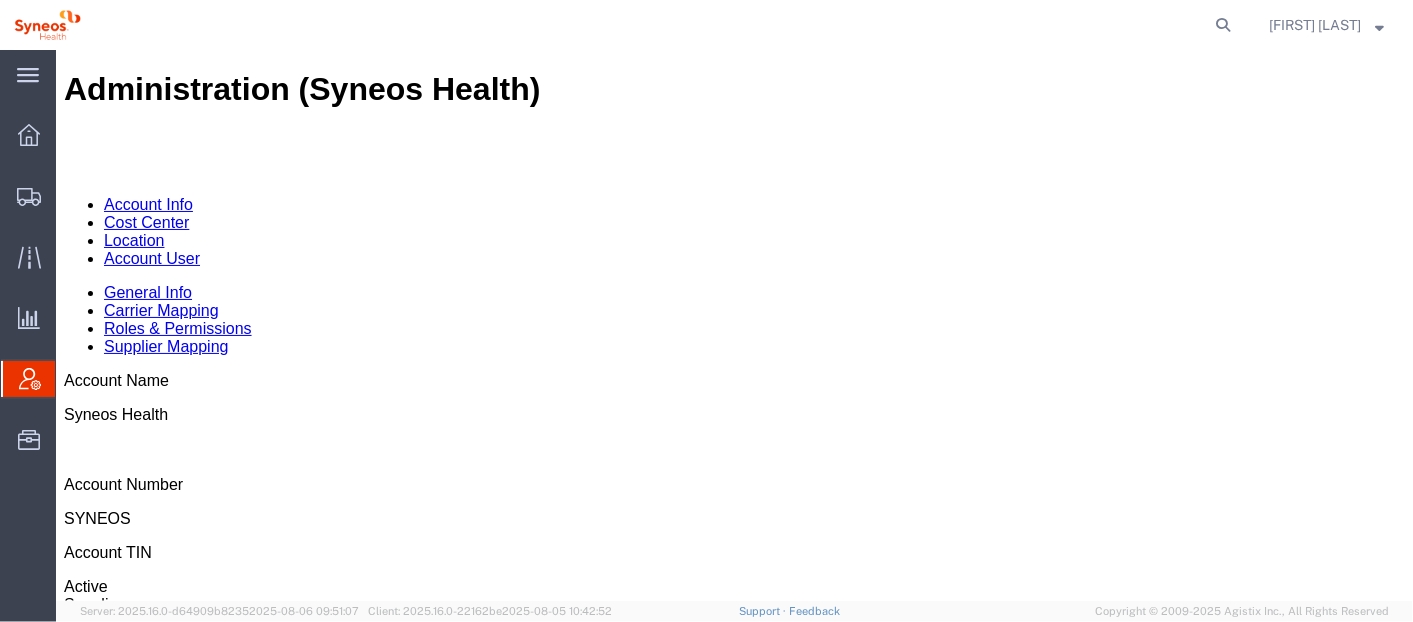 click on "Cost Center" at bounding box center [145, 221] 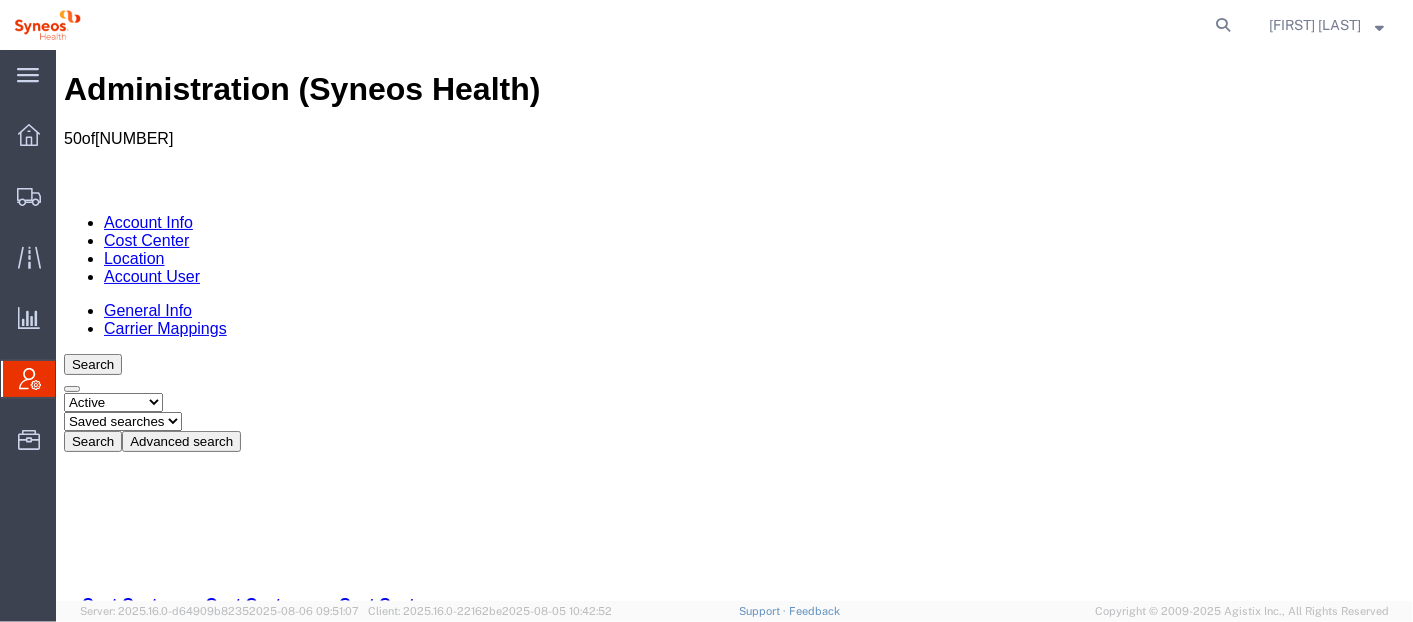 click on "Select status
Active All Inactive" at bounding box center [112, 401] 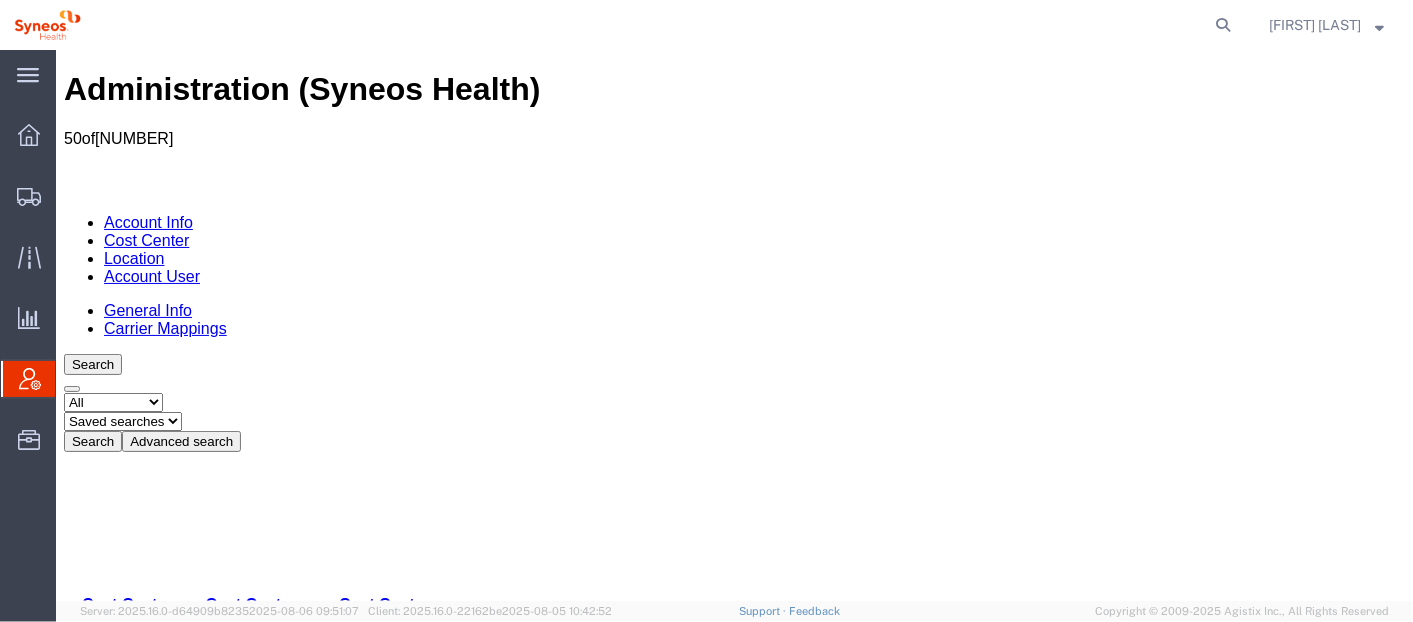 click on "Select status
Active All Inactive" at bounding box center (112, 401) 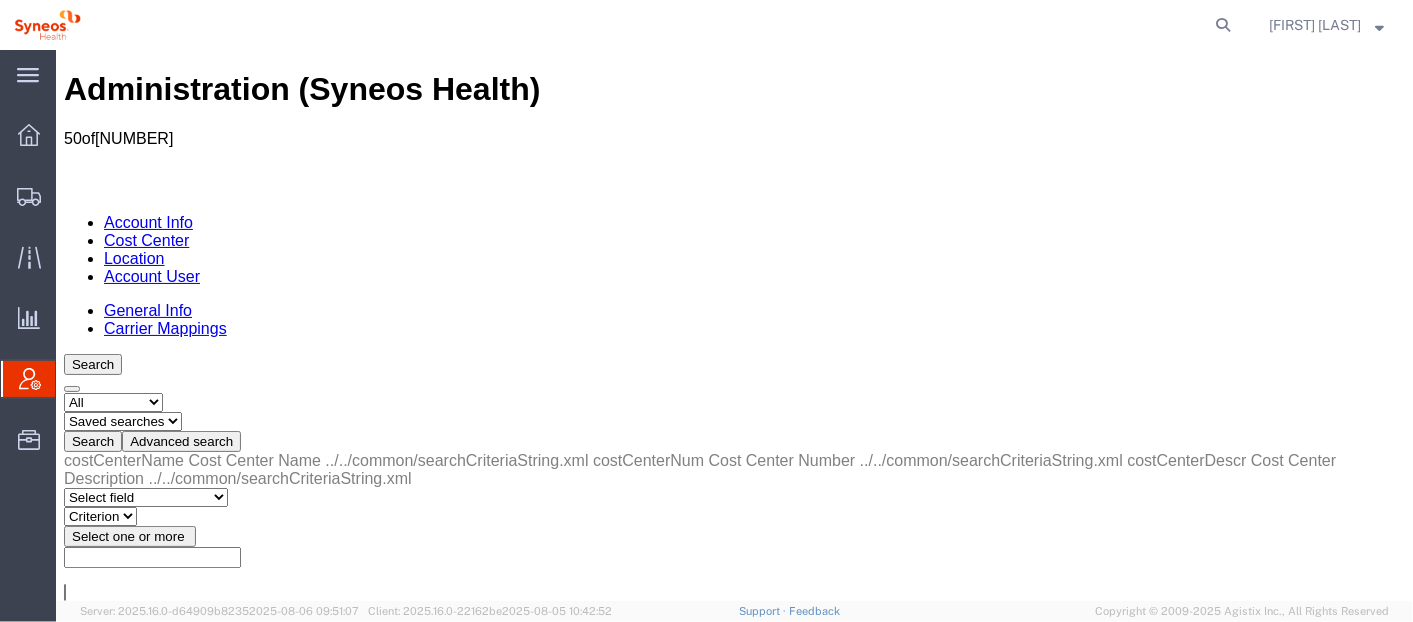 click on "Select field Cost Center Description Cost Center Name Cost Center Number" at bounding box center (145, 677) 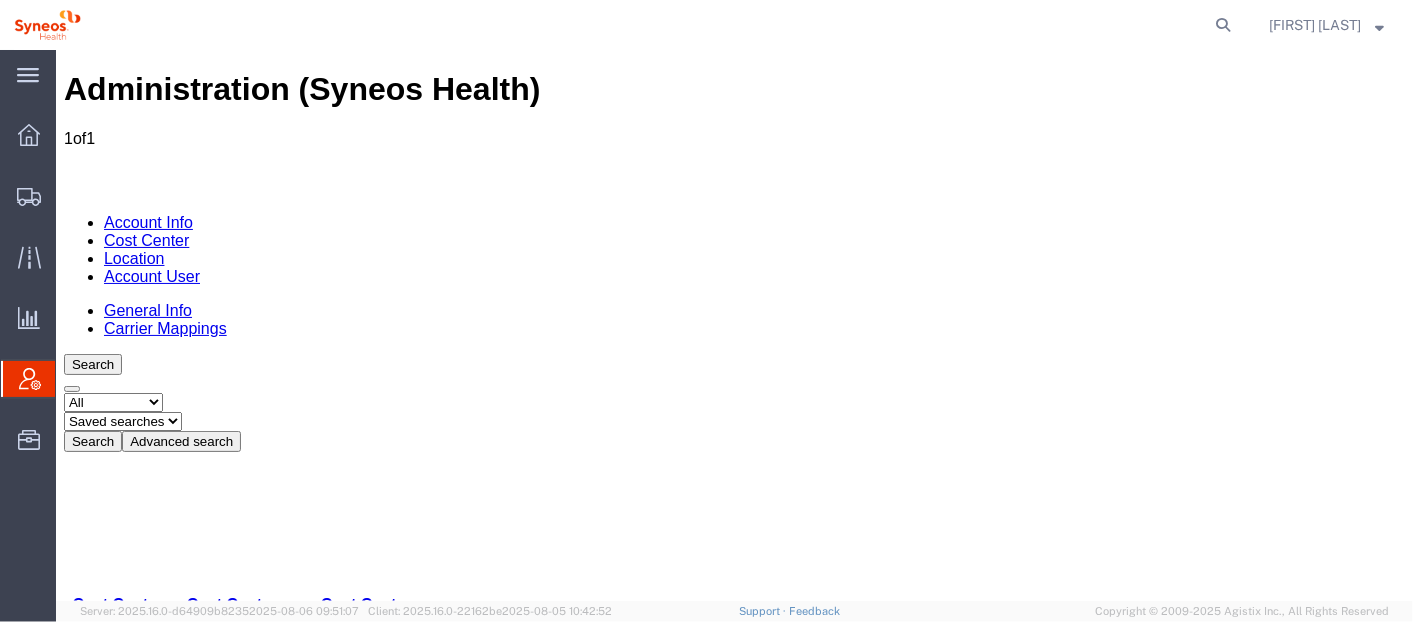 click on "3229" at bounding box center [81, 673] 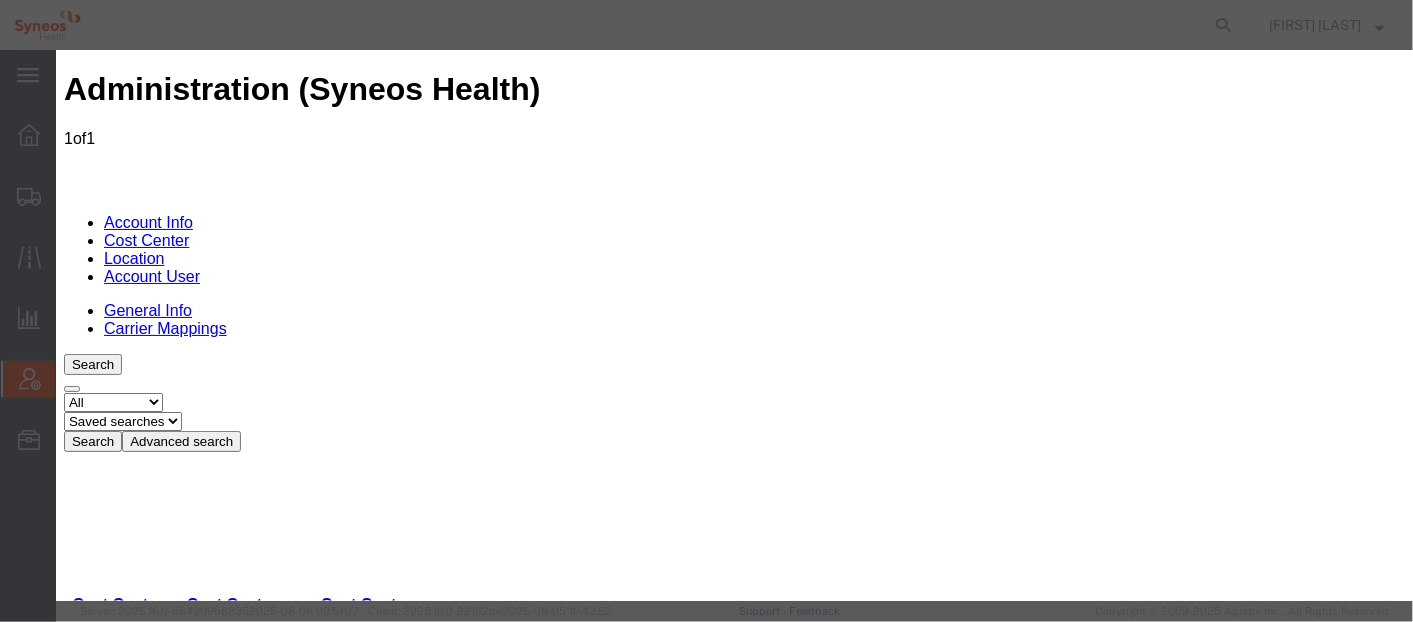 click at bounding box center [71, 1463] 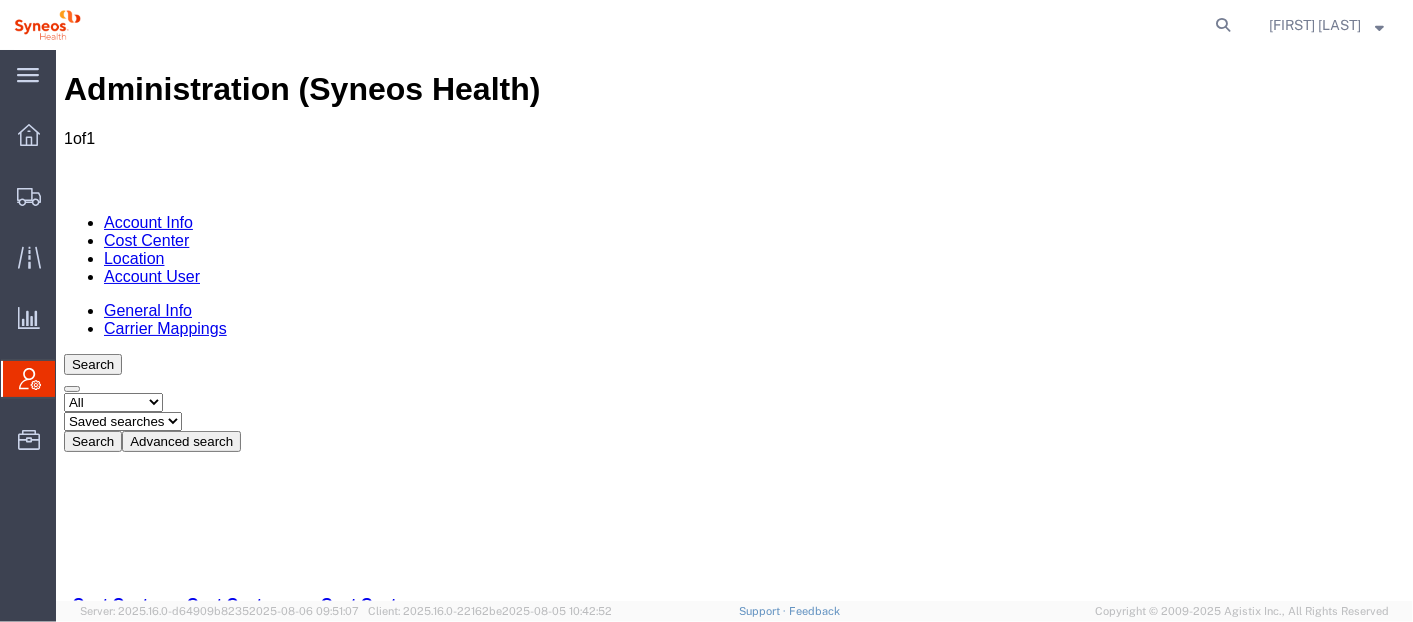 click on "Advanced search" at bounding box center (180, 440) 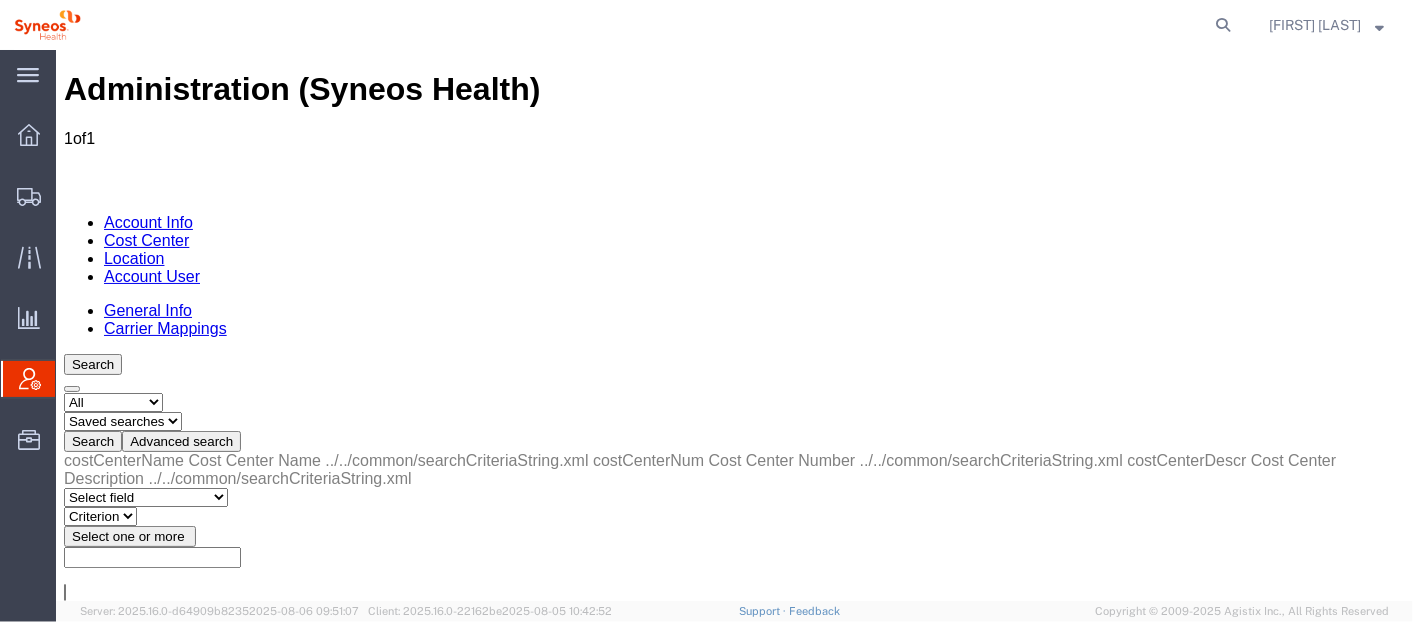 click on "3229" at bounding box center [151, 716] 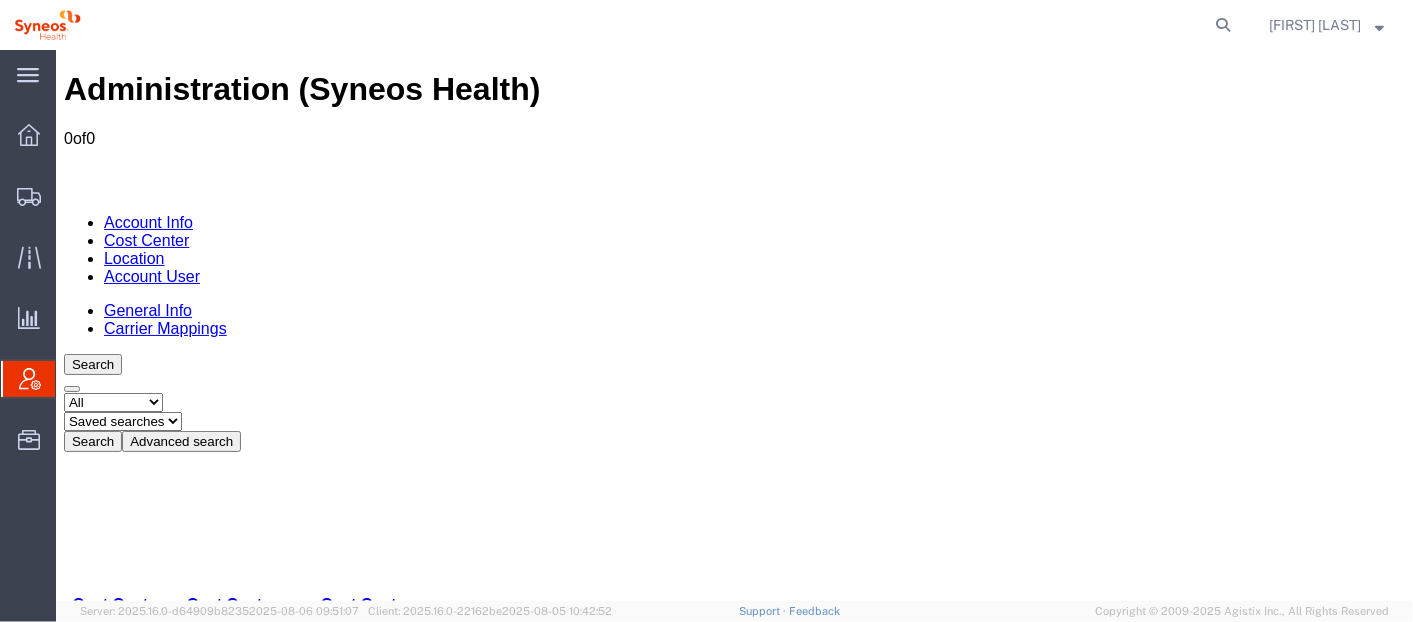 click on "Advanced search" at bounding box center (180, 440) 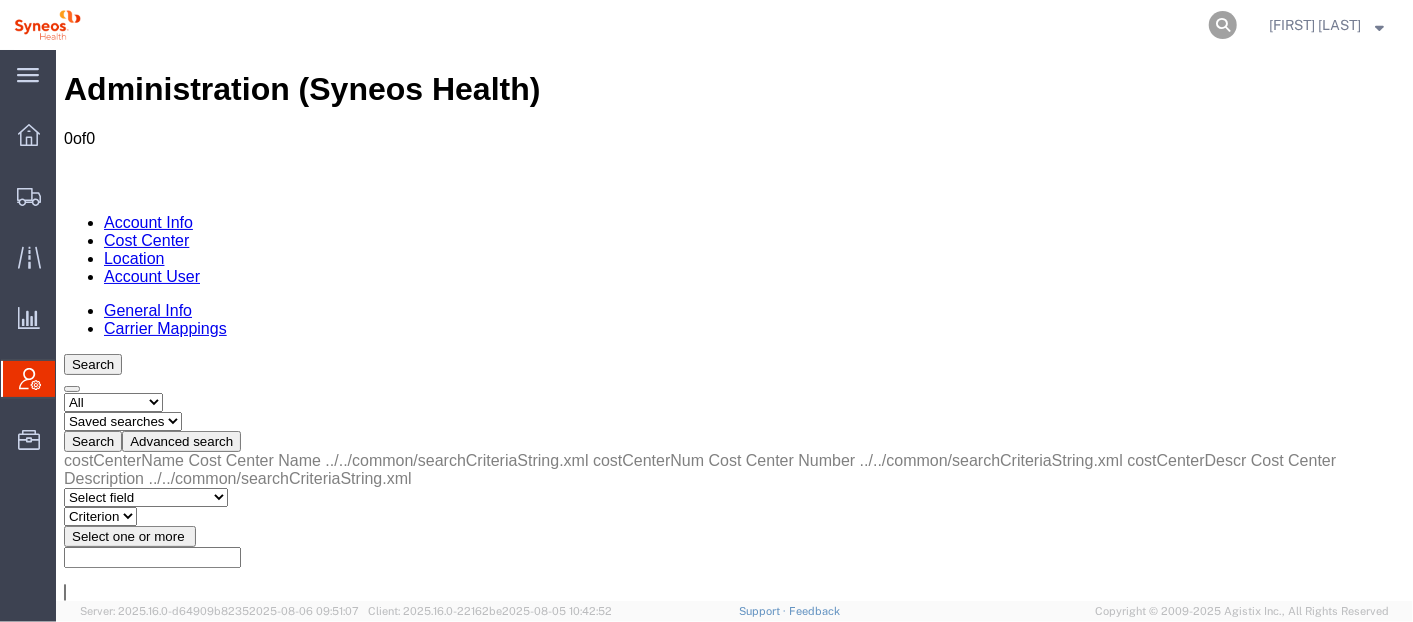 click 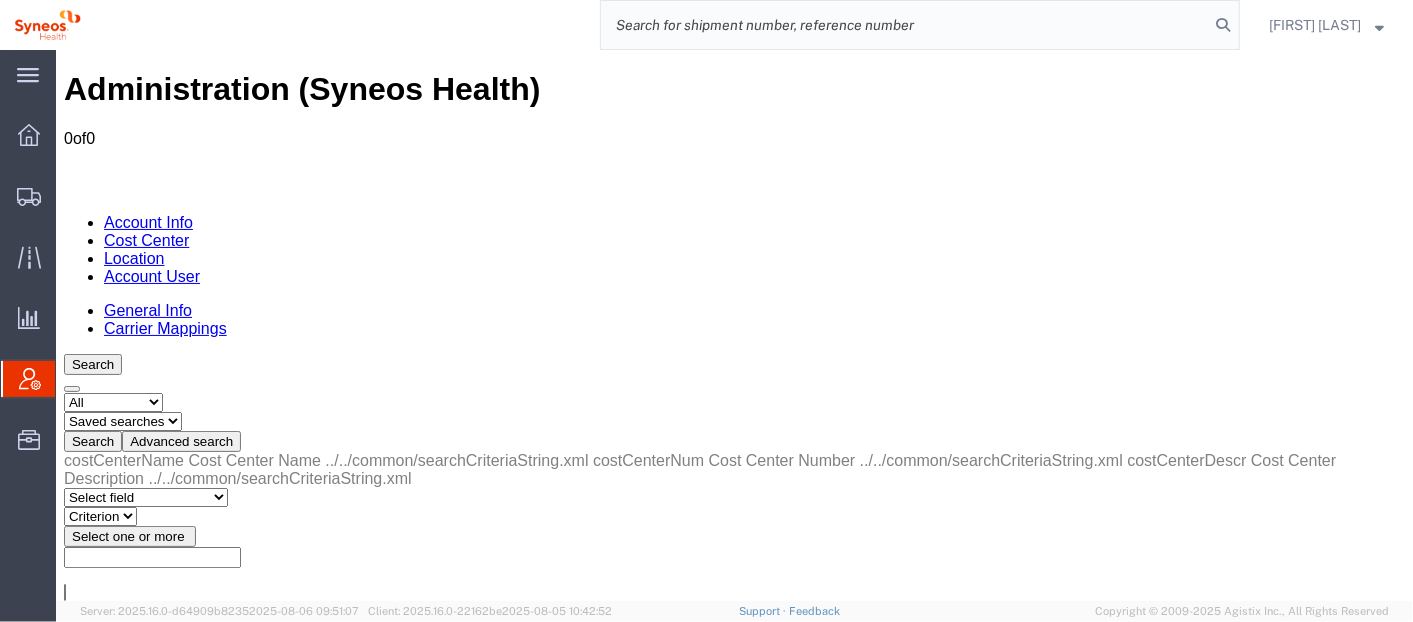paste on "391676852779" 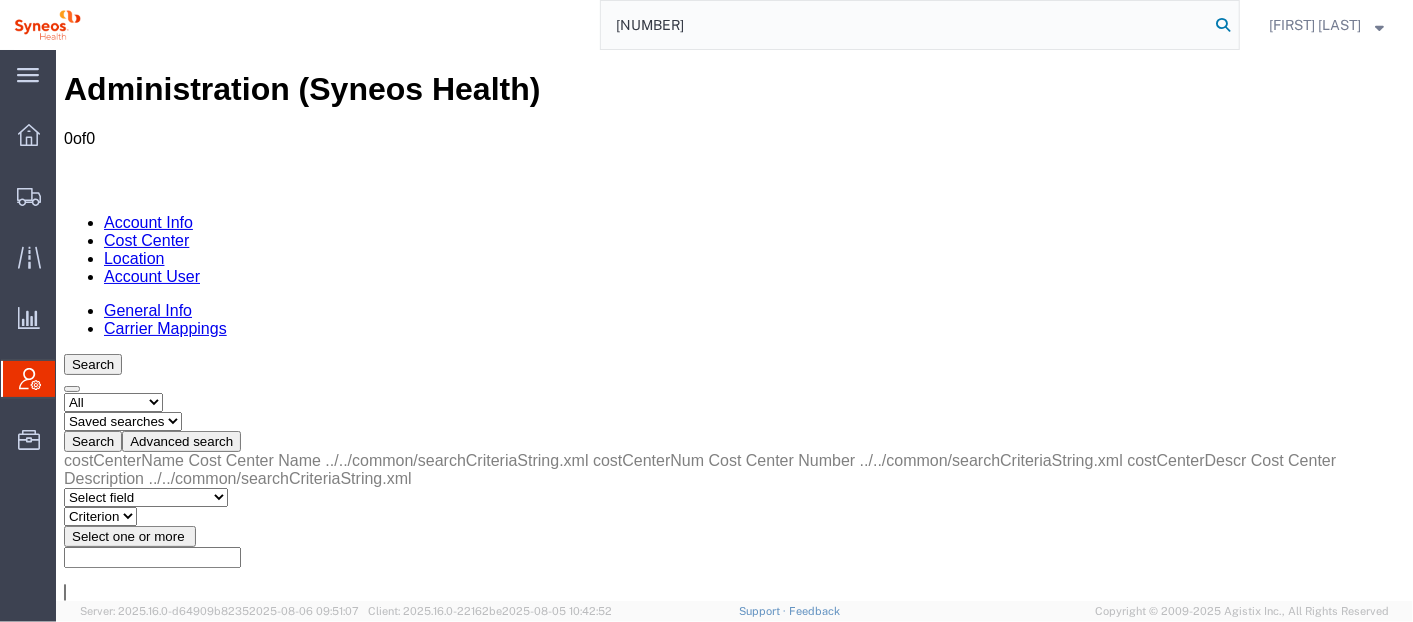 type on "391676852779" 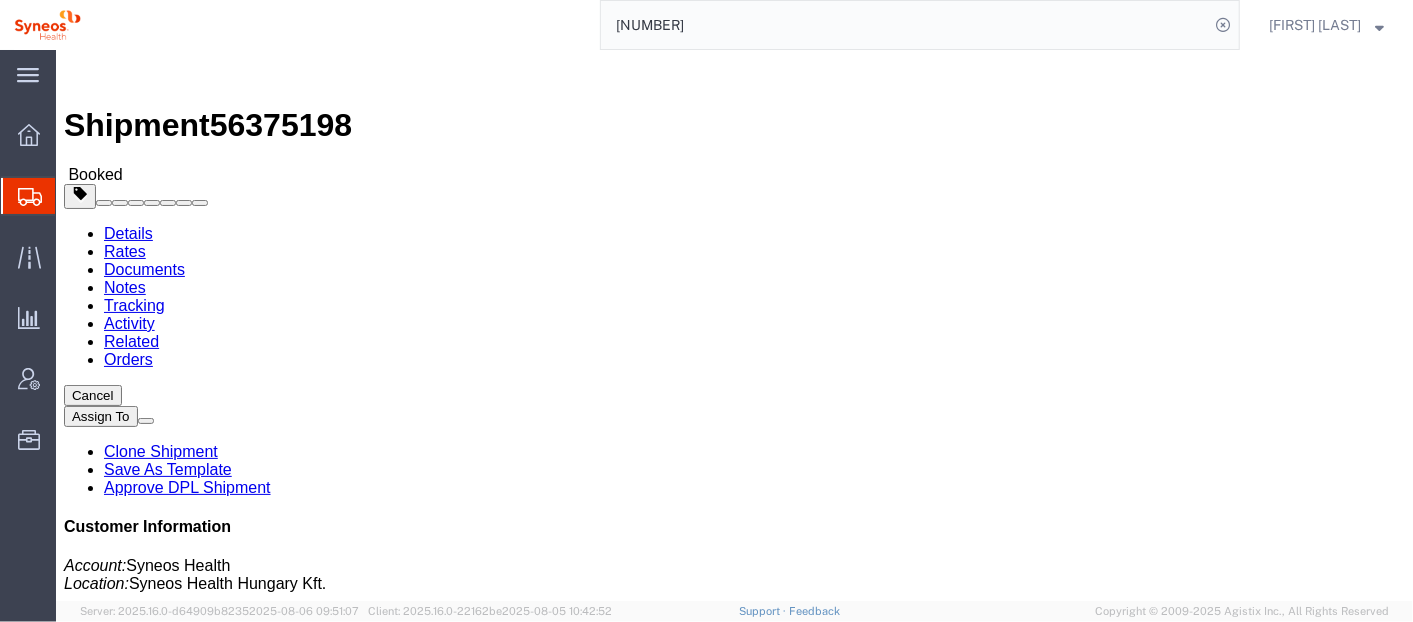 click on "Tracking" 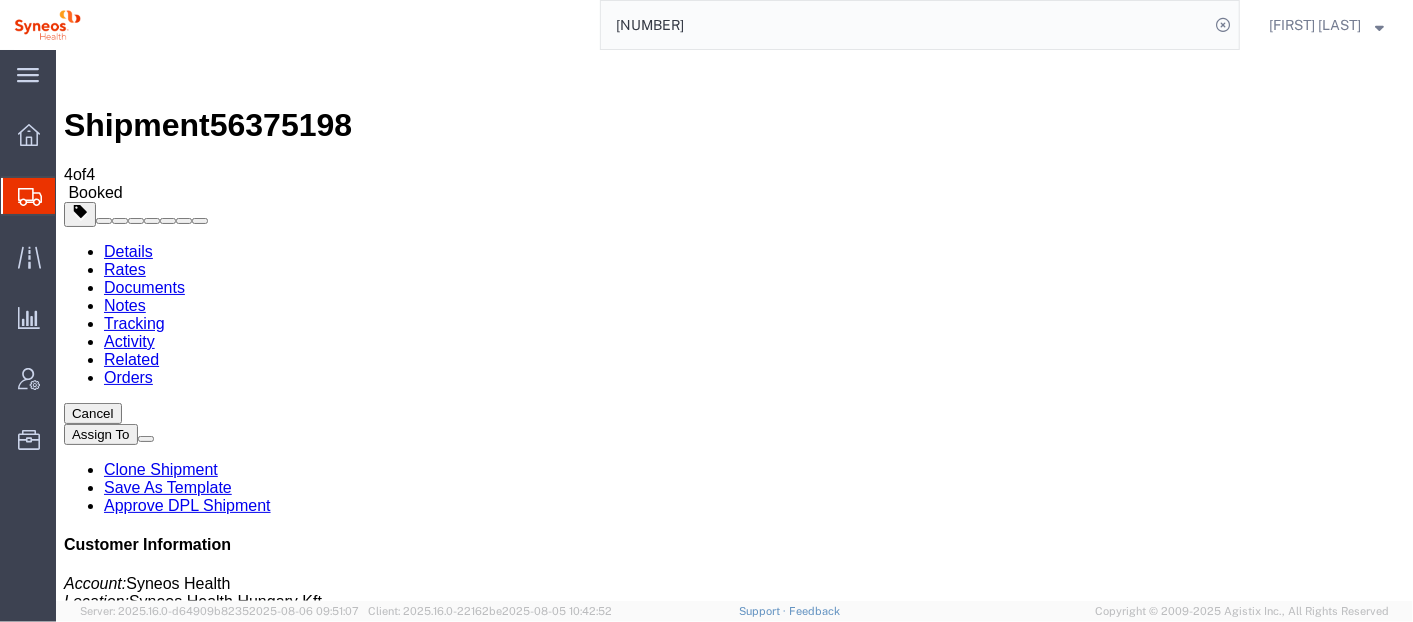click on "Activity" at bounding box center [128, 340] 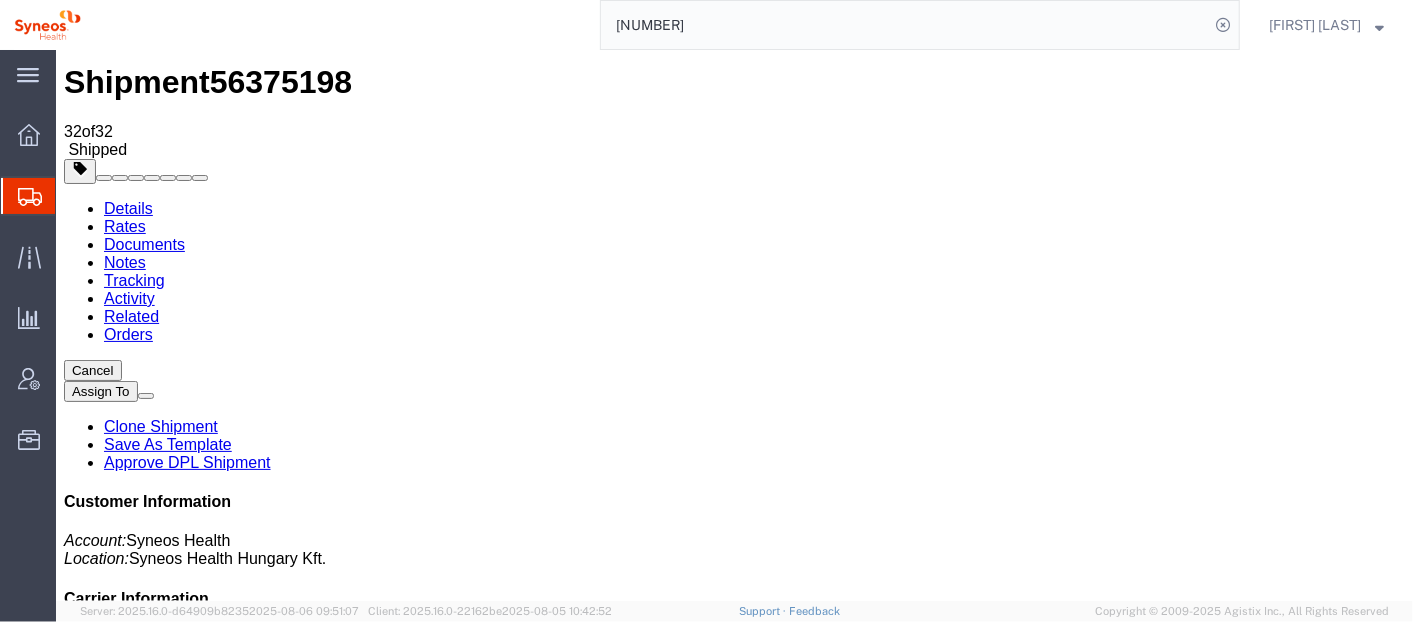 scroll, scrollTop: 0, scrollLeft: 0, axis: both 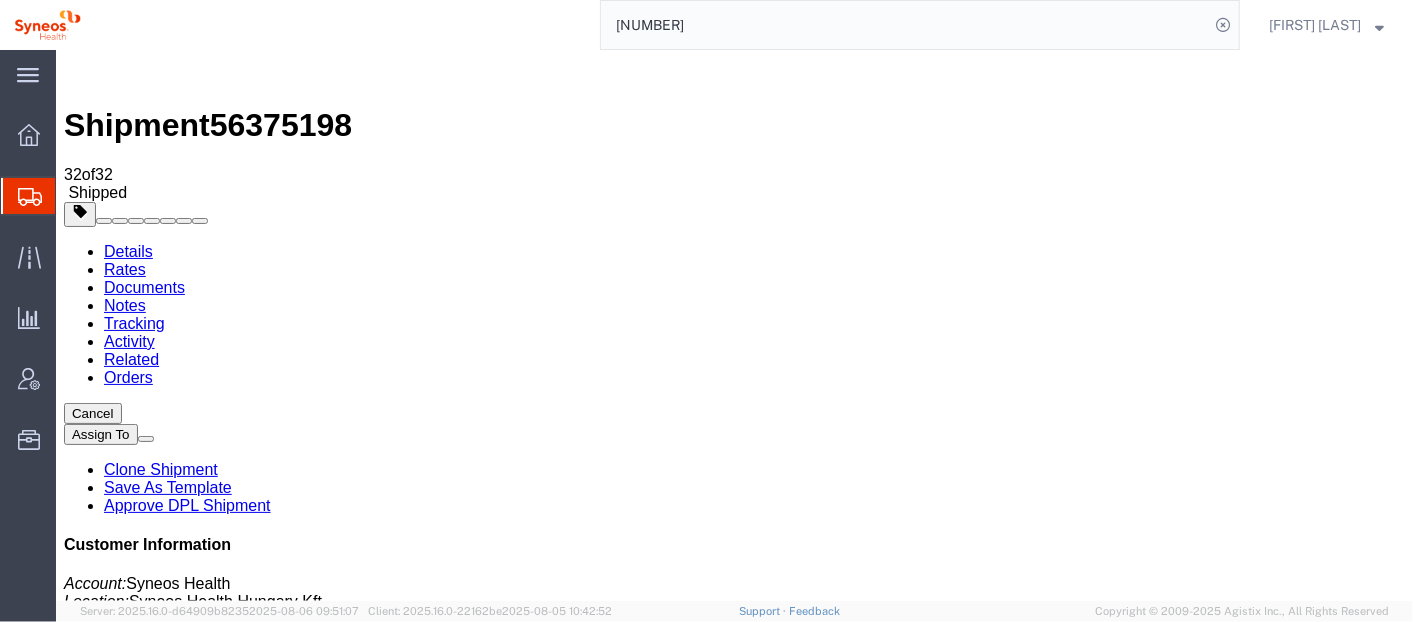 click on "Shipment Manager" 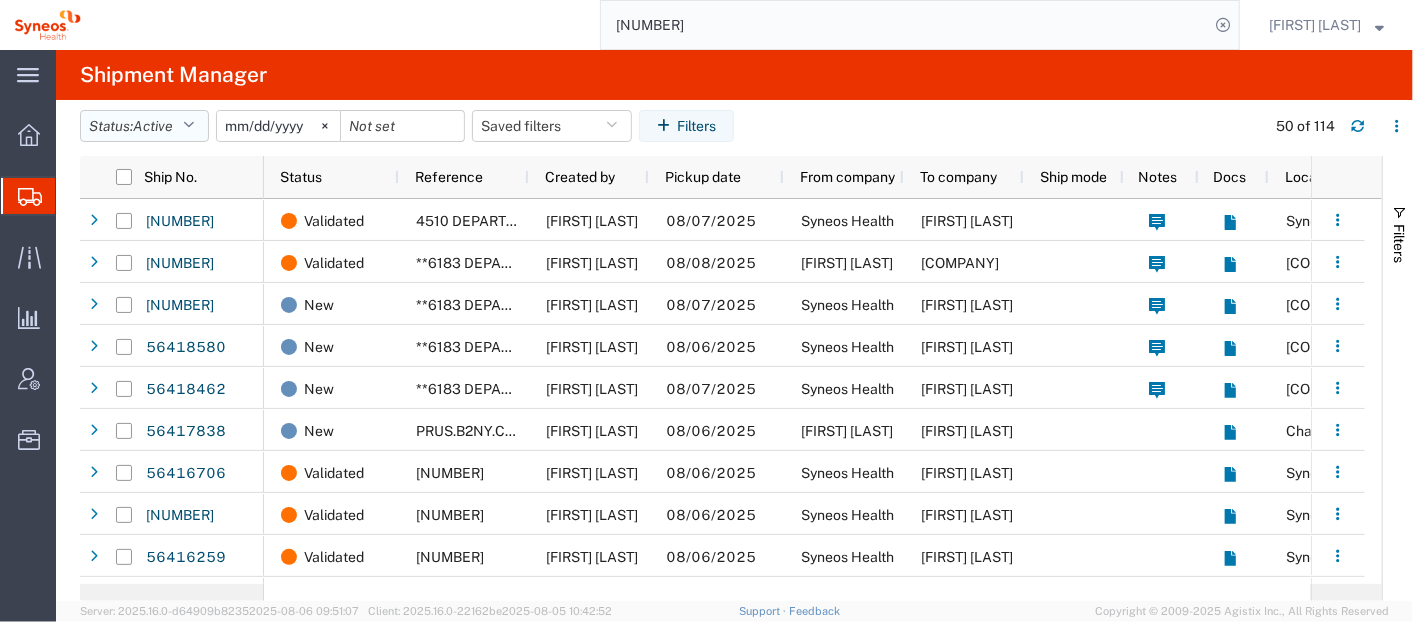 click 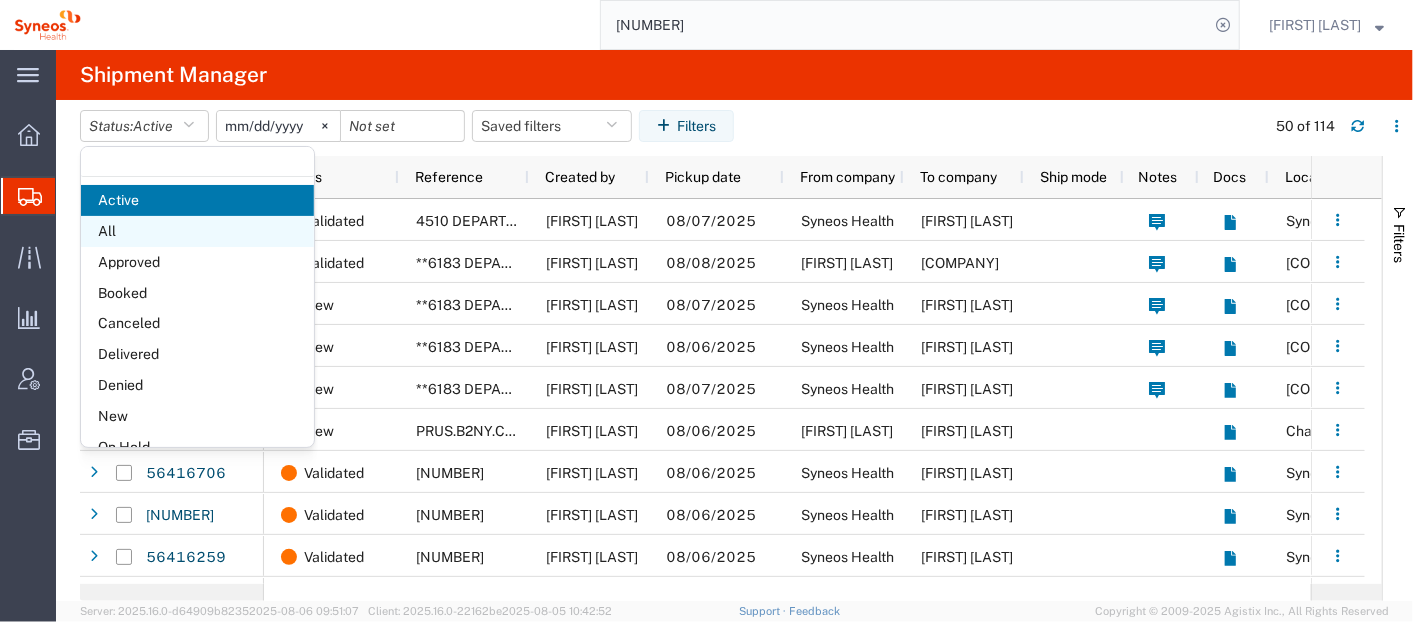 click on "All" 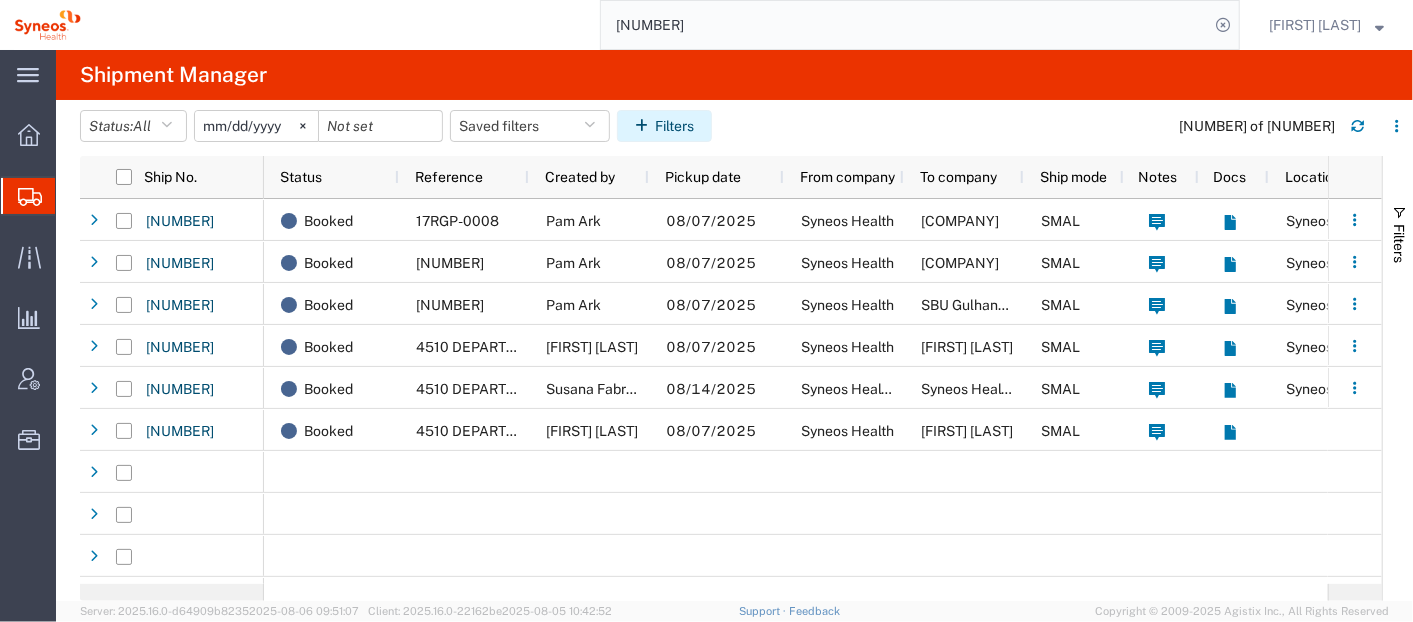 click on "Filters" 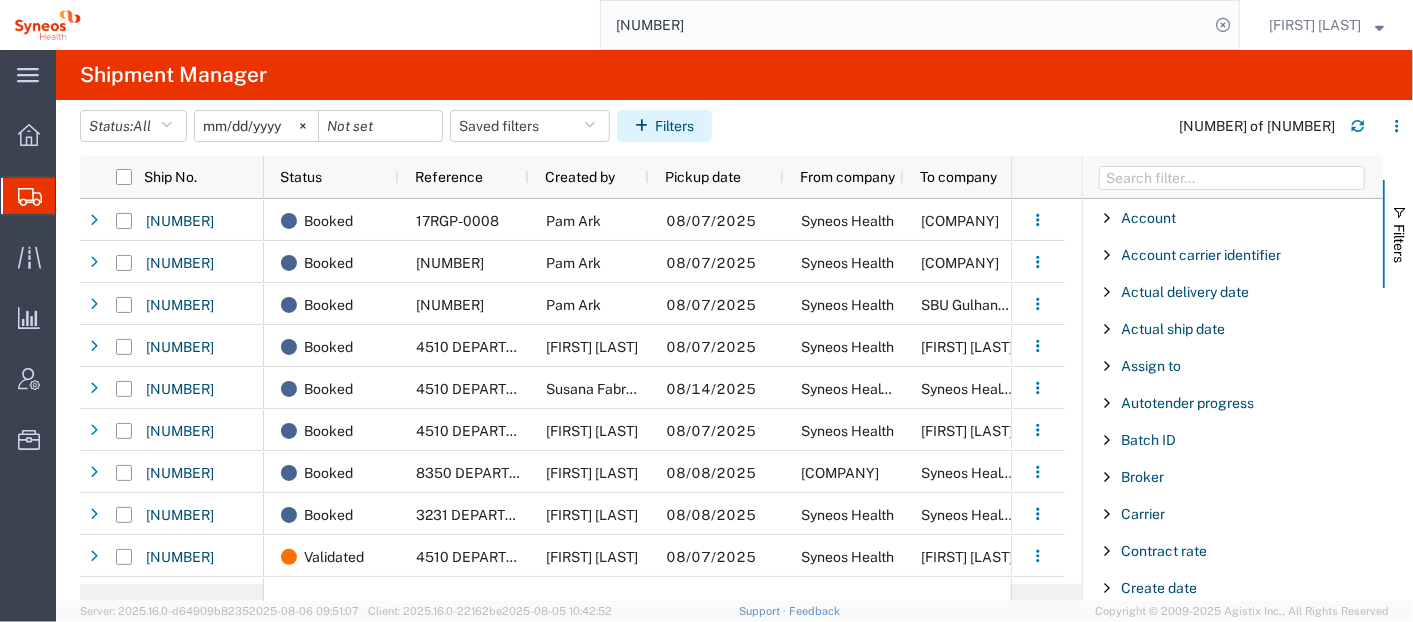 click on "Filters" 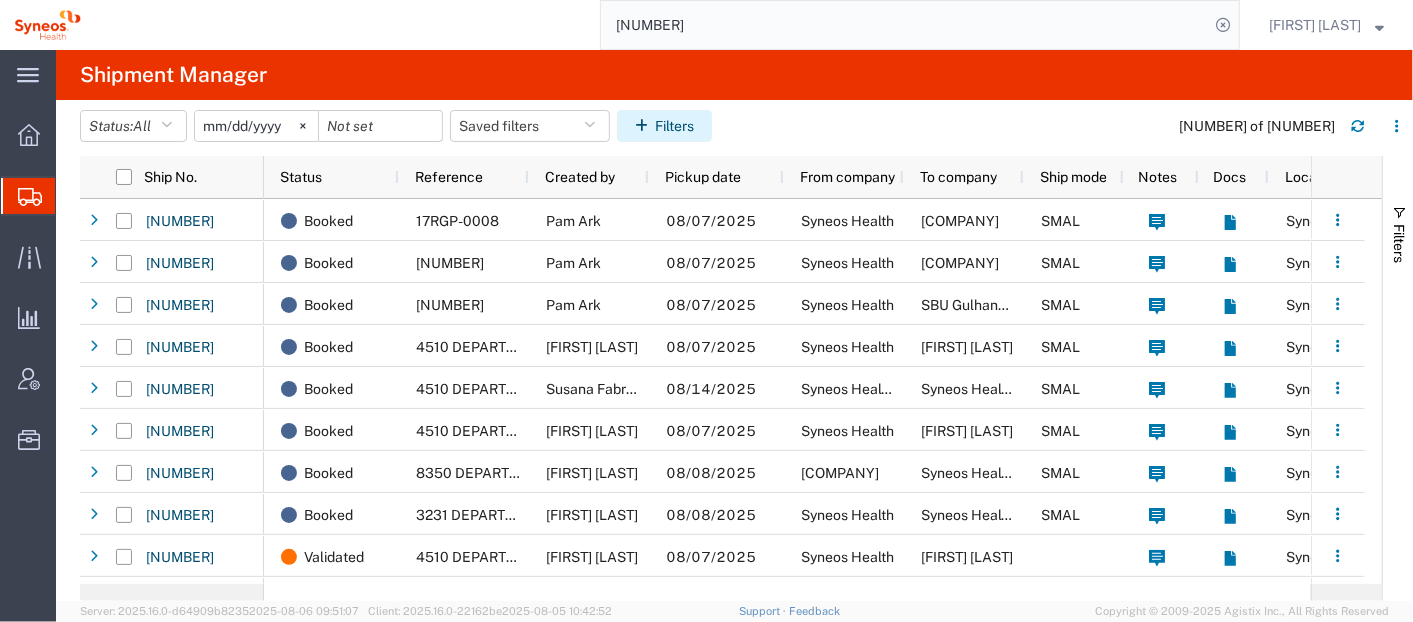 click on "Filters" 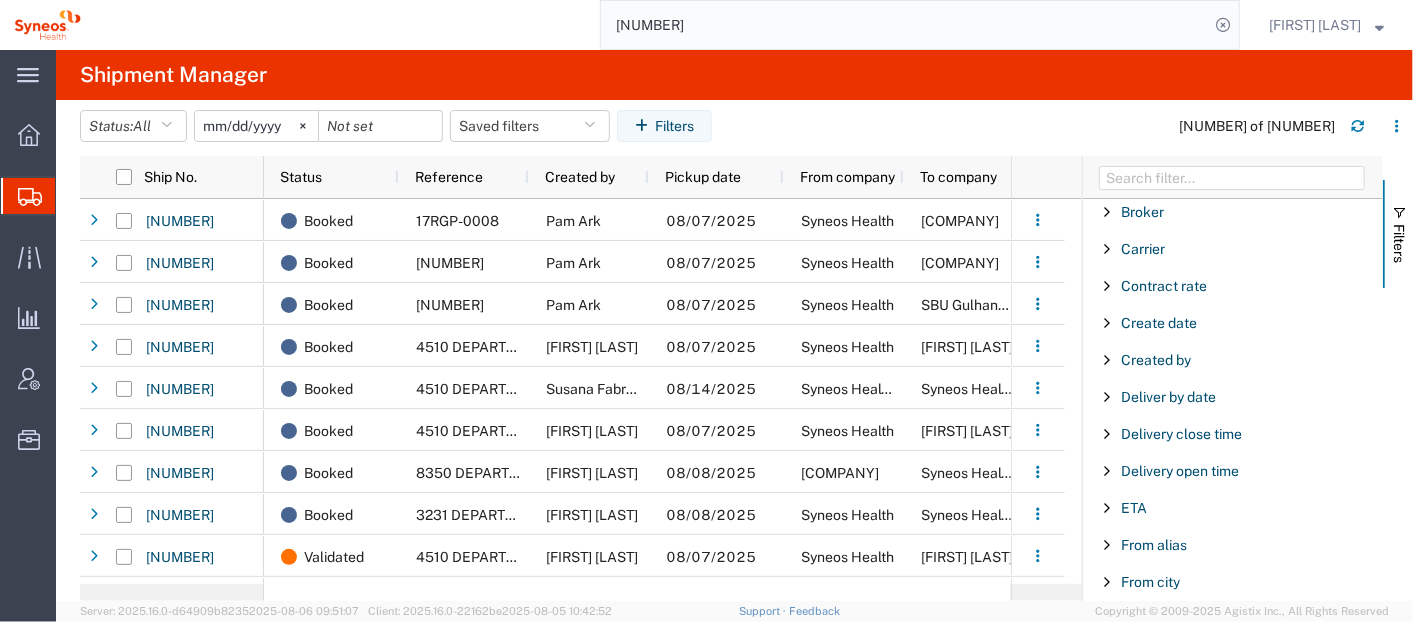 scroll, scrollTop: 230, scrollLeft: 0, axis: vertical 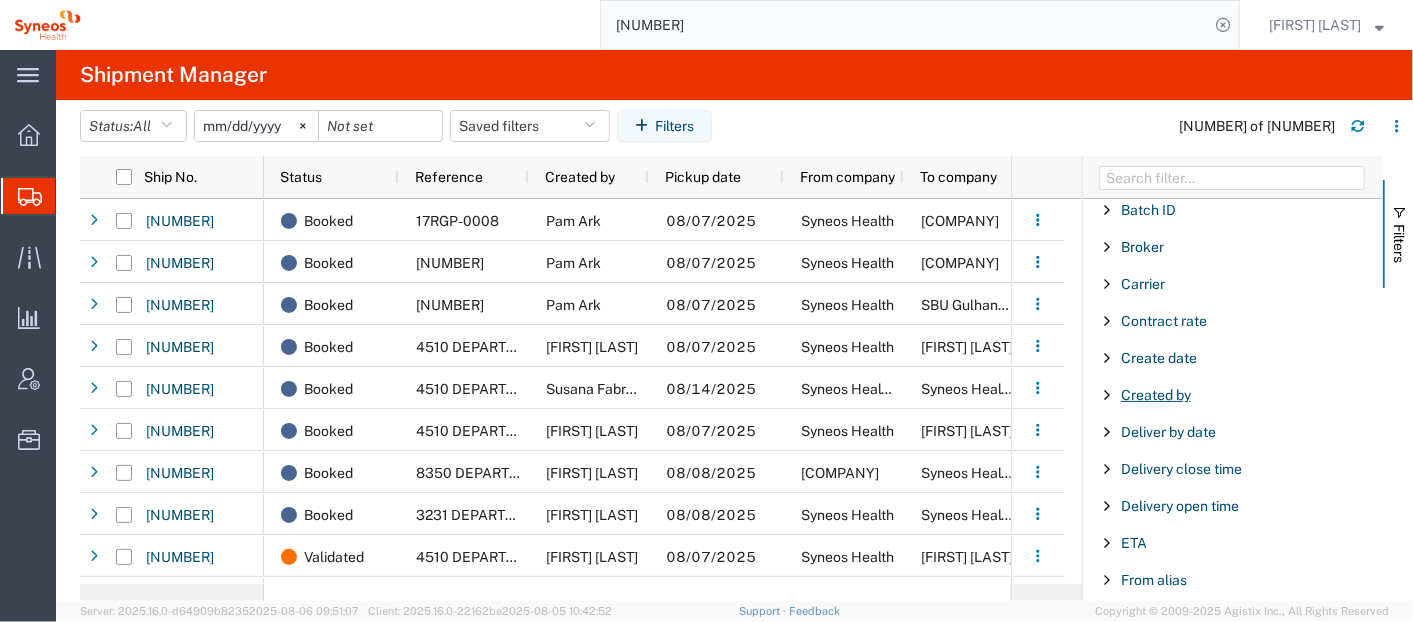 click on "Created by" at bounding box center (1156, 395) 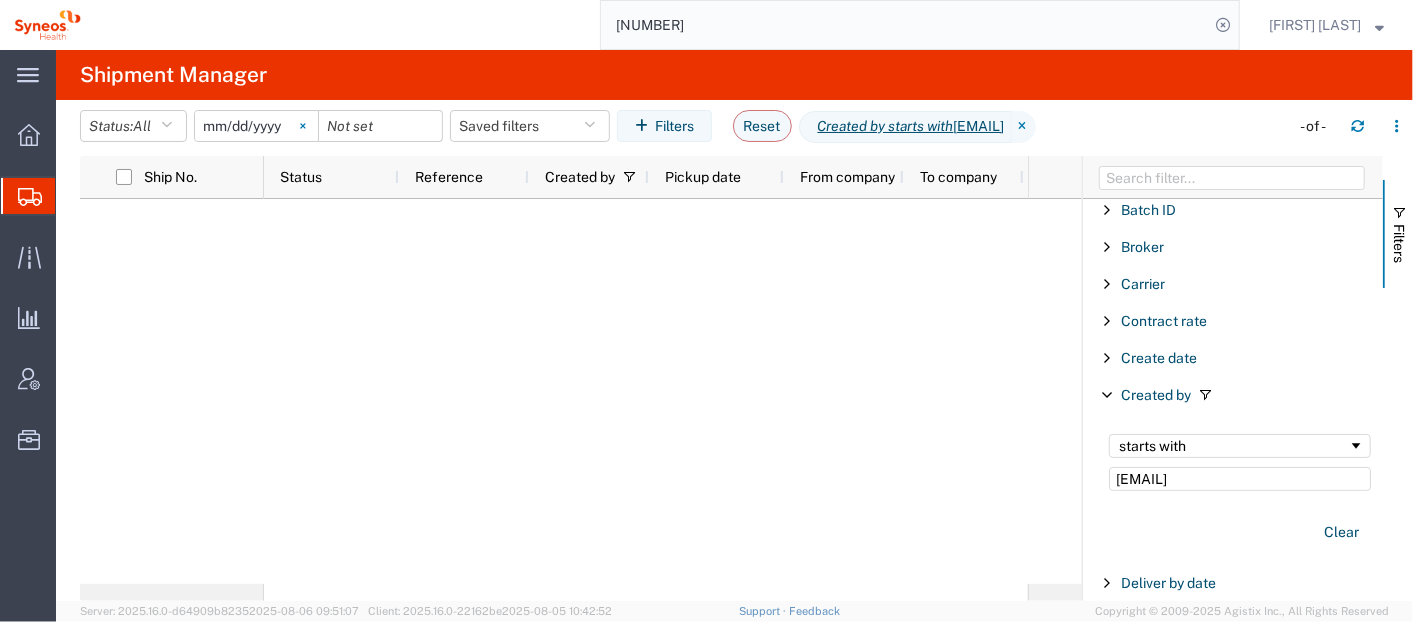type on "mireia.font@syneoshealth.com" 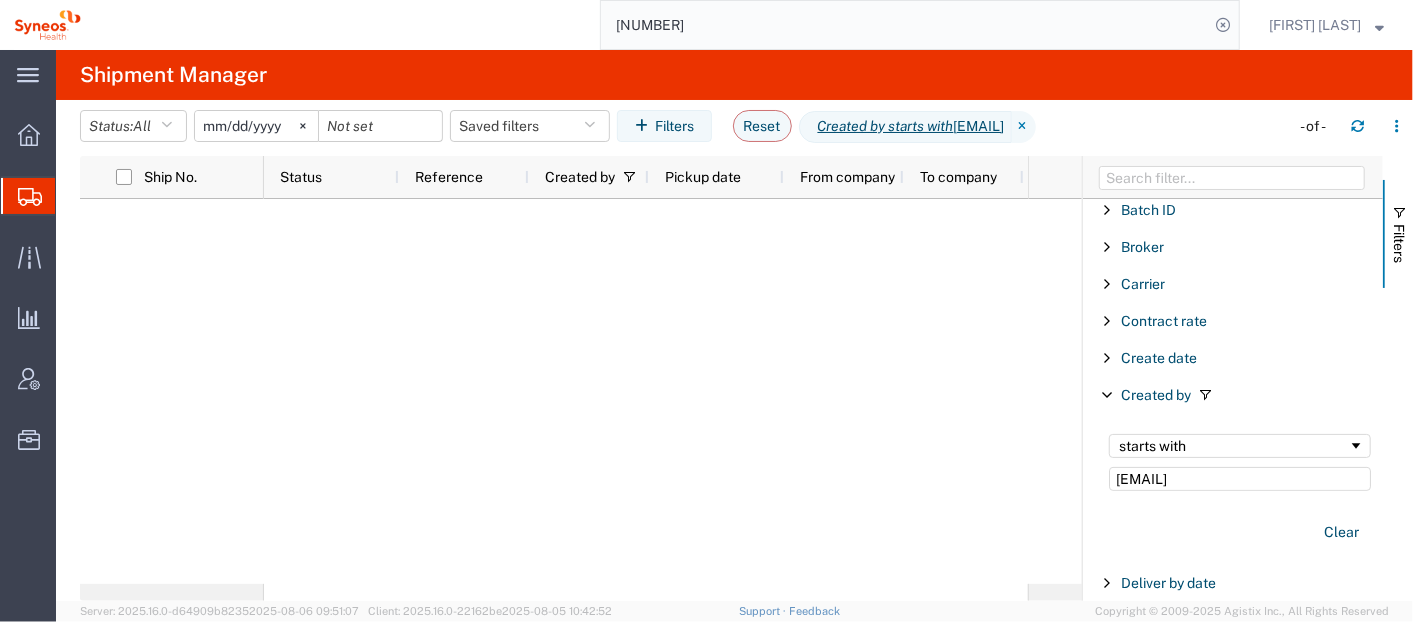 click 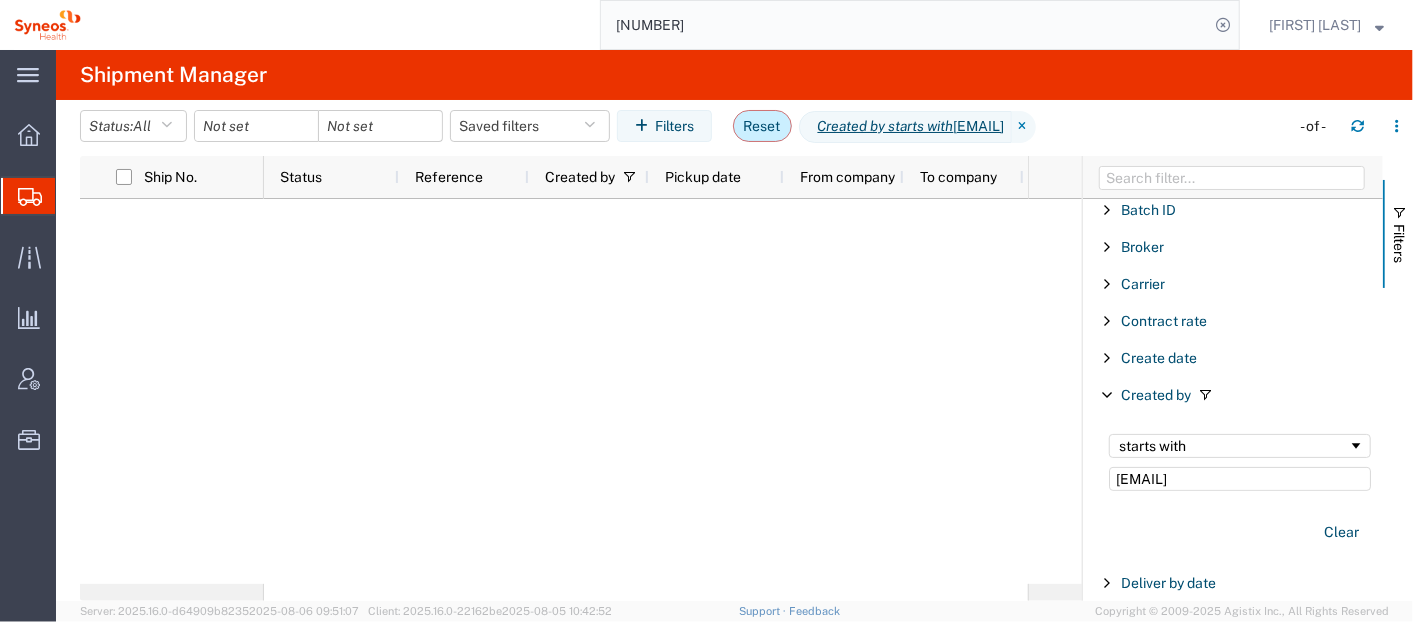 click on "Reset" 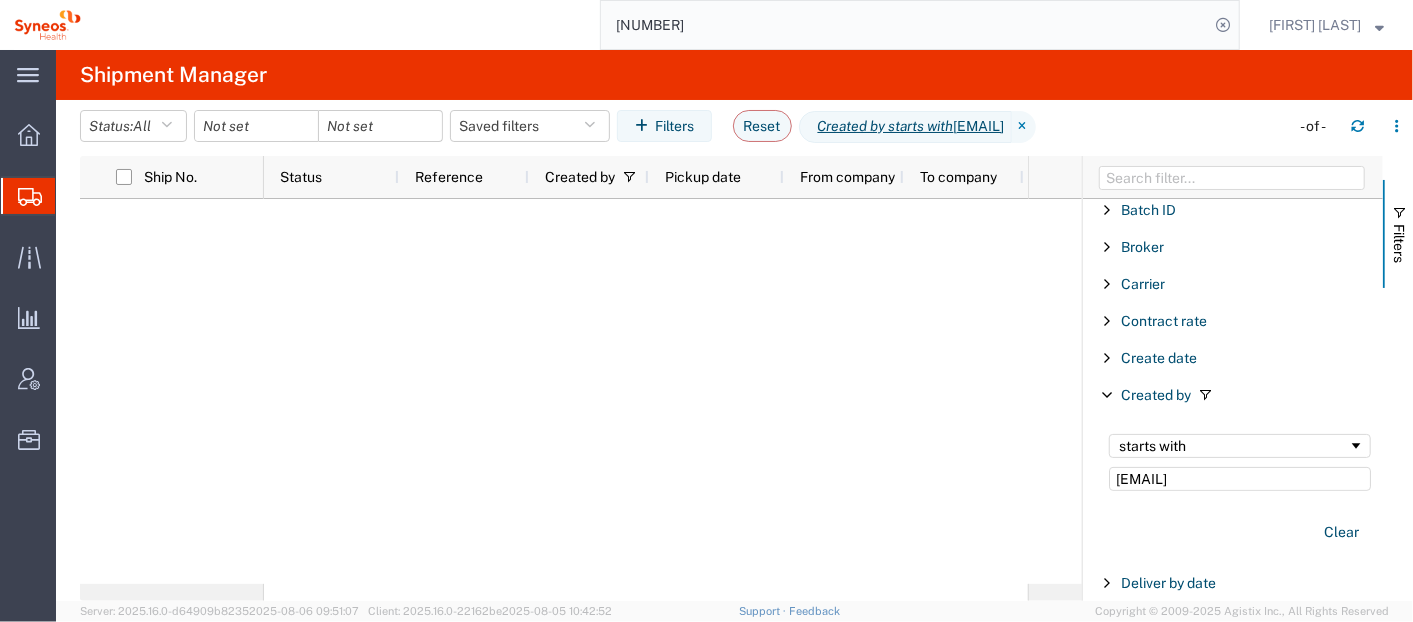 type on "2025-07-07" 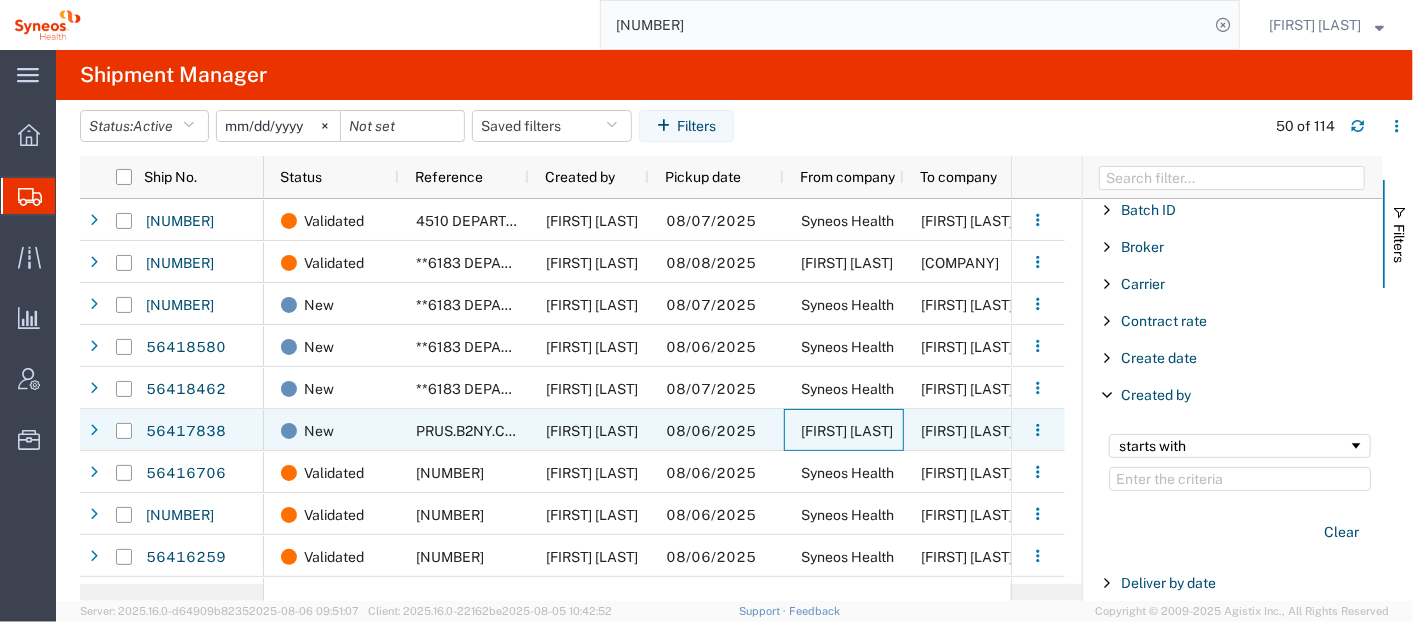 click on "Tim Djentchouraev" 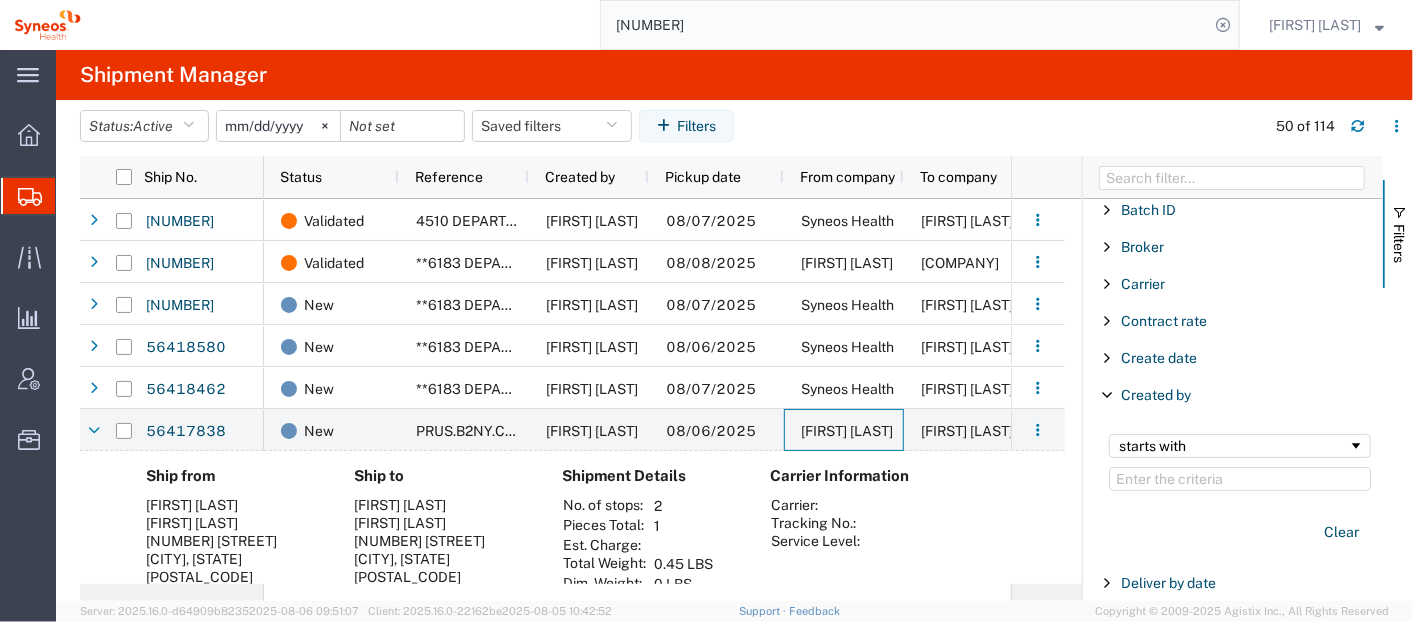 scroll, scrollTop: 44, scrollLeft: 0, axis: vertical 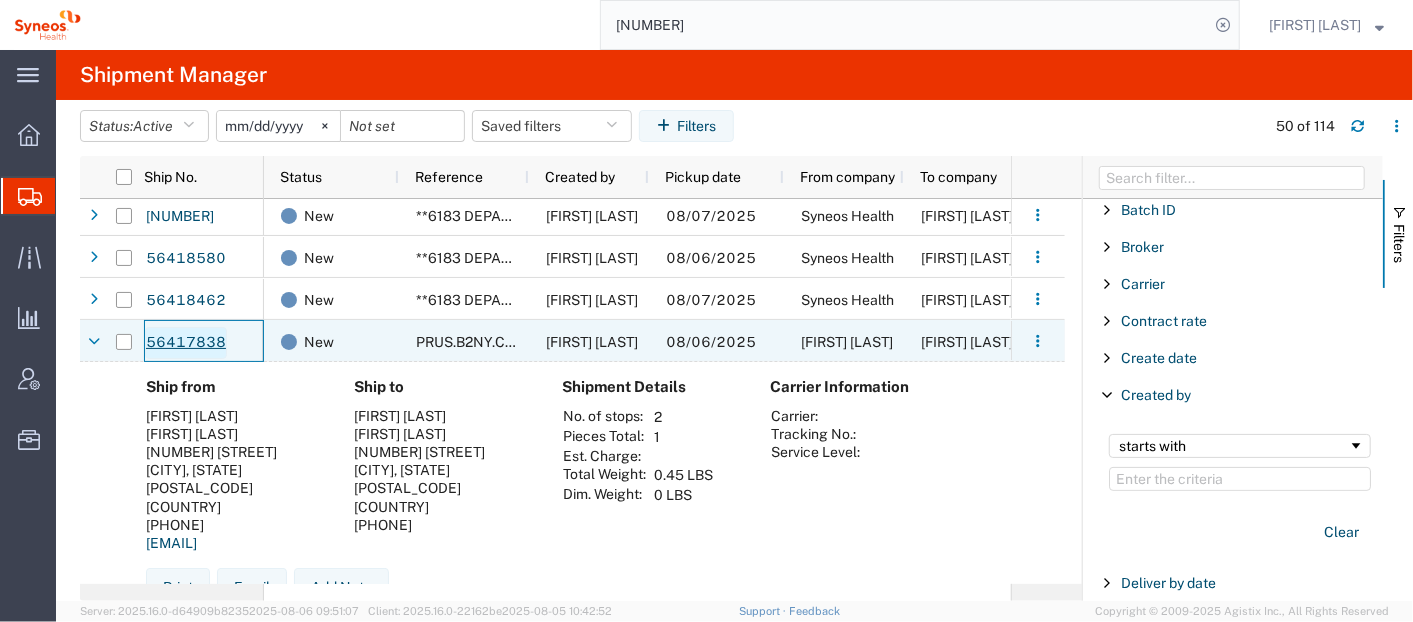 click on "56417838" 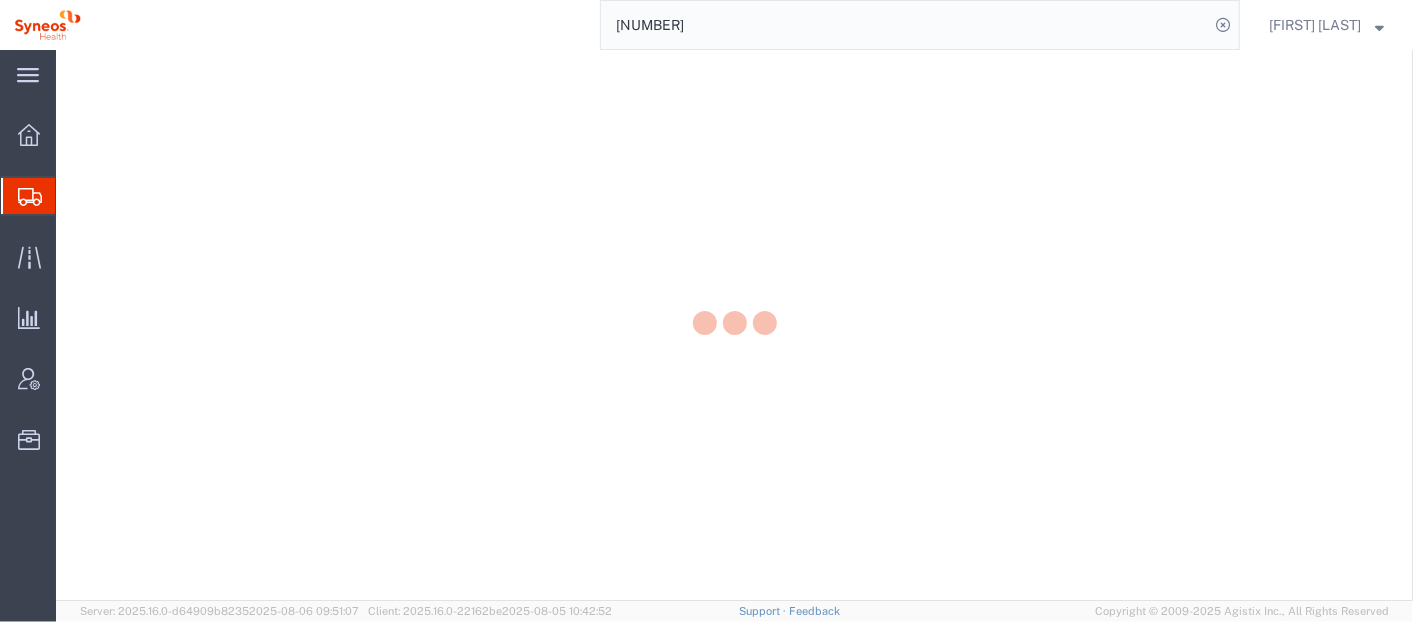 scroll, scrollTop: 0, scrollLeft: 0, axis: both 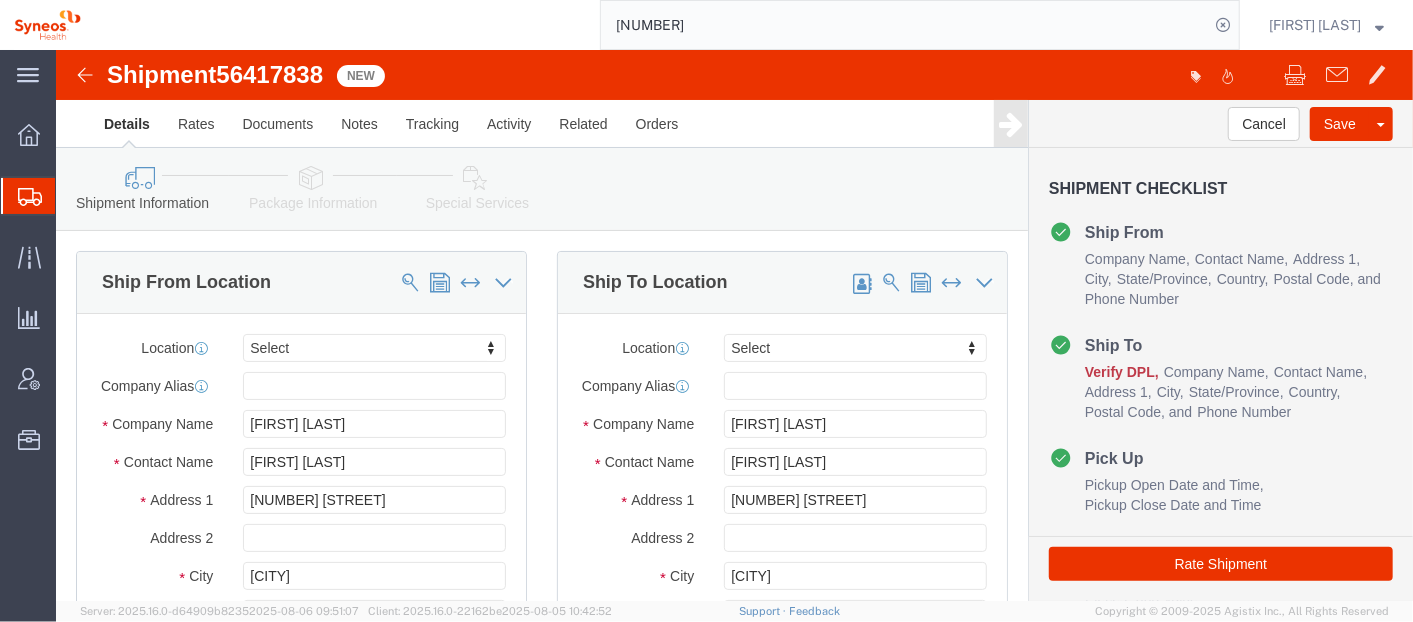 select 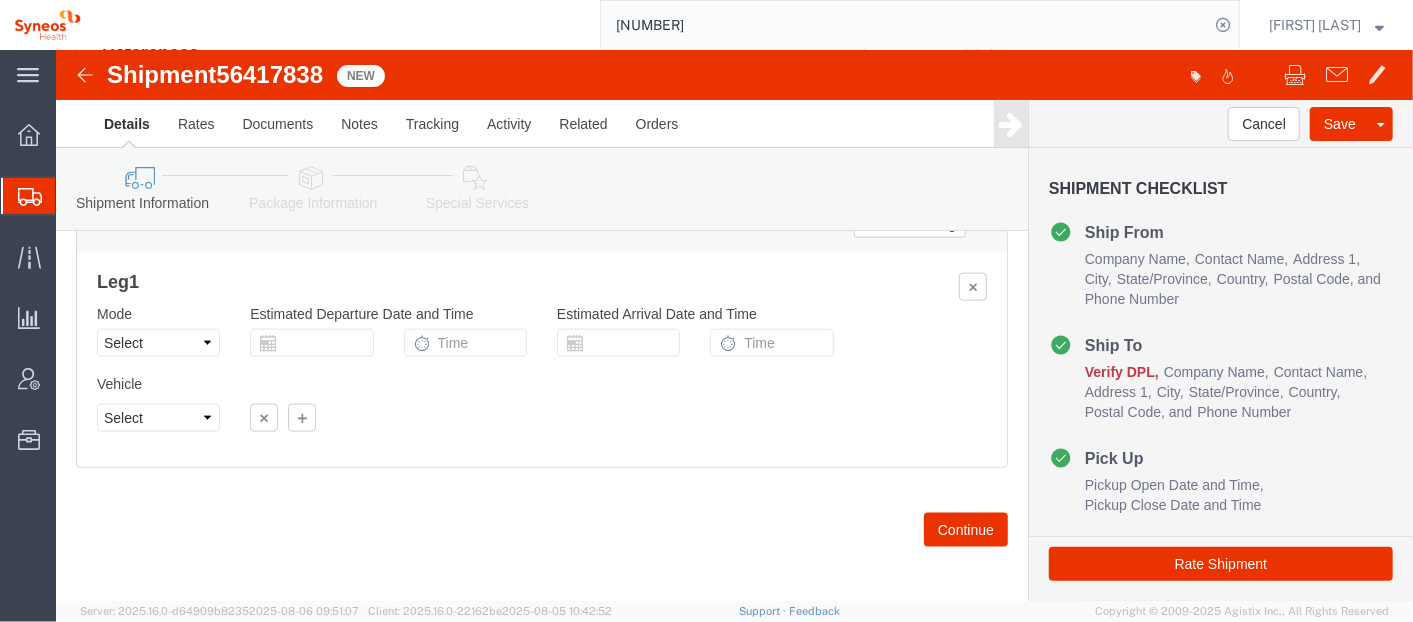scroll, scrollTop: 1340, scrollLeft: 0, axis: vertical 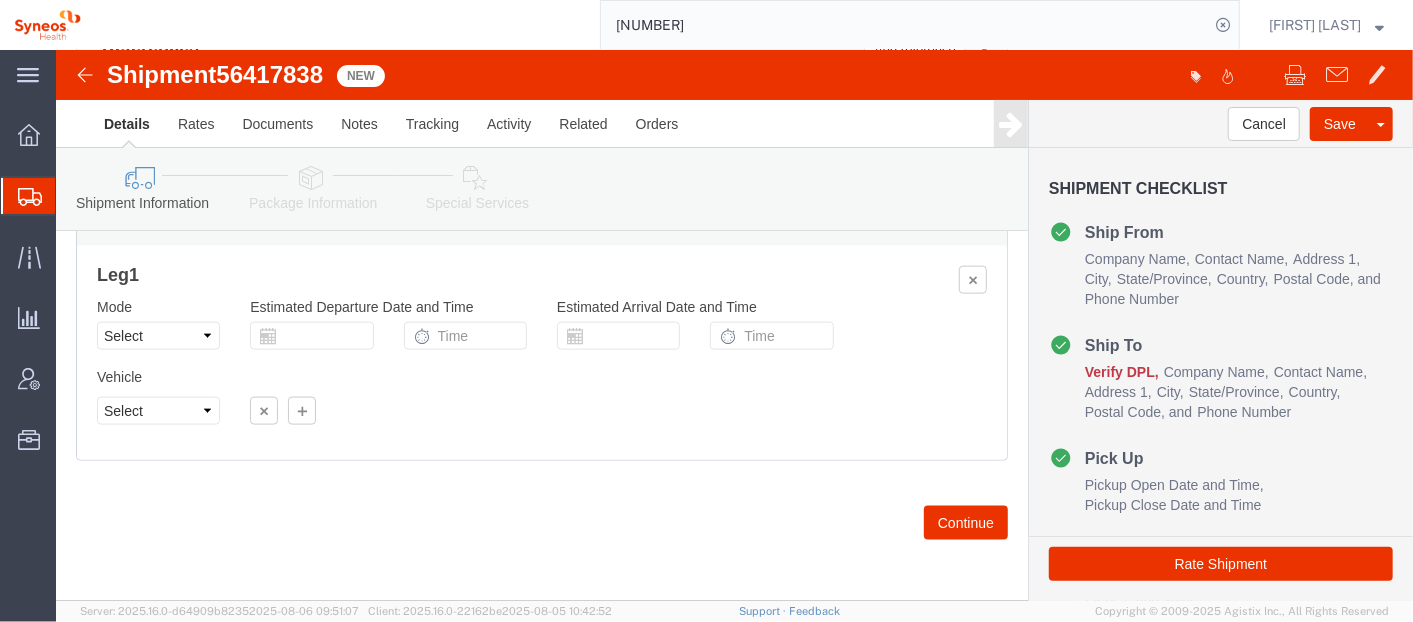 click on "Shipments" 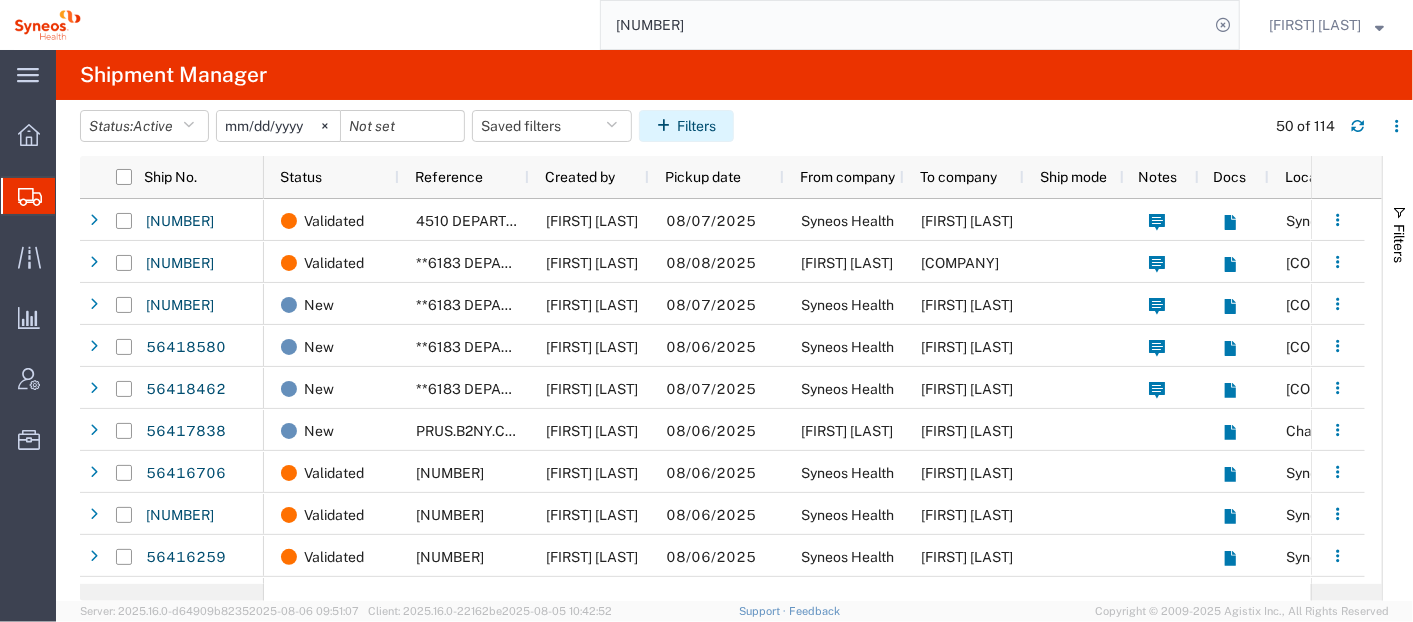 click on "Filters" 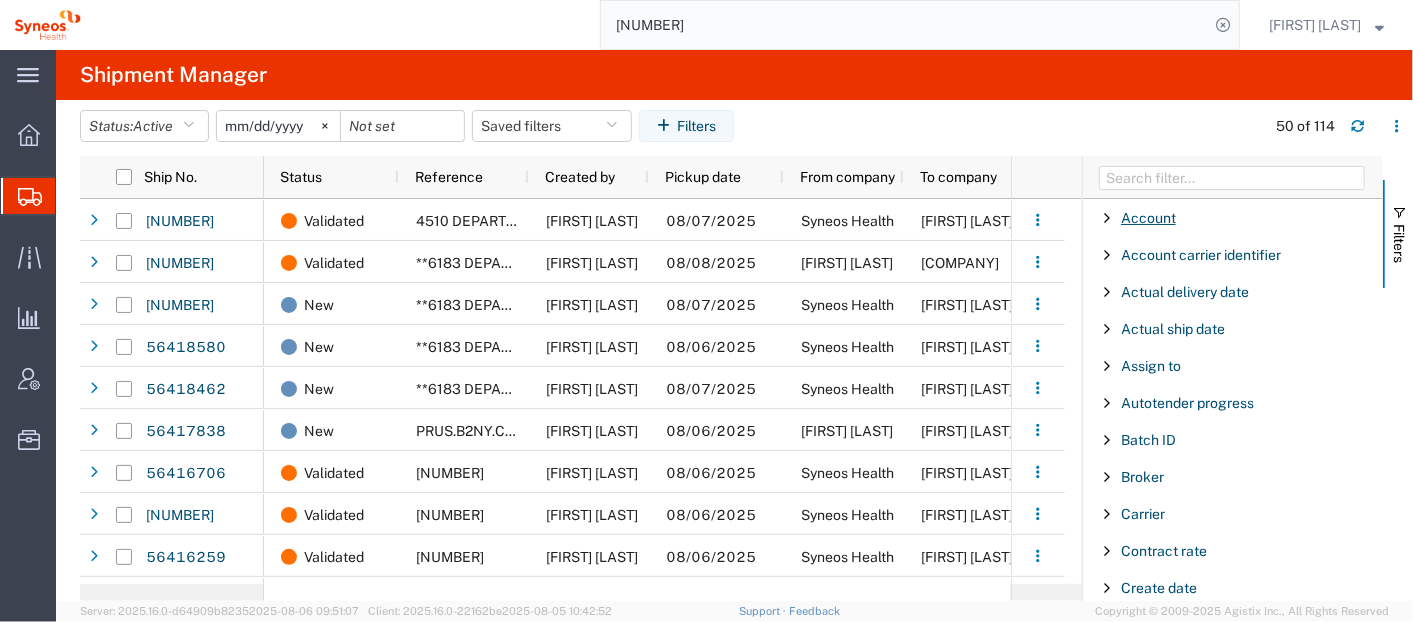 click on "Account" at bounding box center (1148, 218) 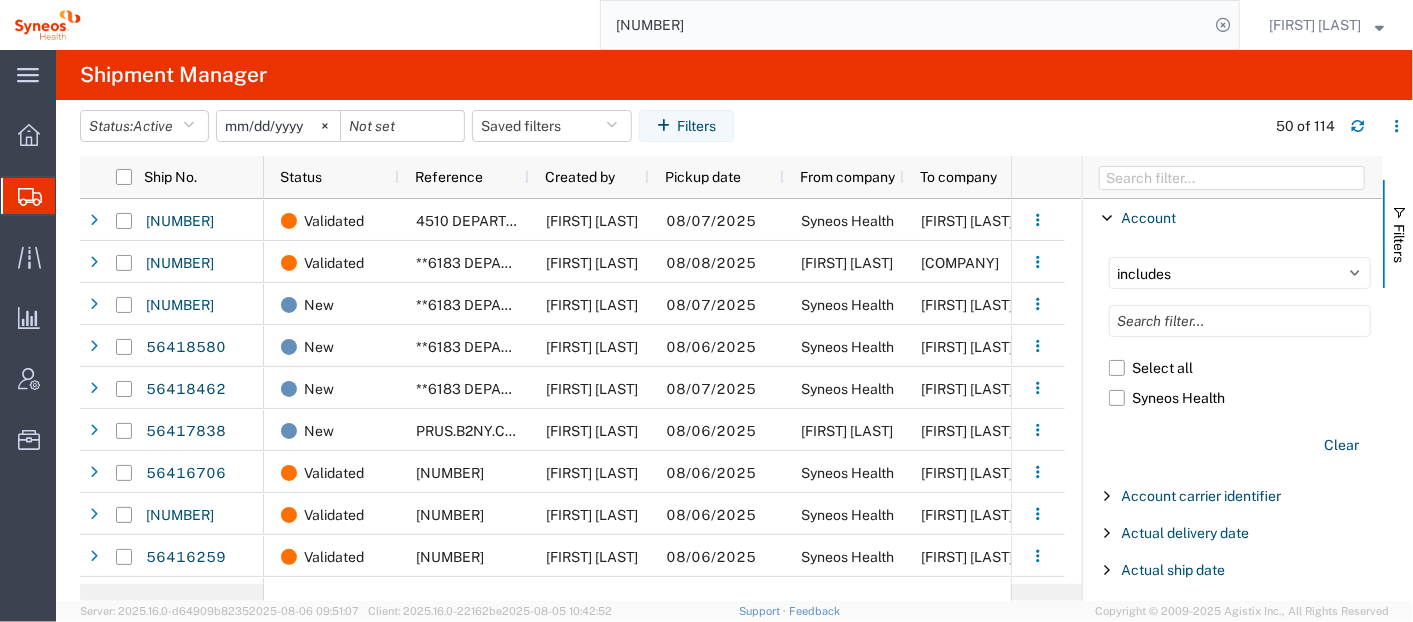 click at bounding box center (1107, 218) 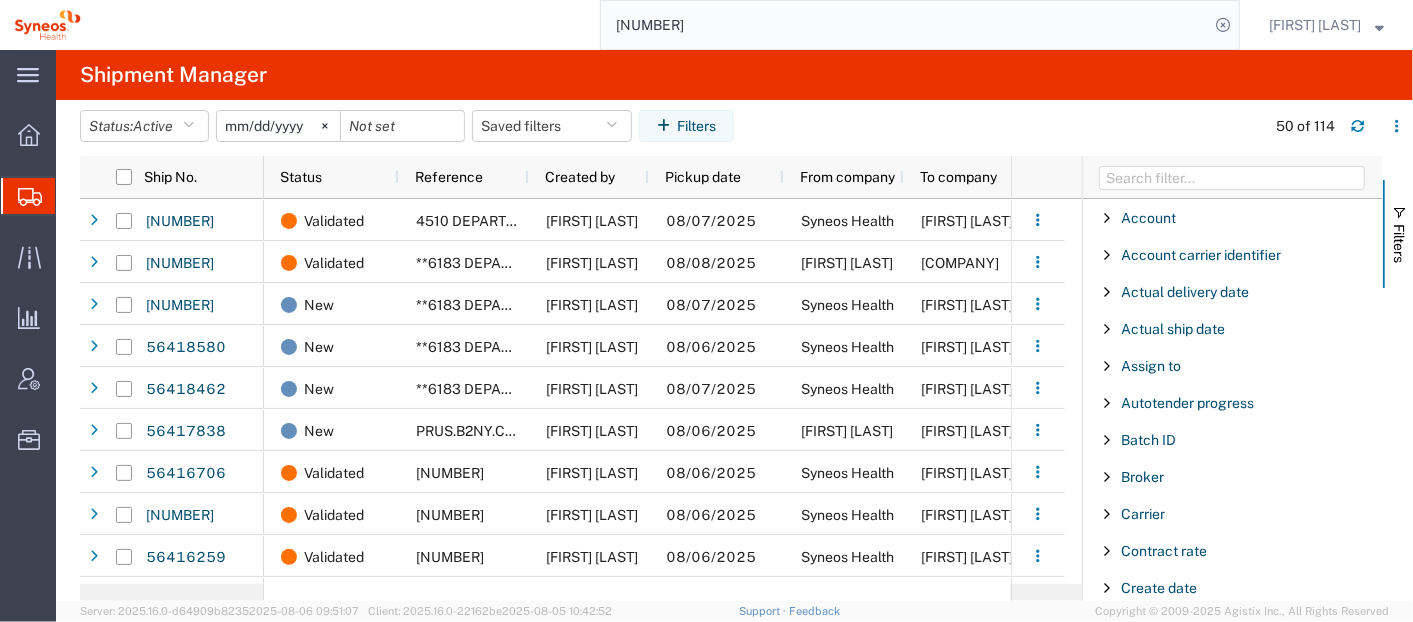 scroll, scrollTop: 351, scrollLeft: 0, axis: vertical 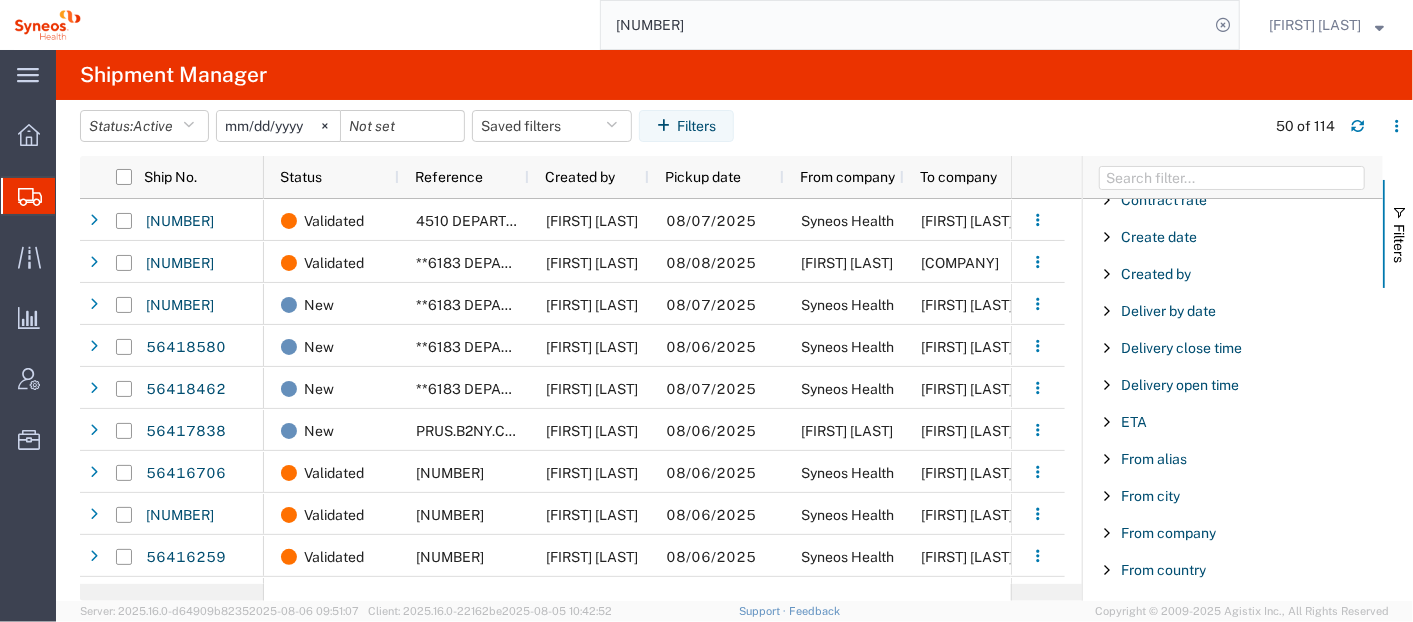 click at bounding box center (1107, 274) 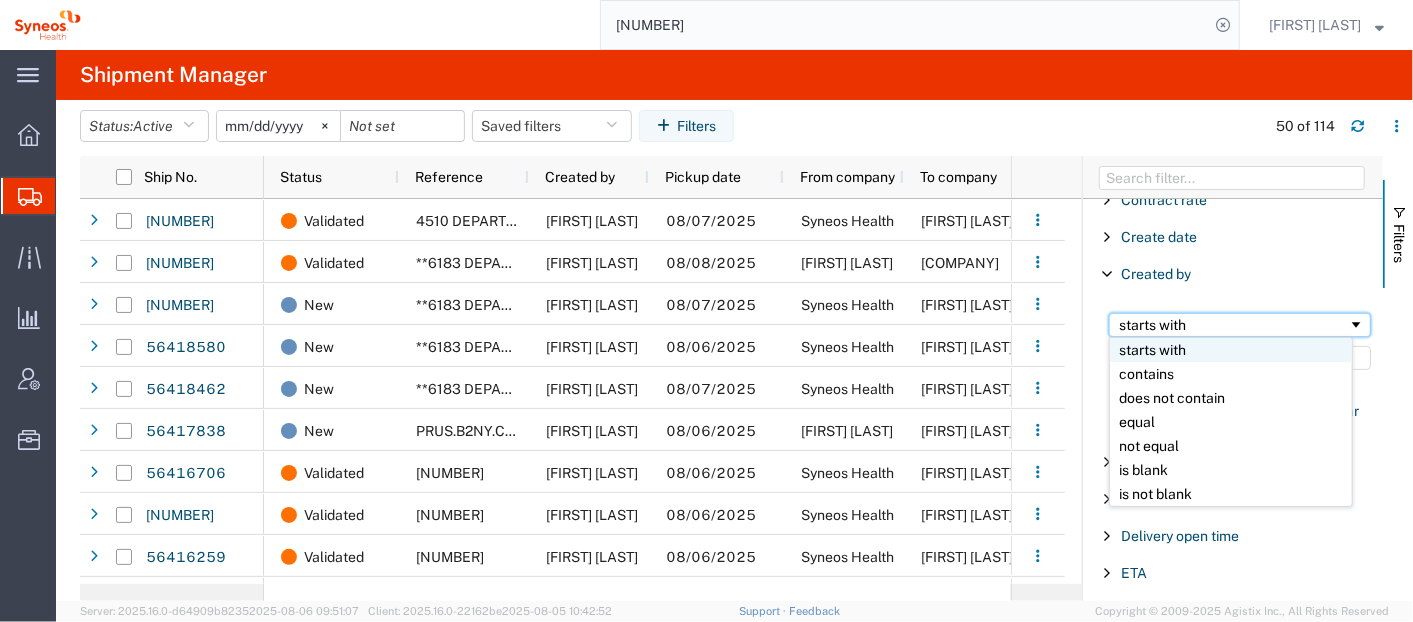 click on "starts with" at bounding box center [1233, 325] 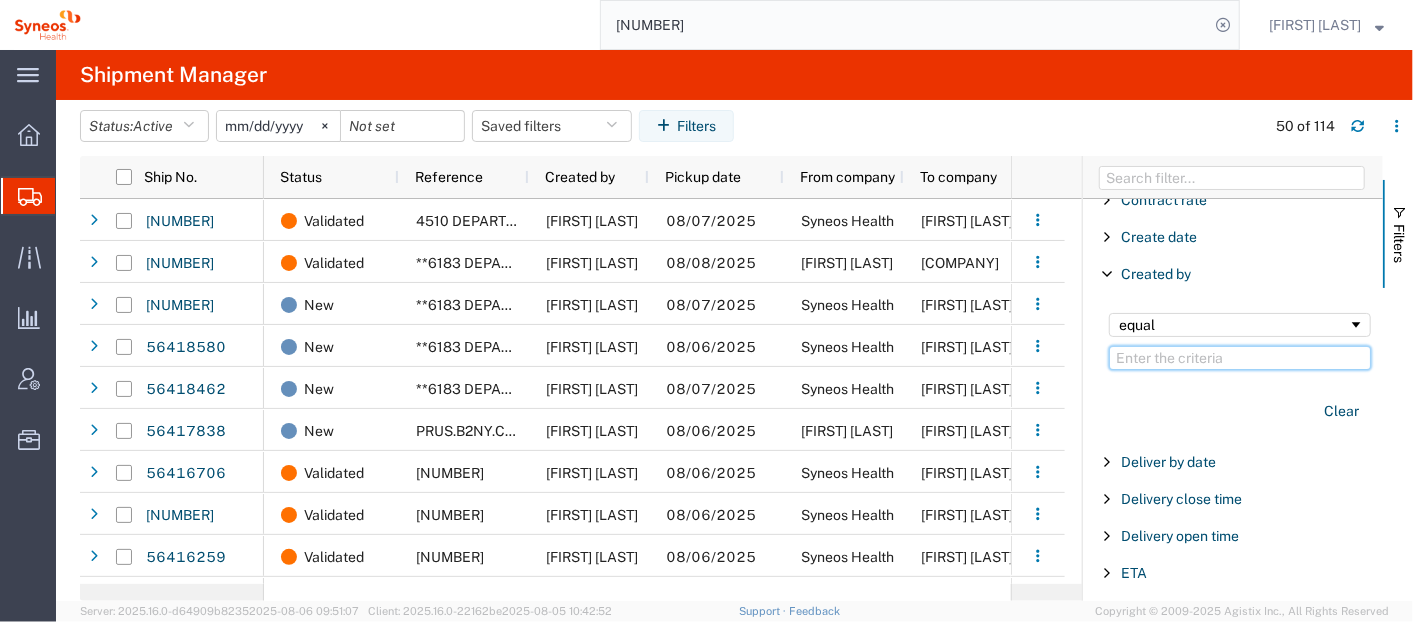 click at bounding box center (1240, 358) 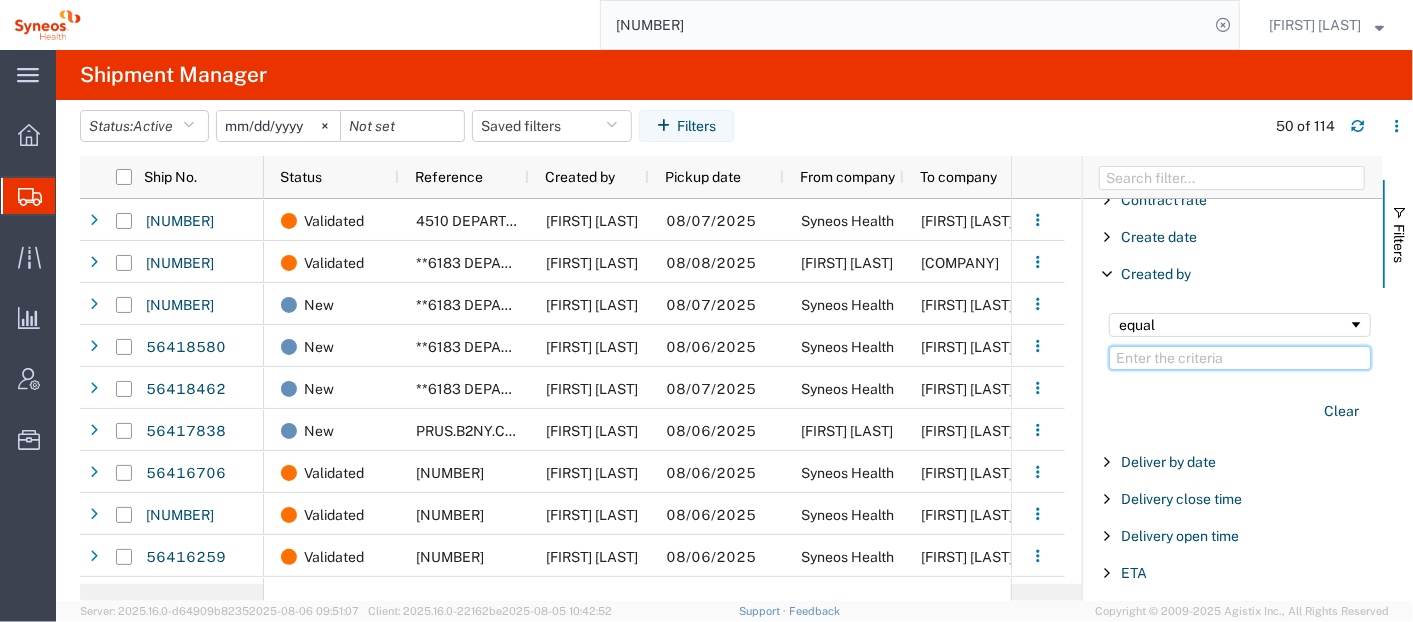 paste on "mireia.font@syneoshealth.com" 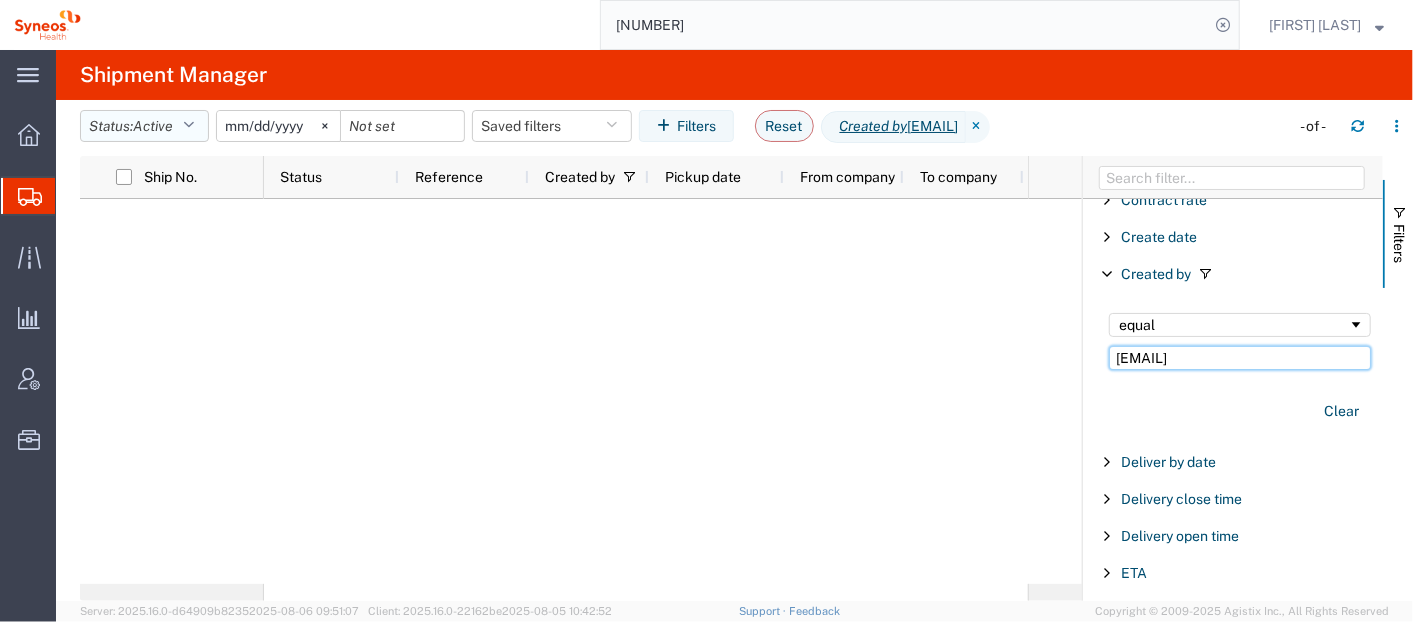 type on "mireia.font@syneoshealth.com" 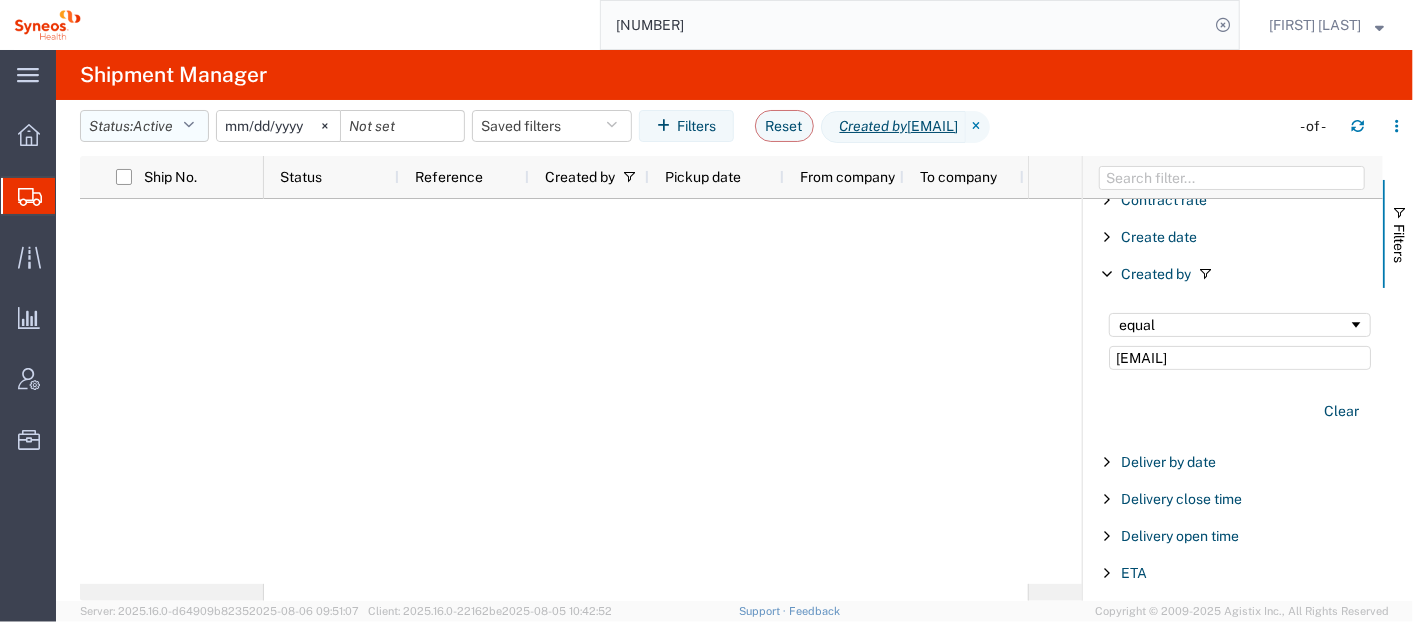 click 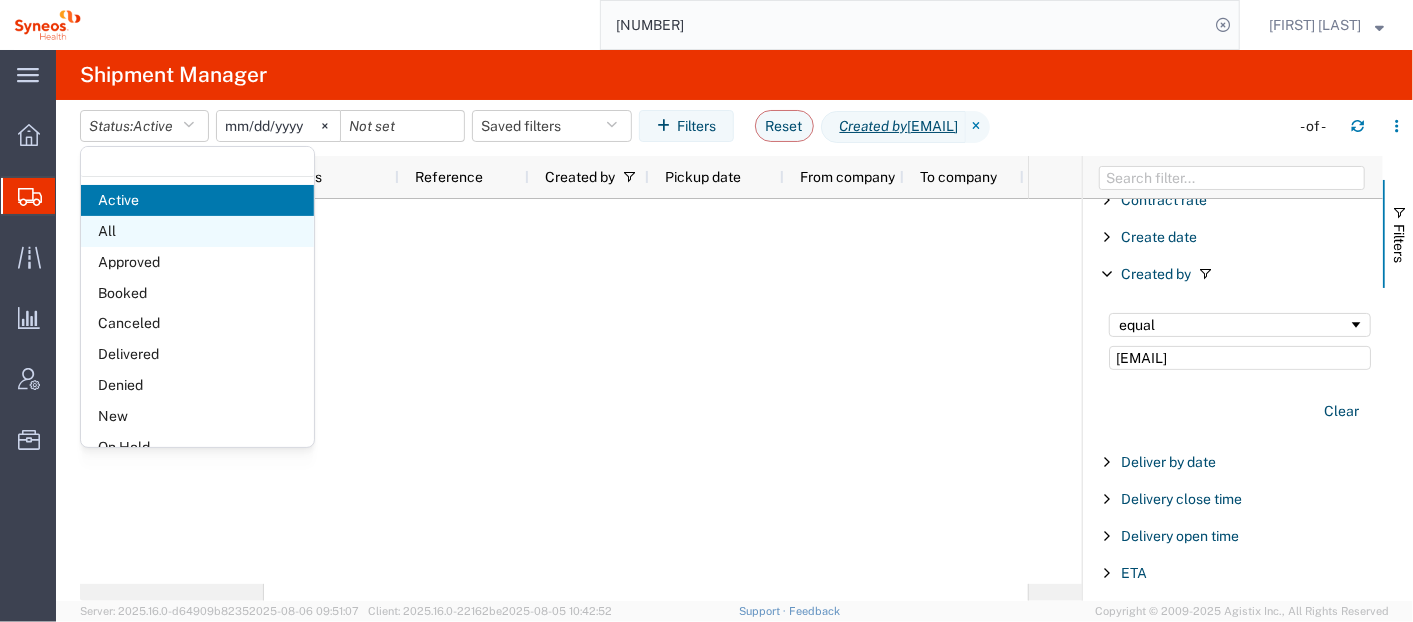 click on "All" 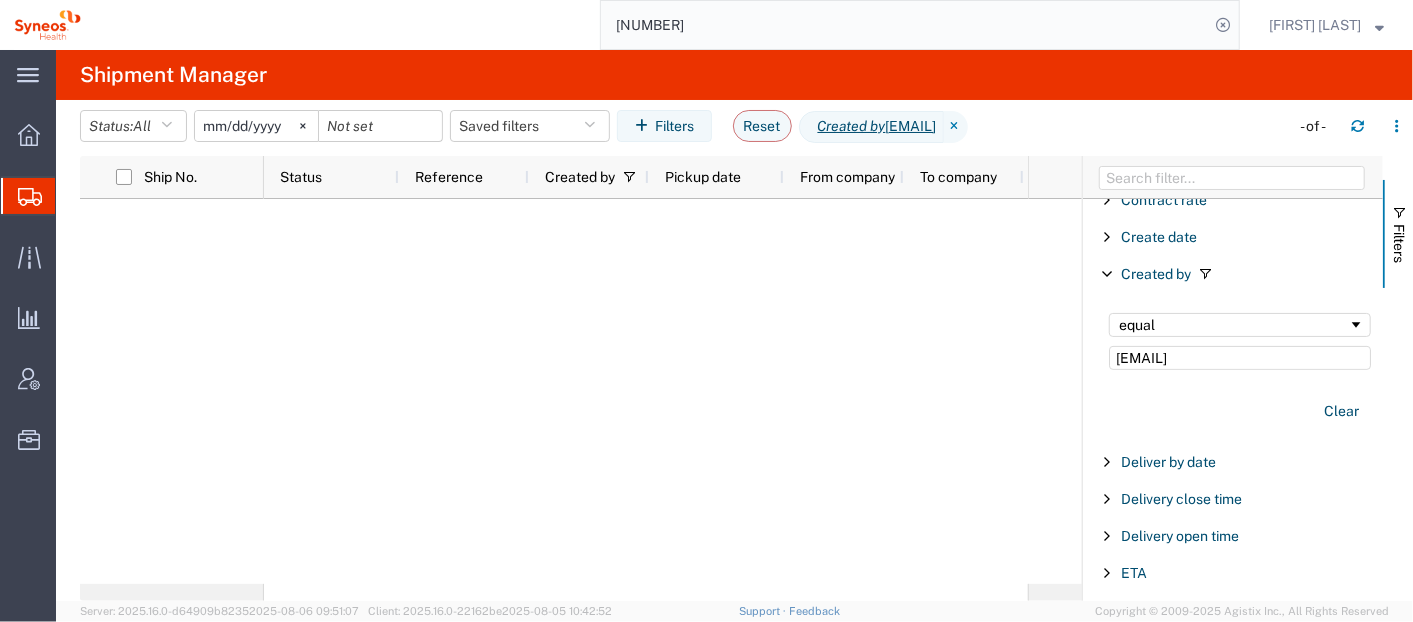 click 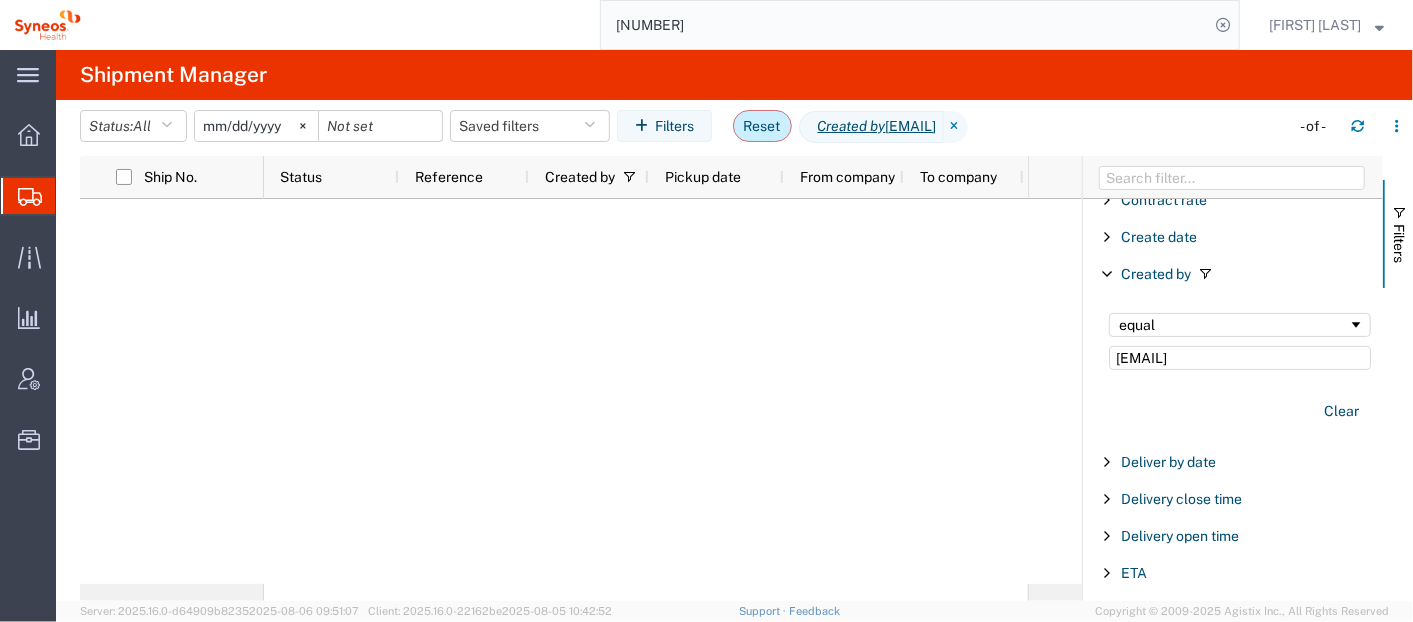 click on "Reset" 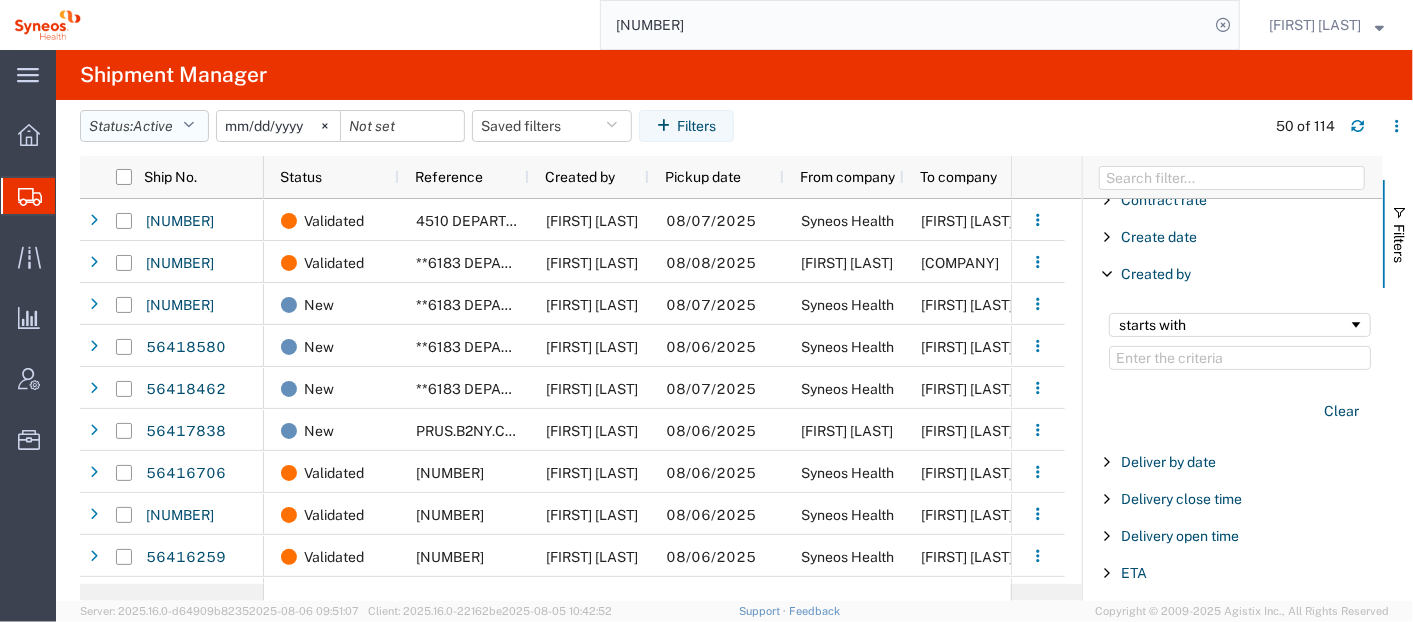 click 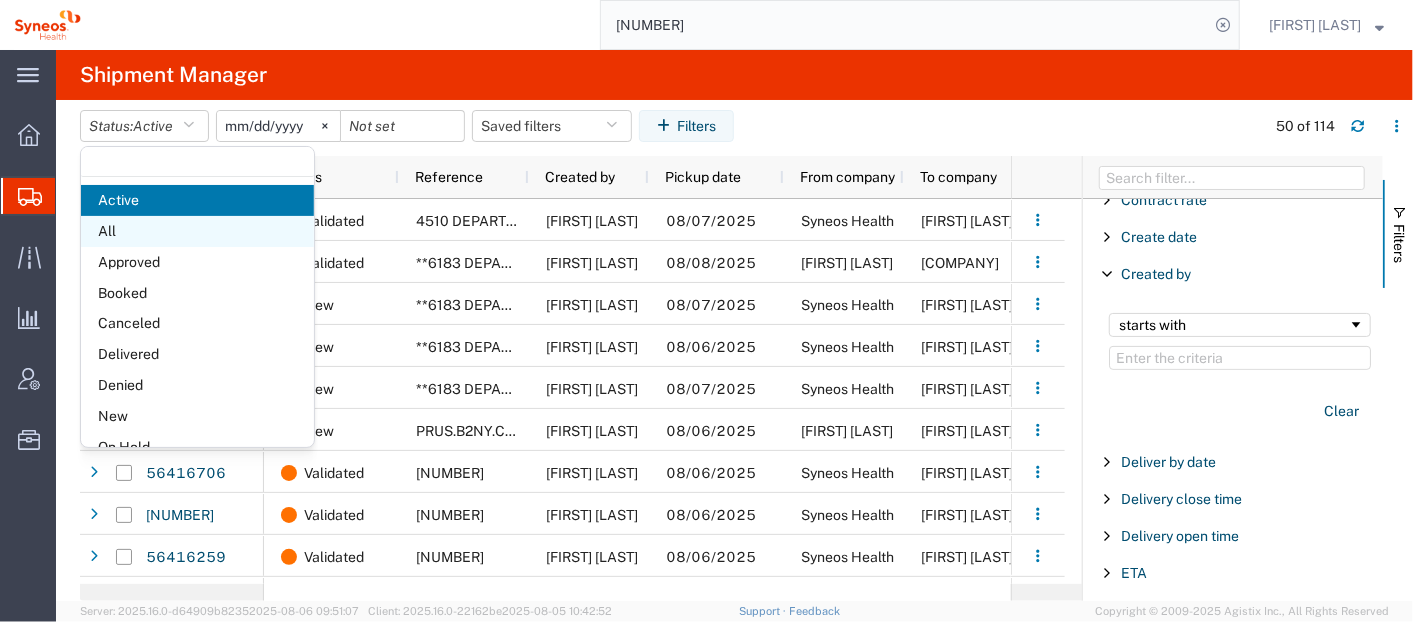 click on "All" 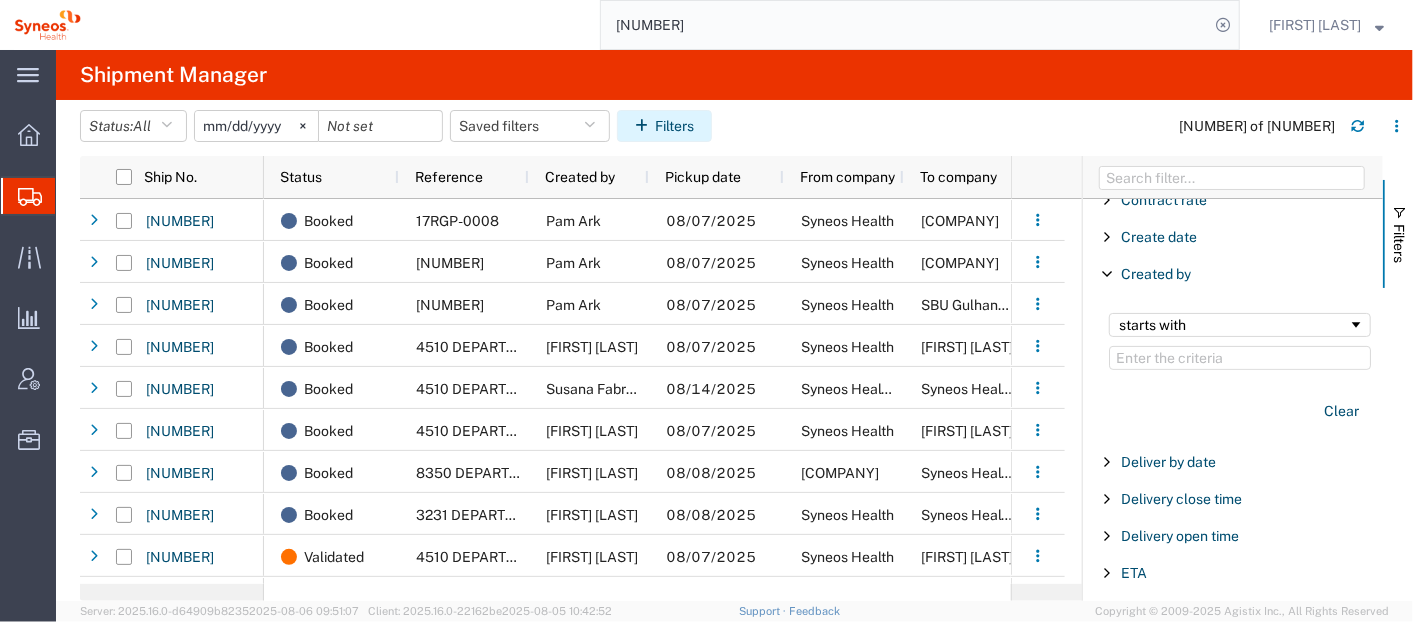 click on "Filters" 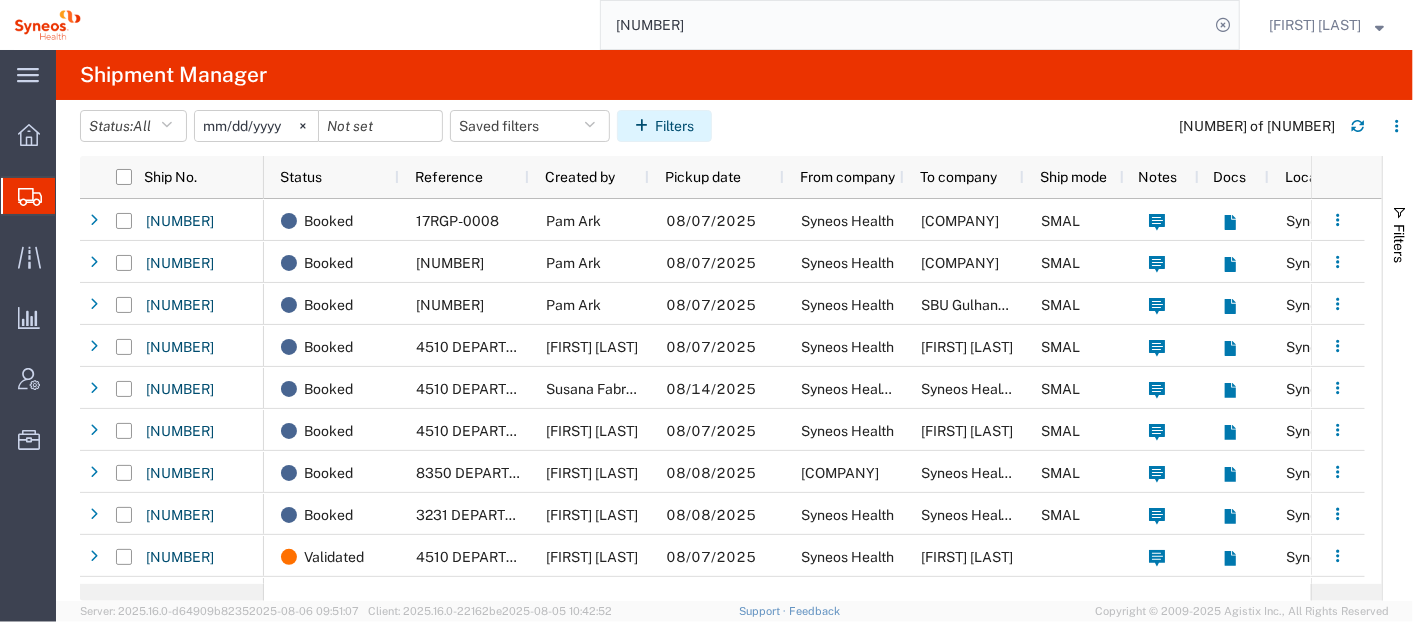 click on "Filters" 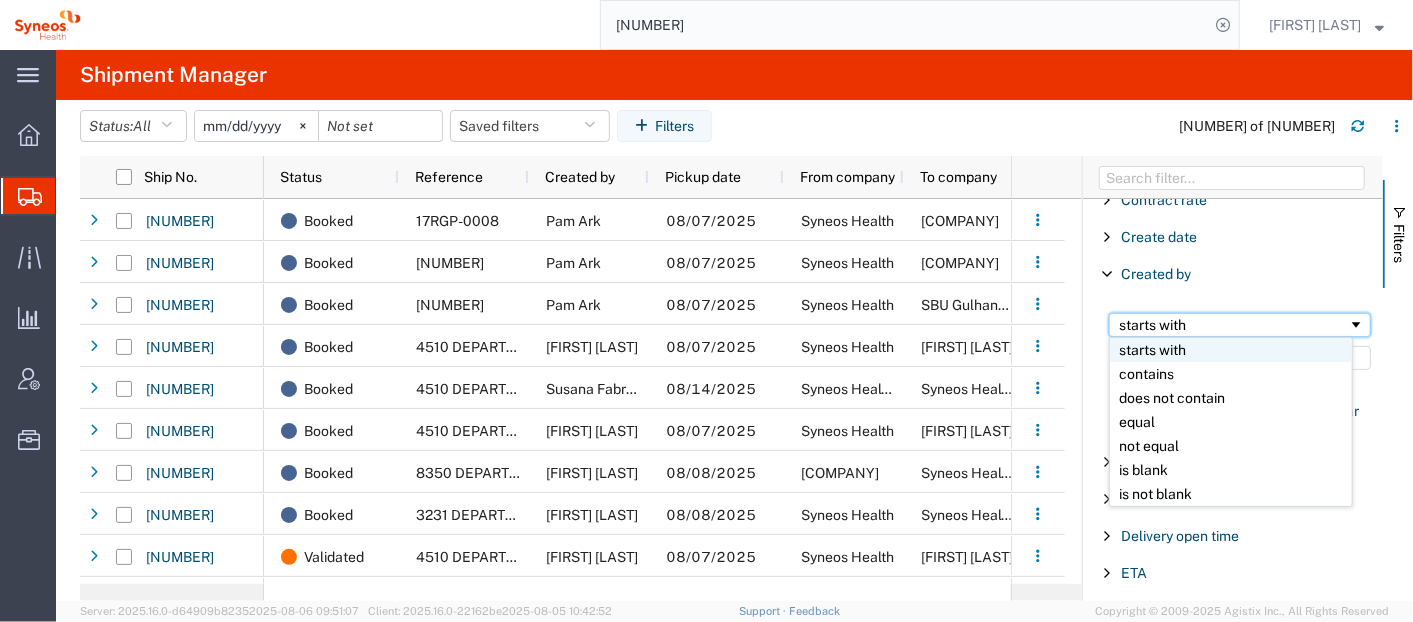click on "starts with" at bounding box center (1233, 325) 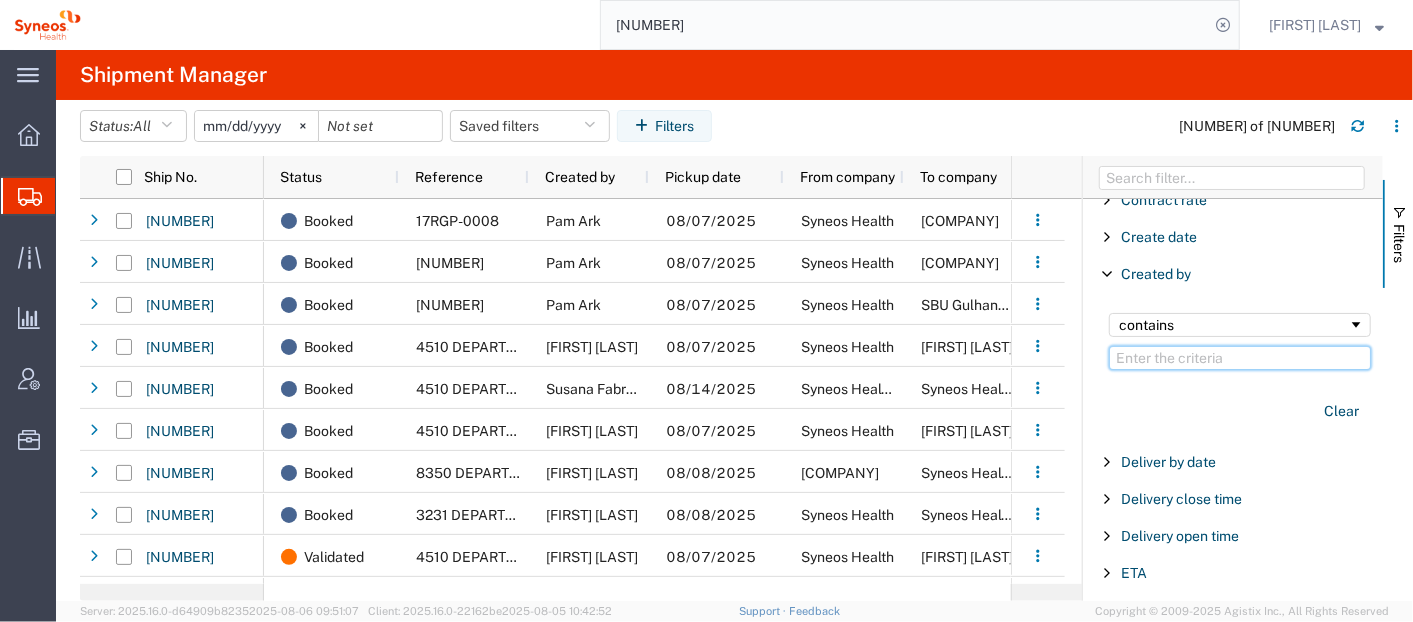 click at bounding box center [1240, 358] 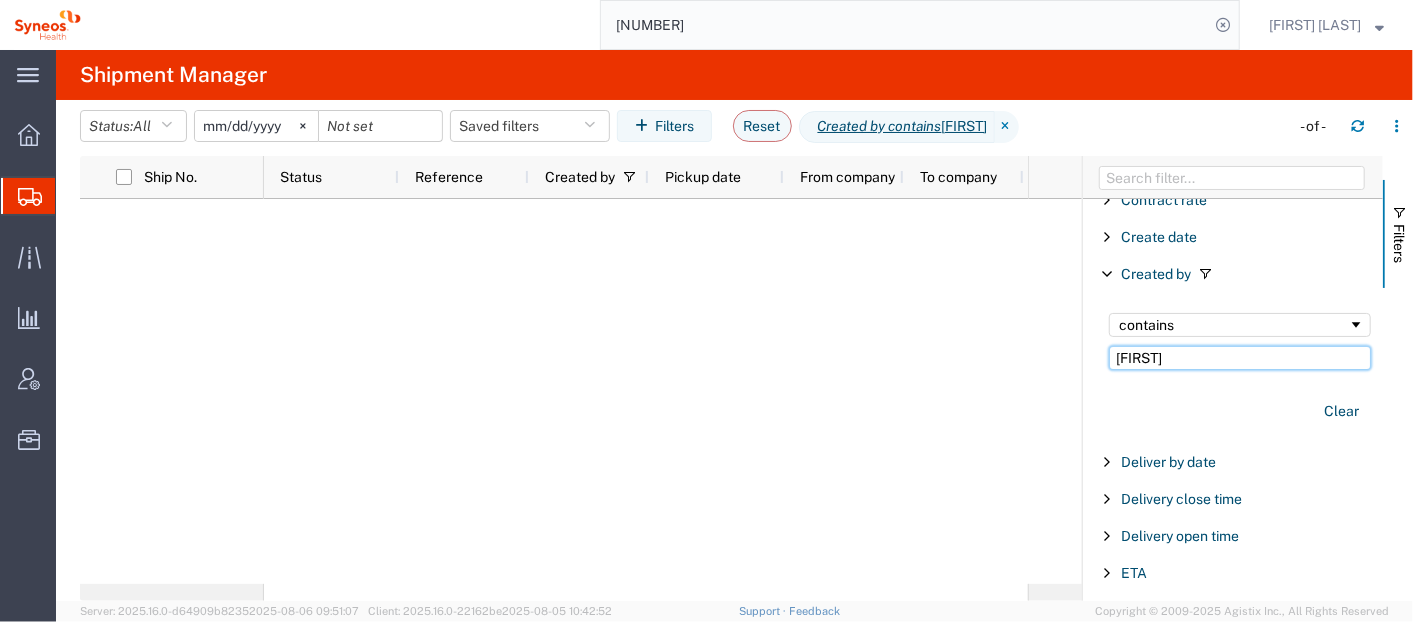 click on "Mireia" at bounding box center [1240, 358] 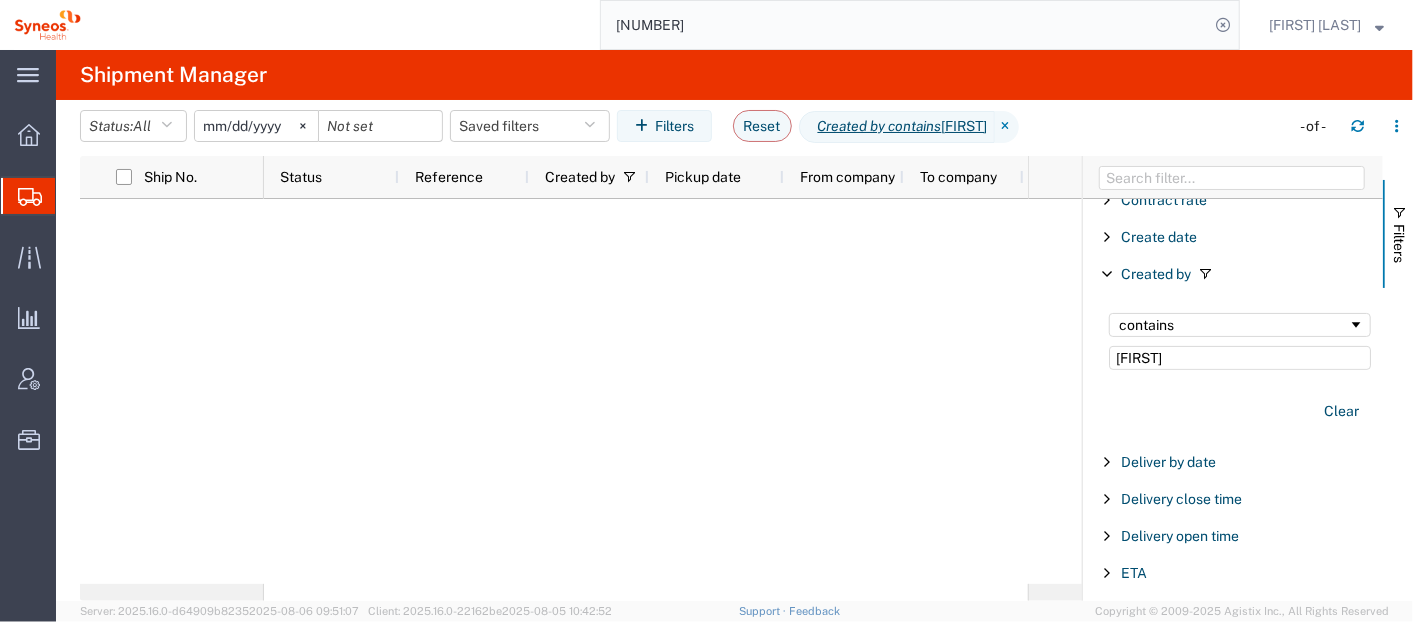 click 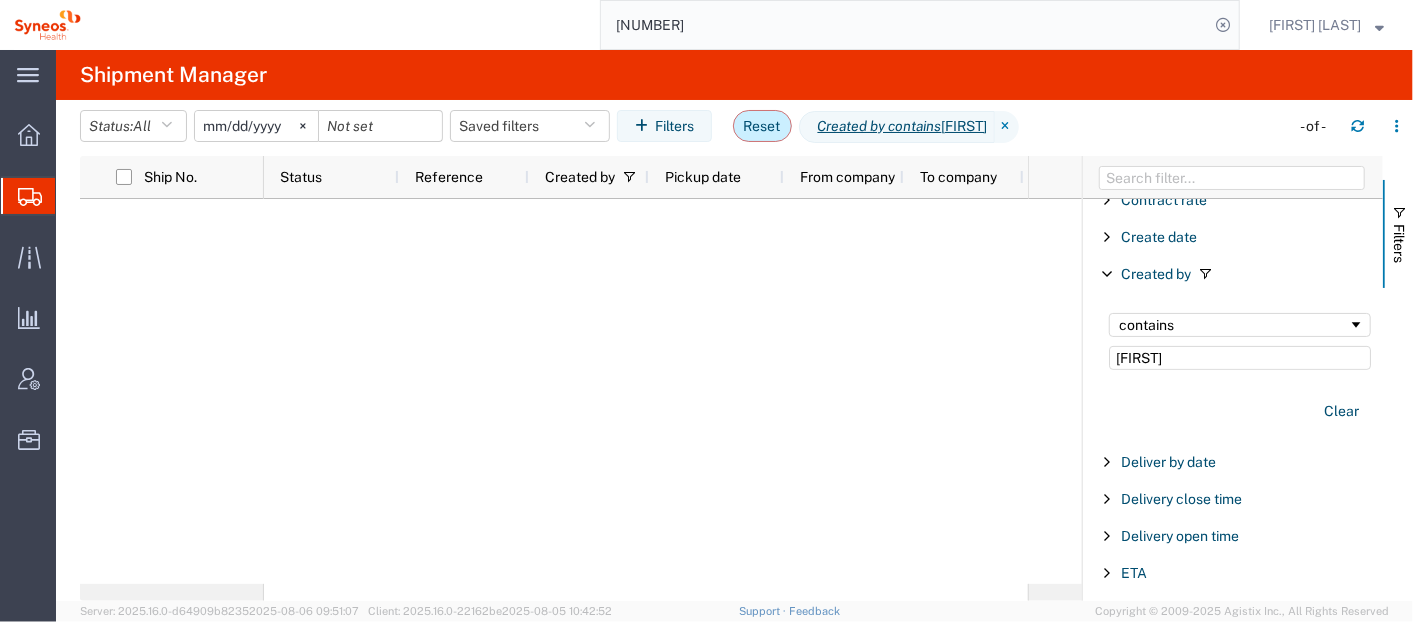 click on "Reset" 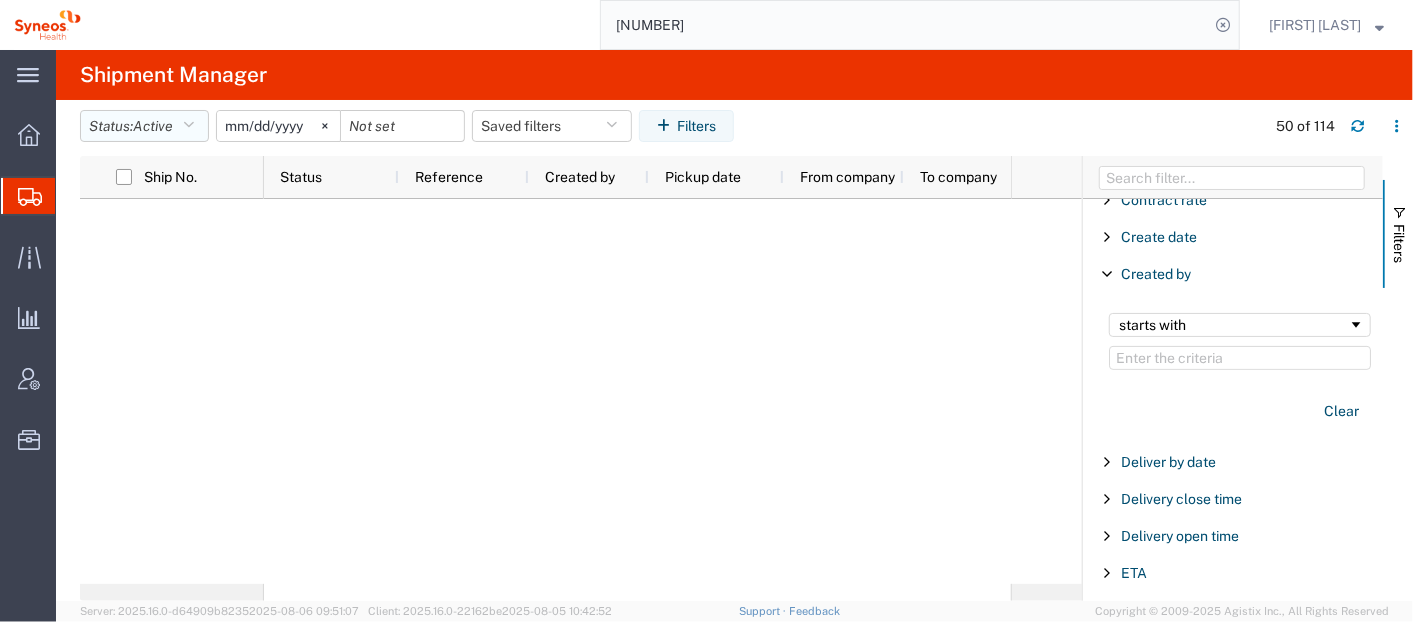 click on "Status:  Active" 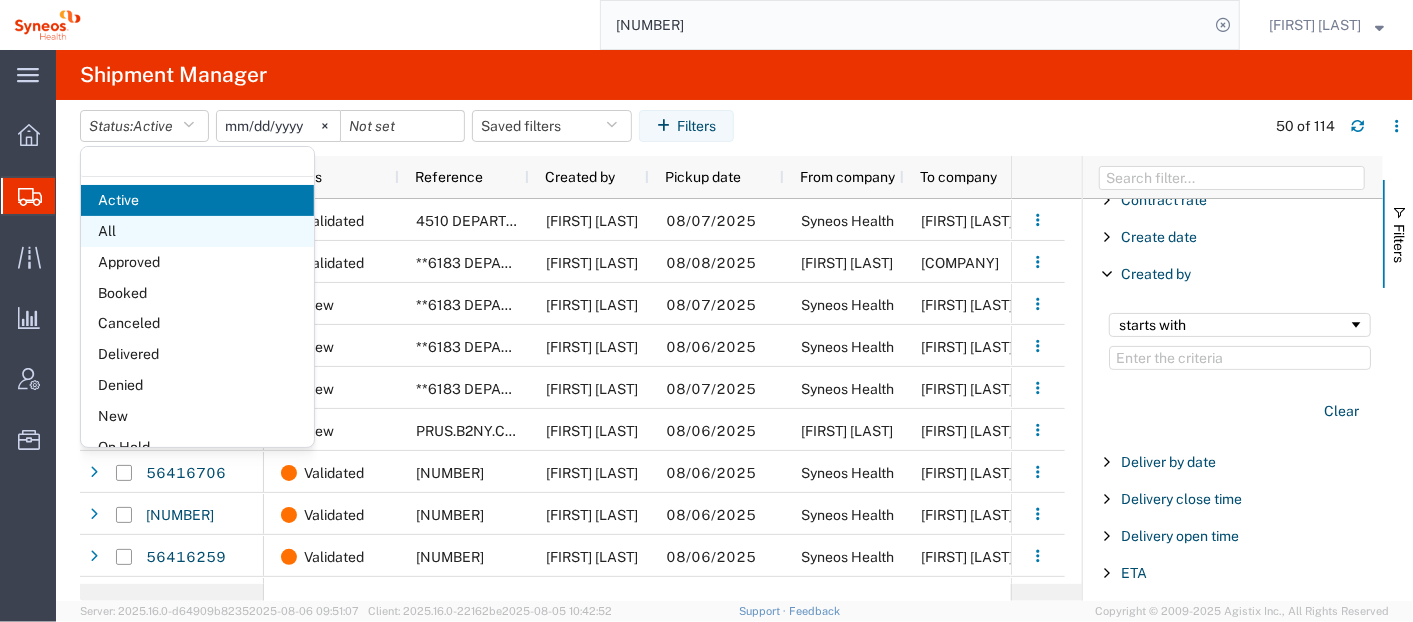 click on "All" 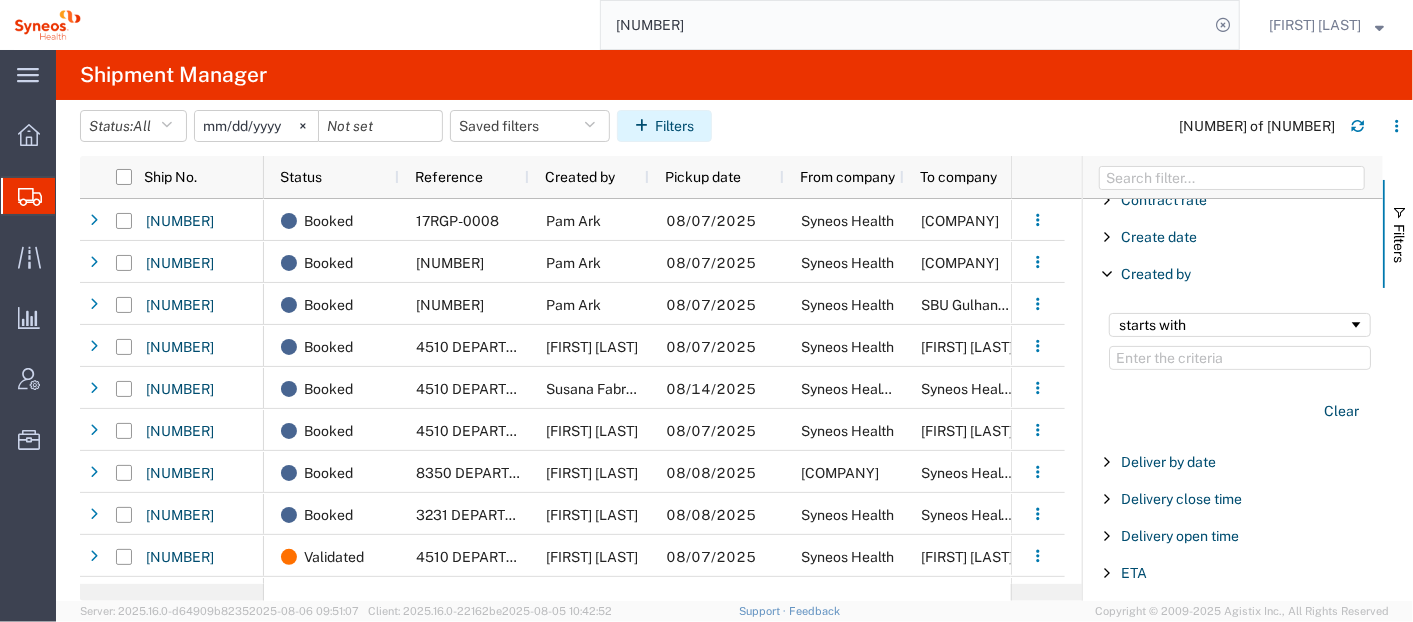 click on "Filters" 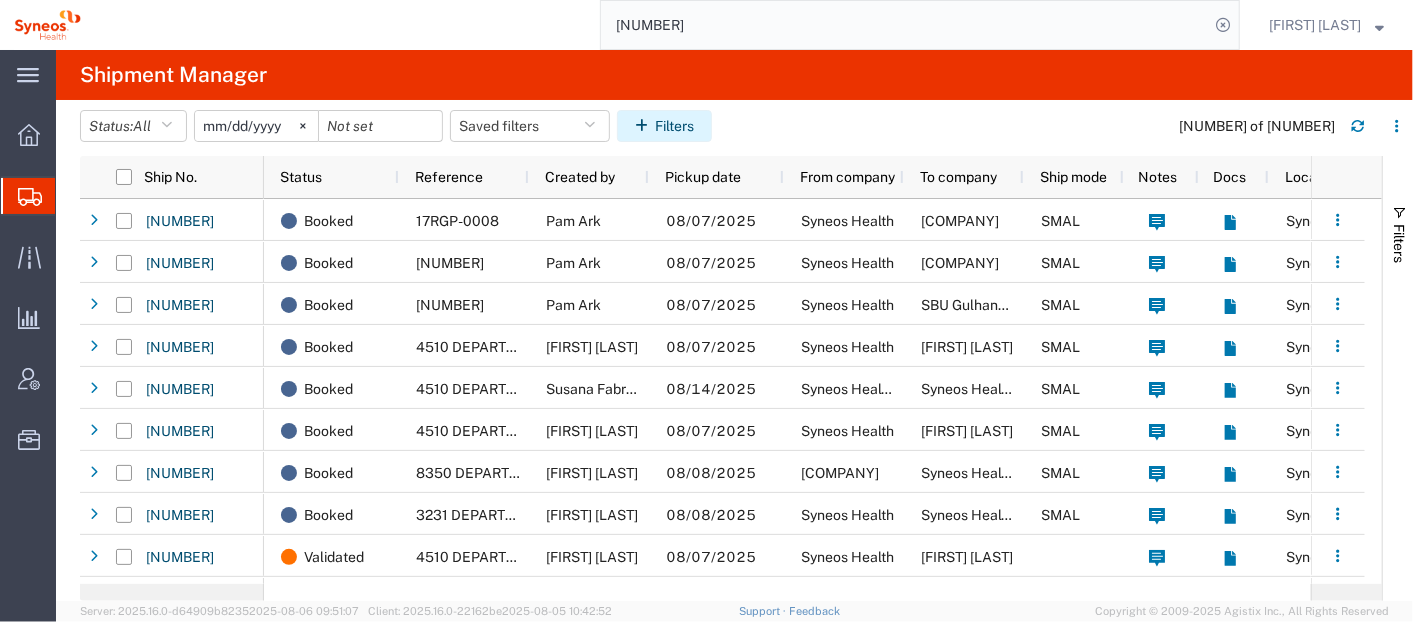 click on "Filters" 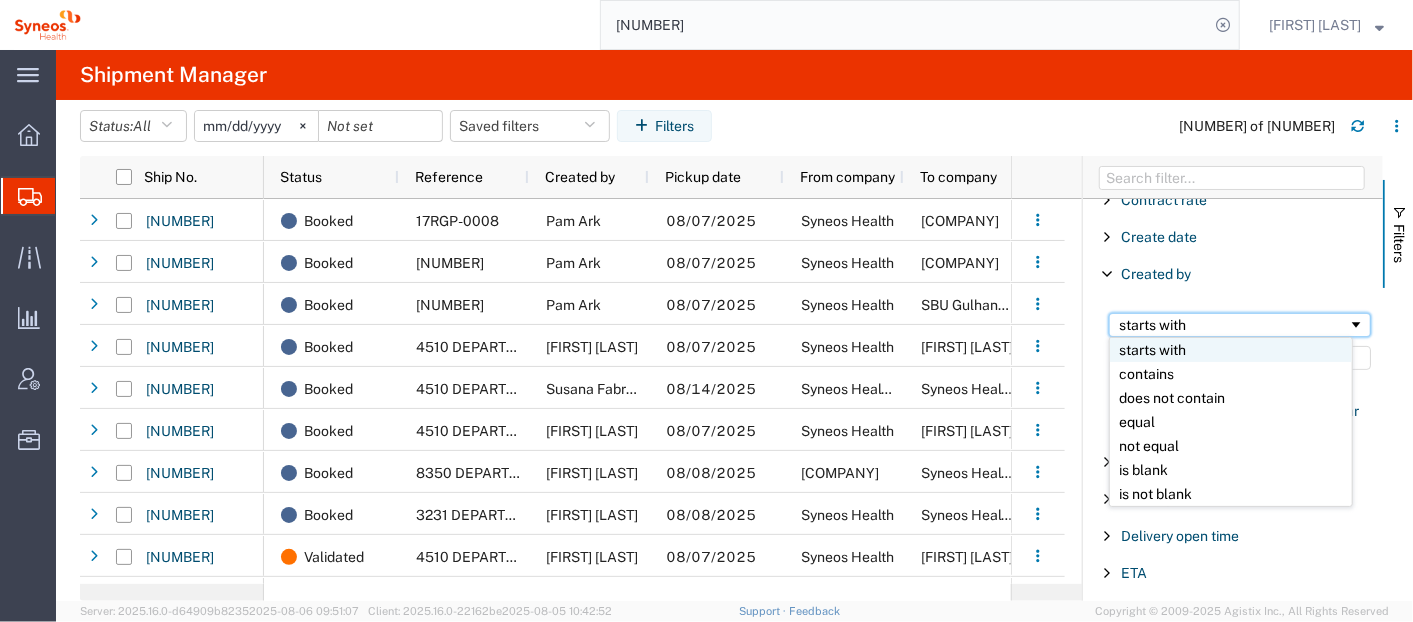 click on "starts with" at bounding box center (1233, 325) 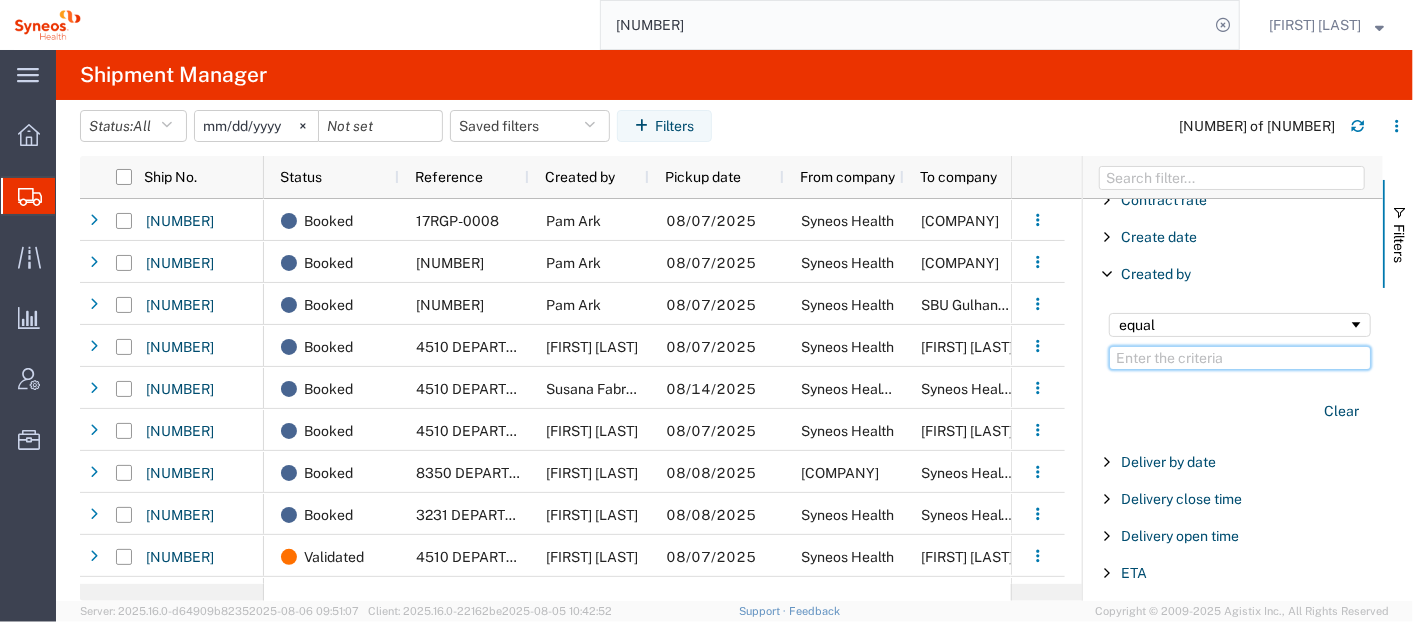 click at bounding box center [1240, 358] 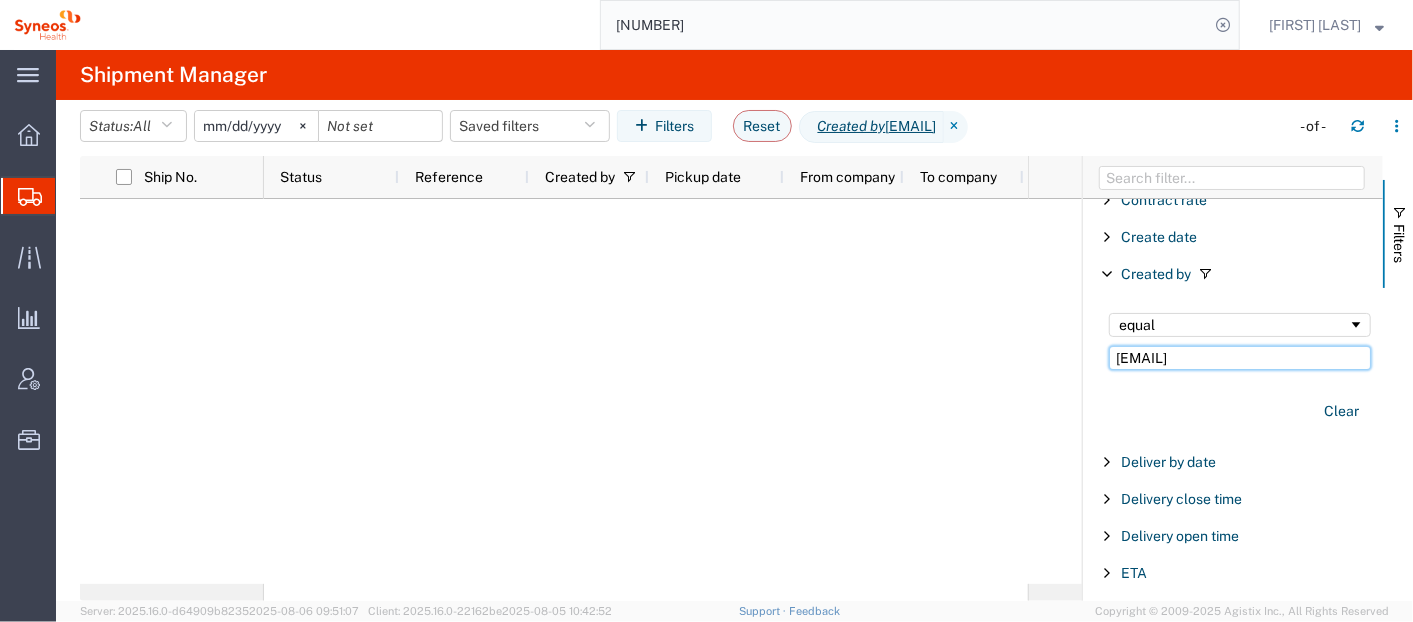 type on "mireia.font@syneoshealth.com" 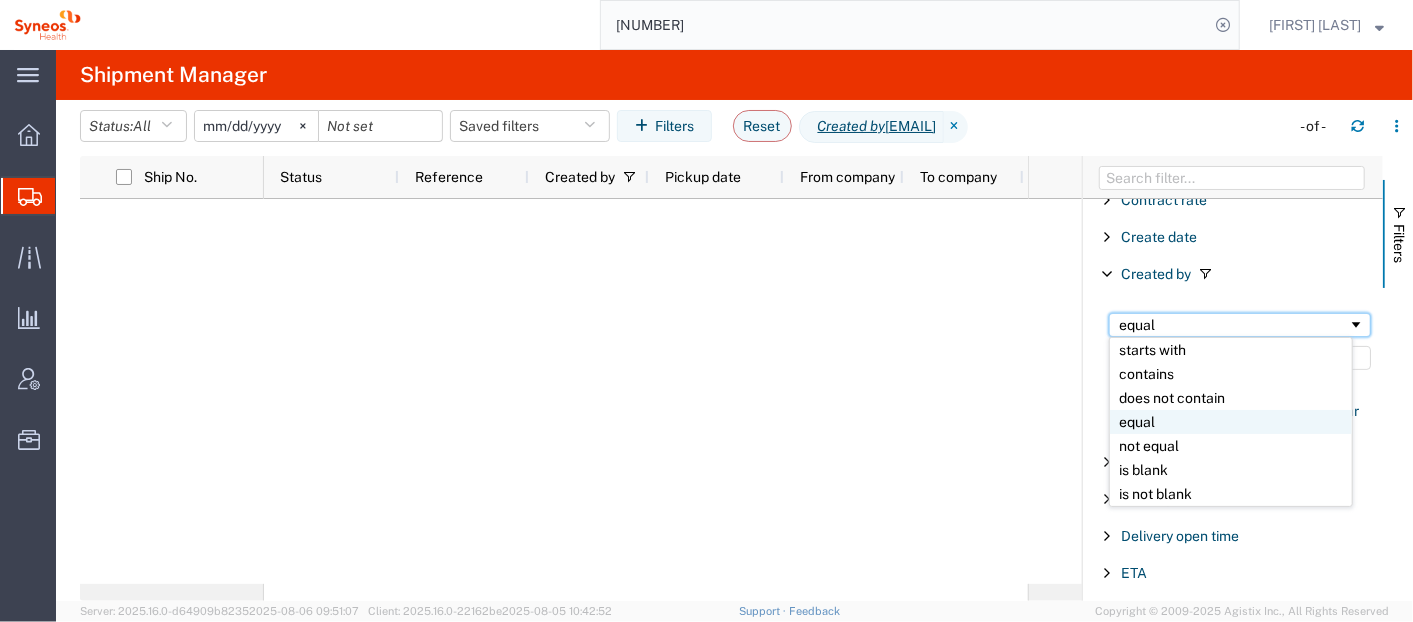 click on "equal" at bounding box center [1233, 325] 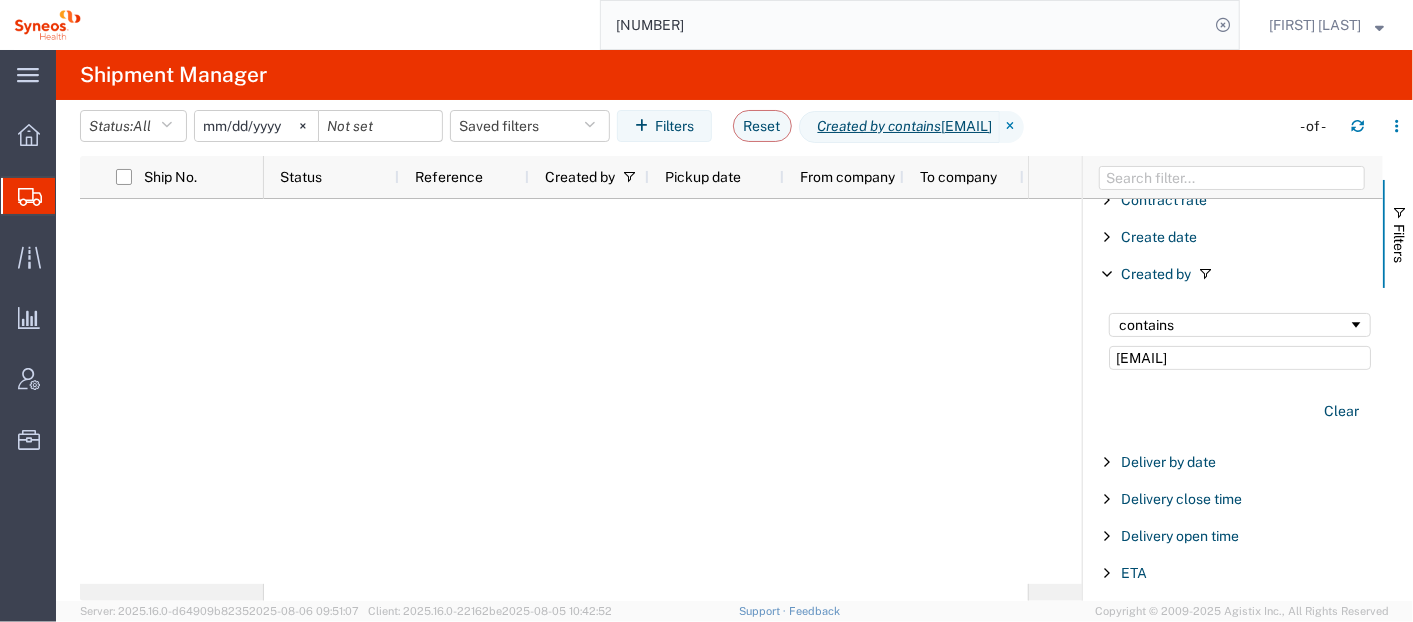 click 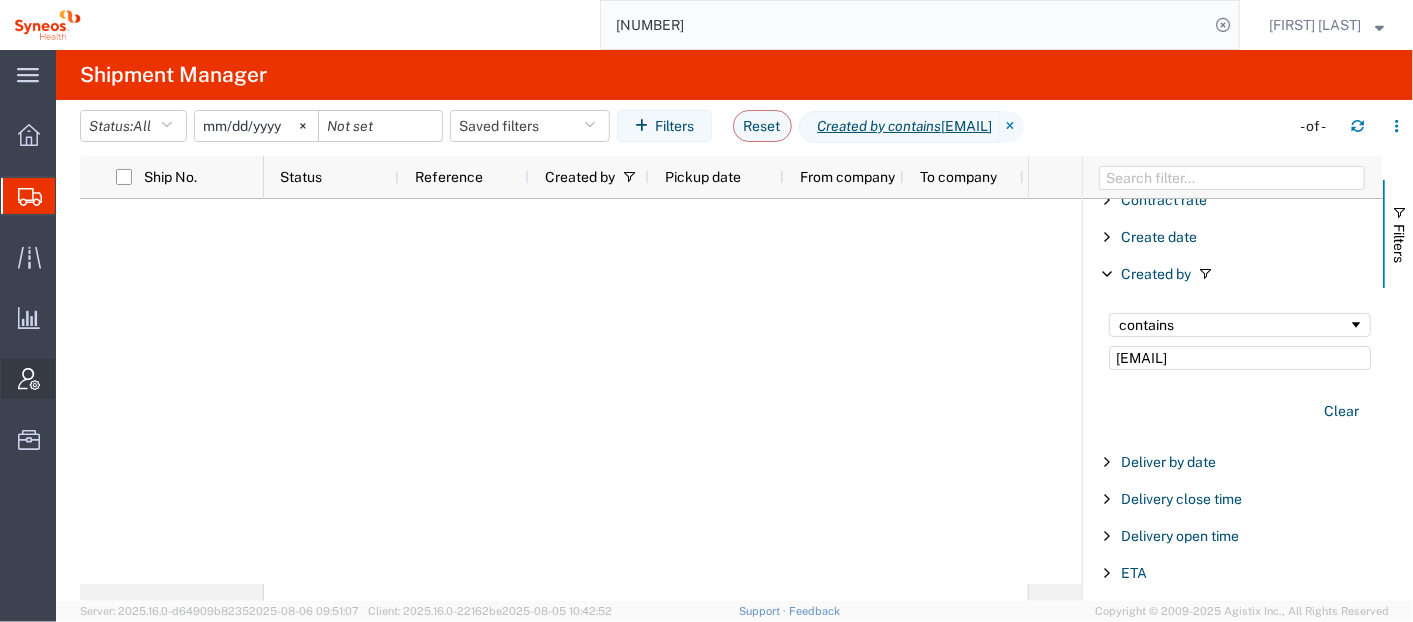 click on "Account Admin" 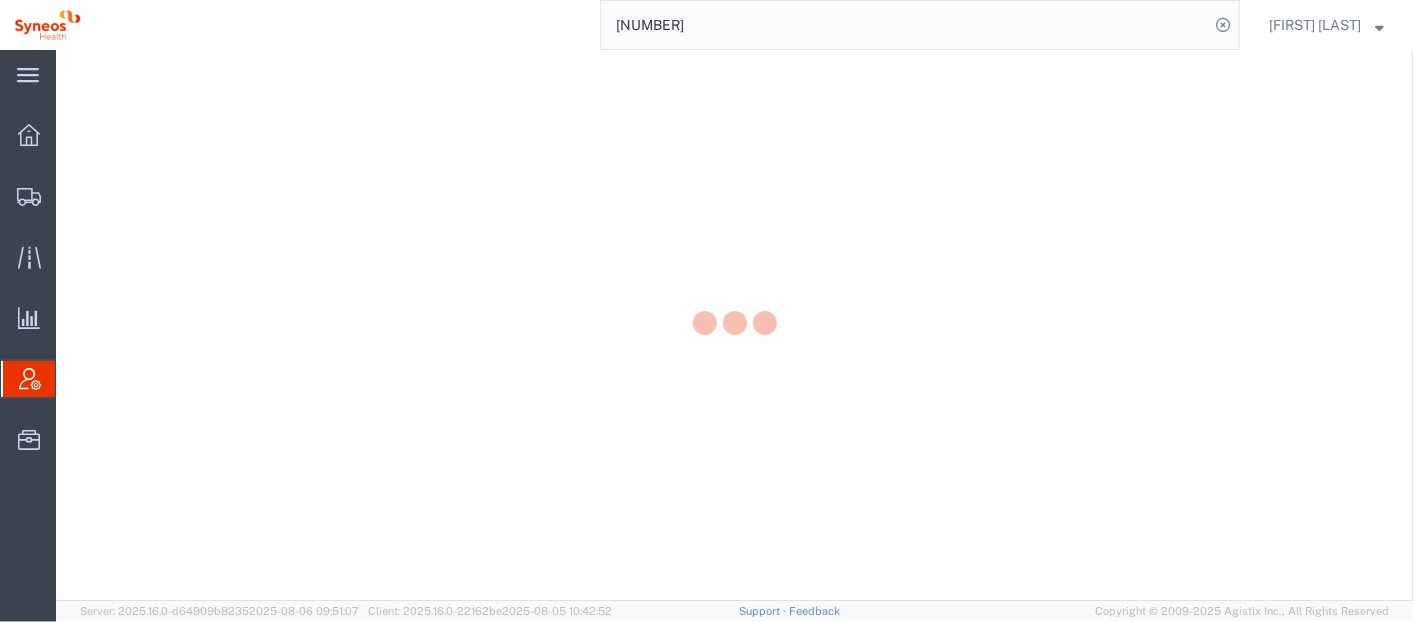 scroll, scrollTop: 0, scrollLeft: 0, axis: both 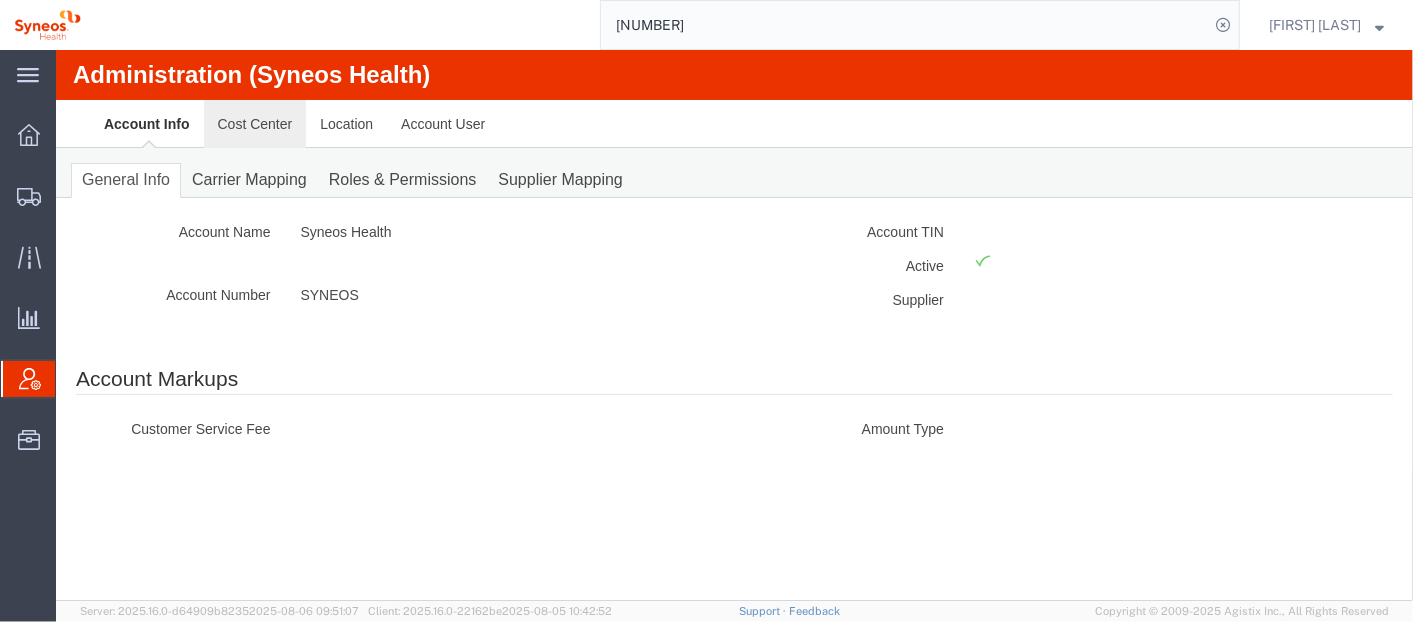 click on "Cost Center" at bounding box center (254, 123) 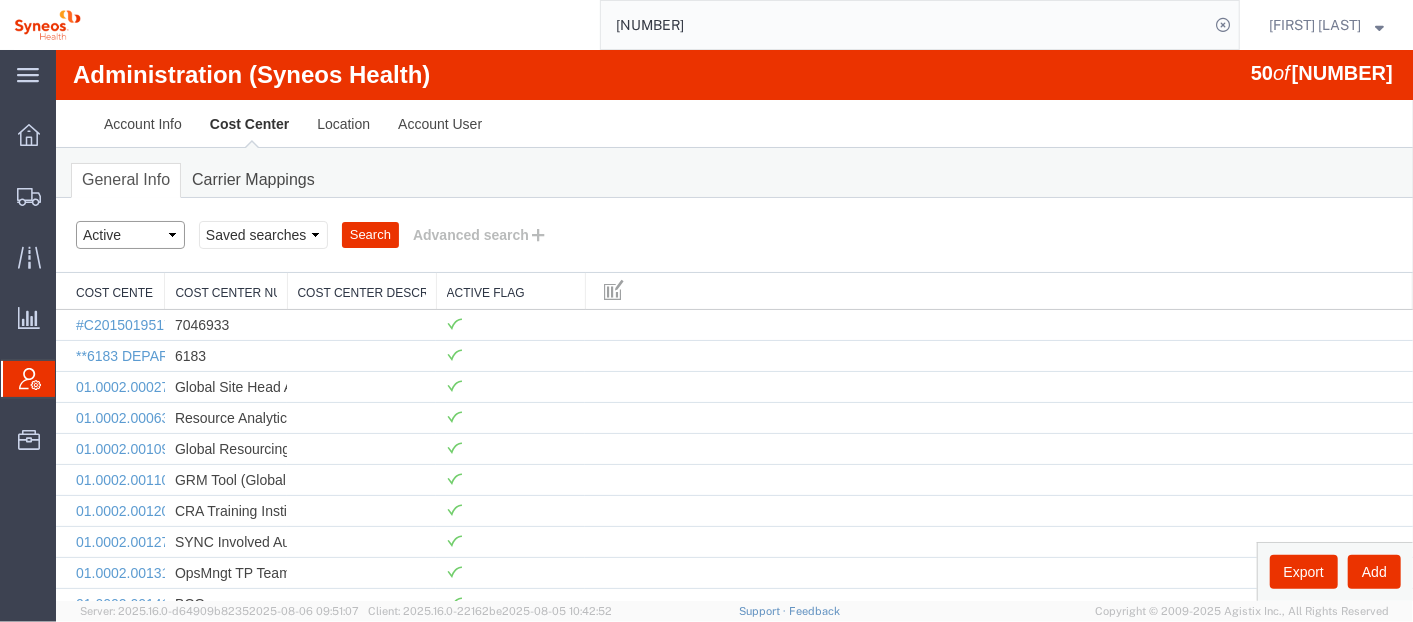 click on "Select status
Active All Inactive" at bounding box center [129, 234] 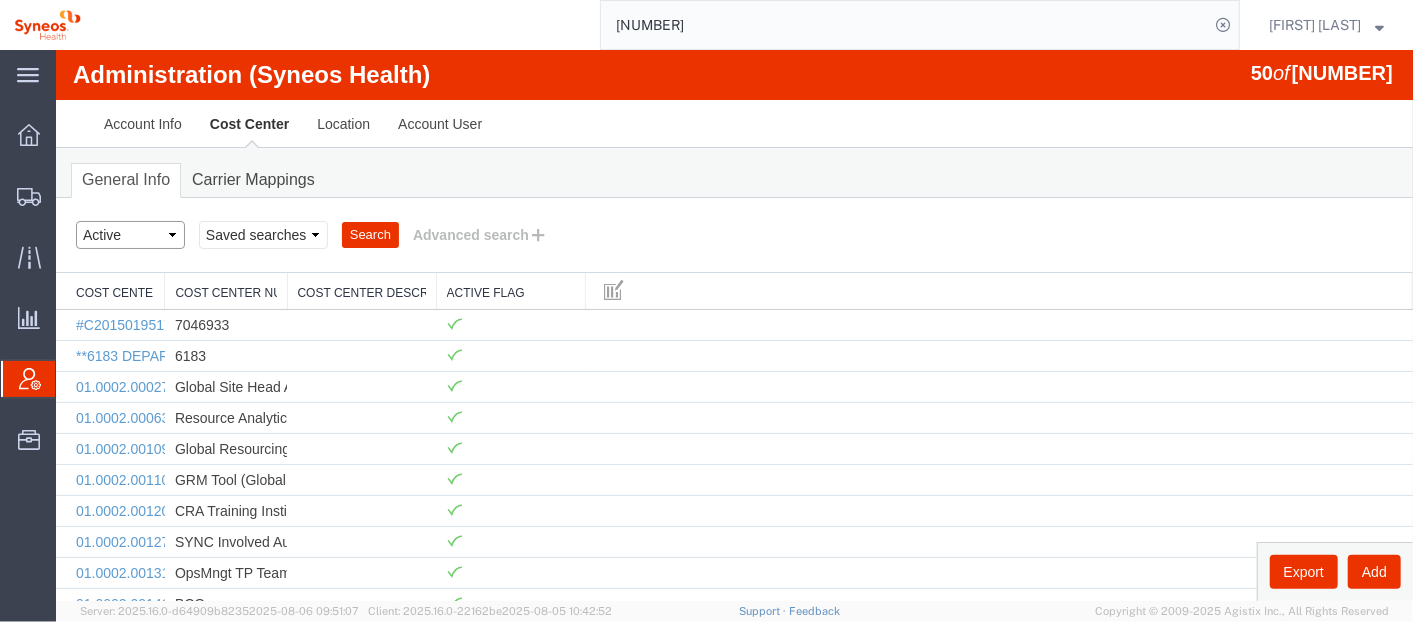 select on "ALL" 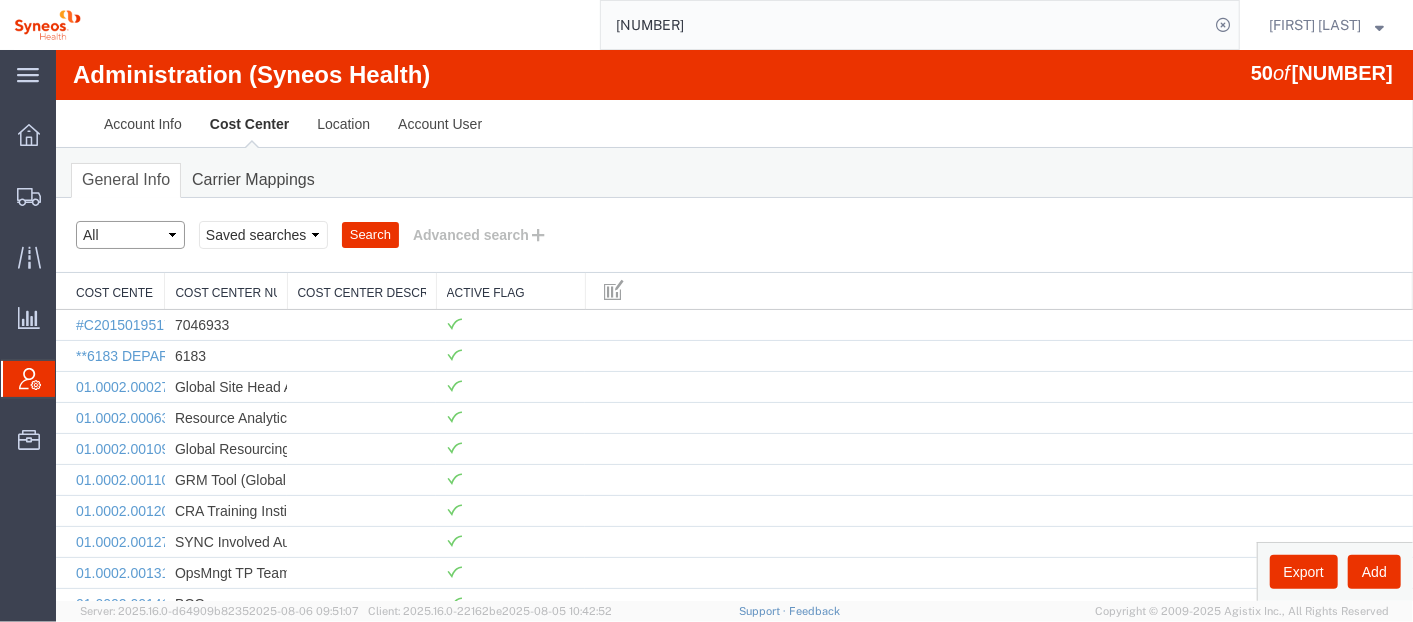 click on "Select status
Active All Inactive" at bounding box center [129, 234] 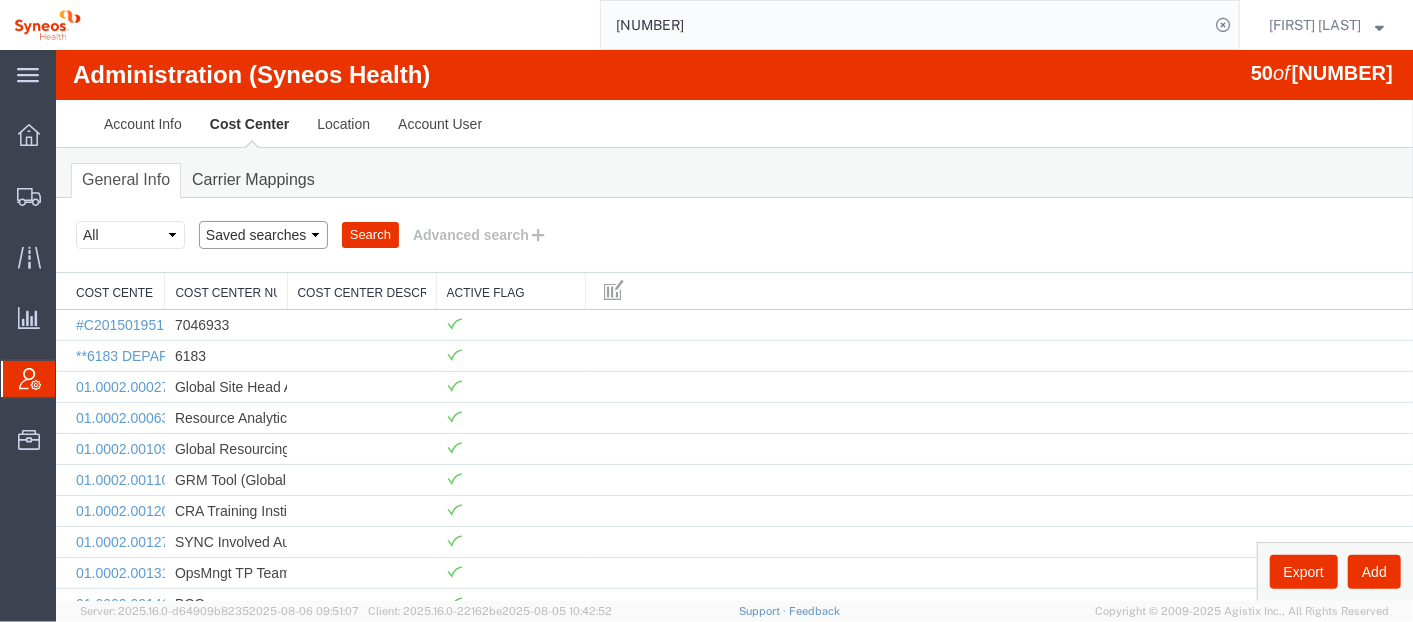 click on "Saved searches" at bounding box center [262, 234] 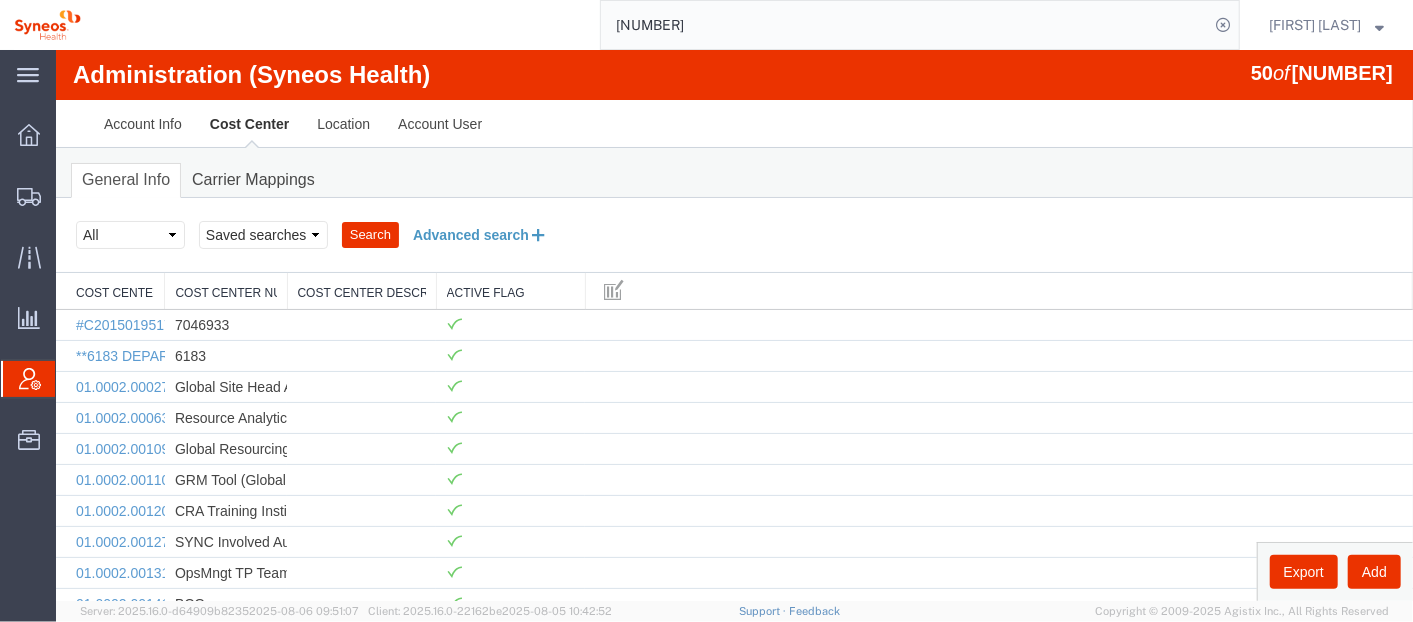 click on "Advanced search" at bounding box center (479, 234) 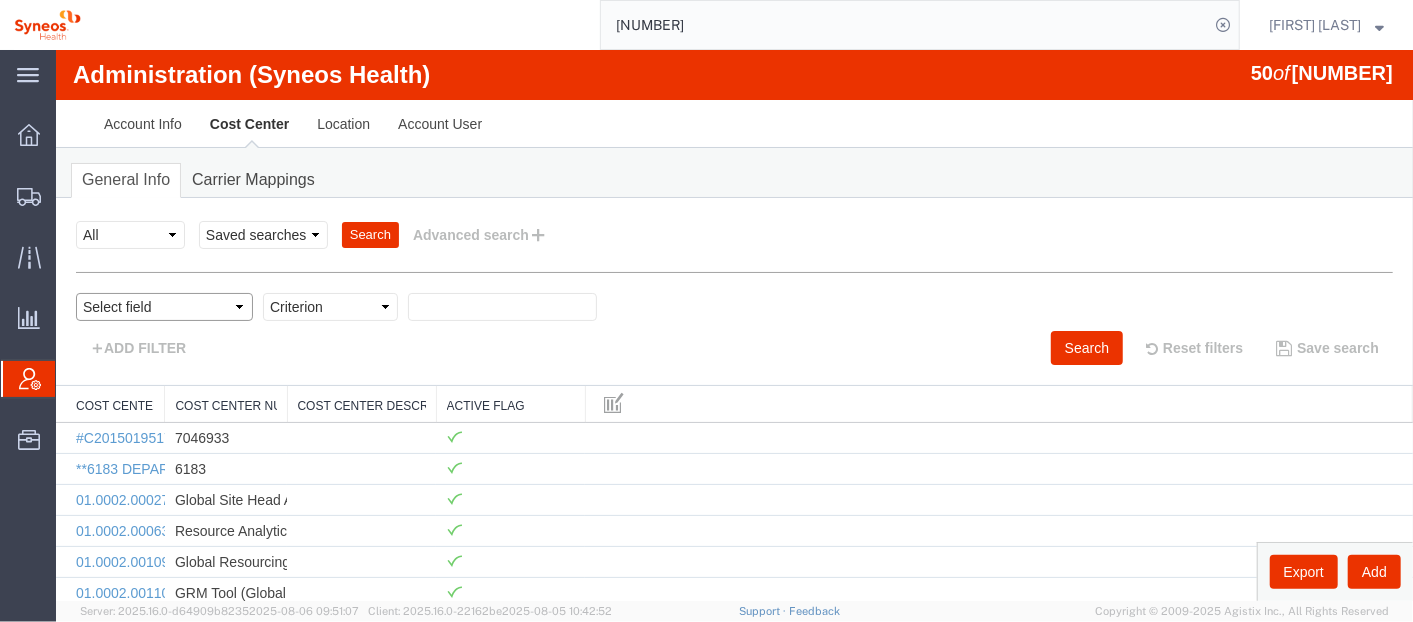 click on "Select field Cost Center Description Cost Center Name Cost Center Number" at bounding box center [163, 306] 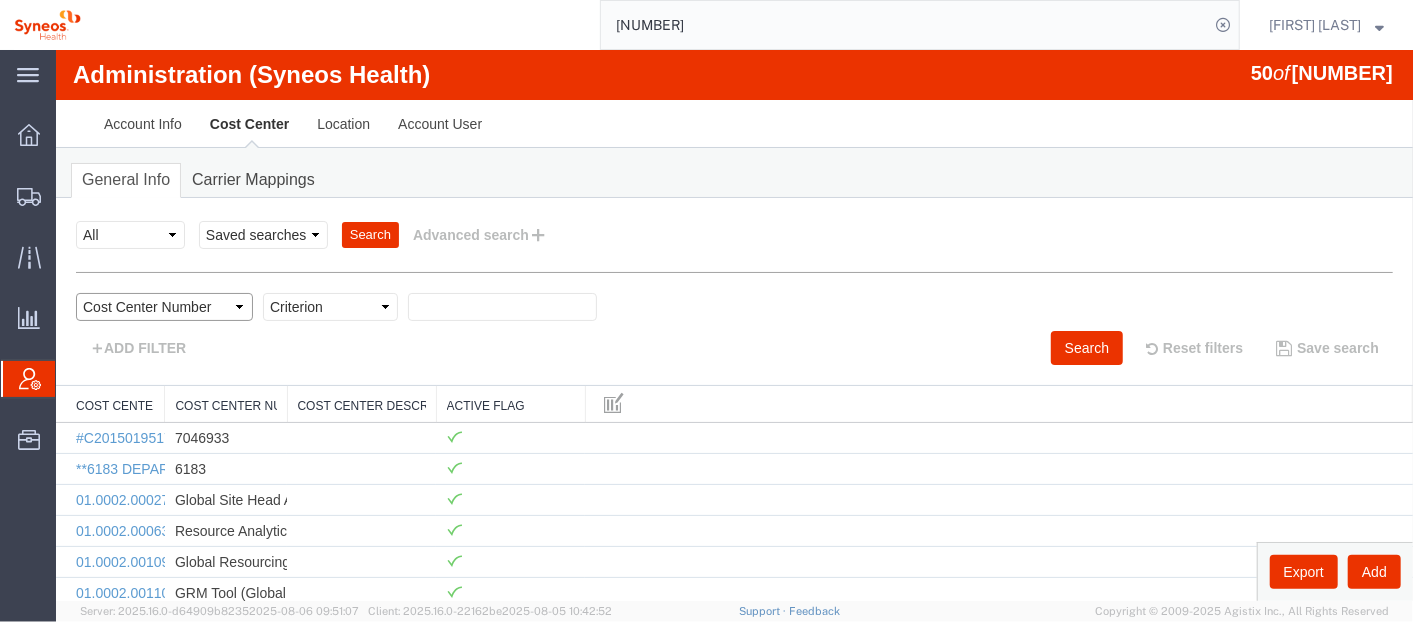click on "Select field Cost Center Description Cost Center Name Cost Center Number" at bounding box center [163, 306] 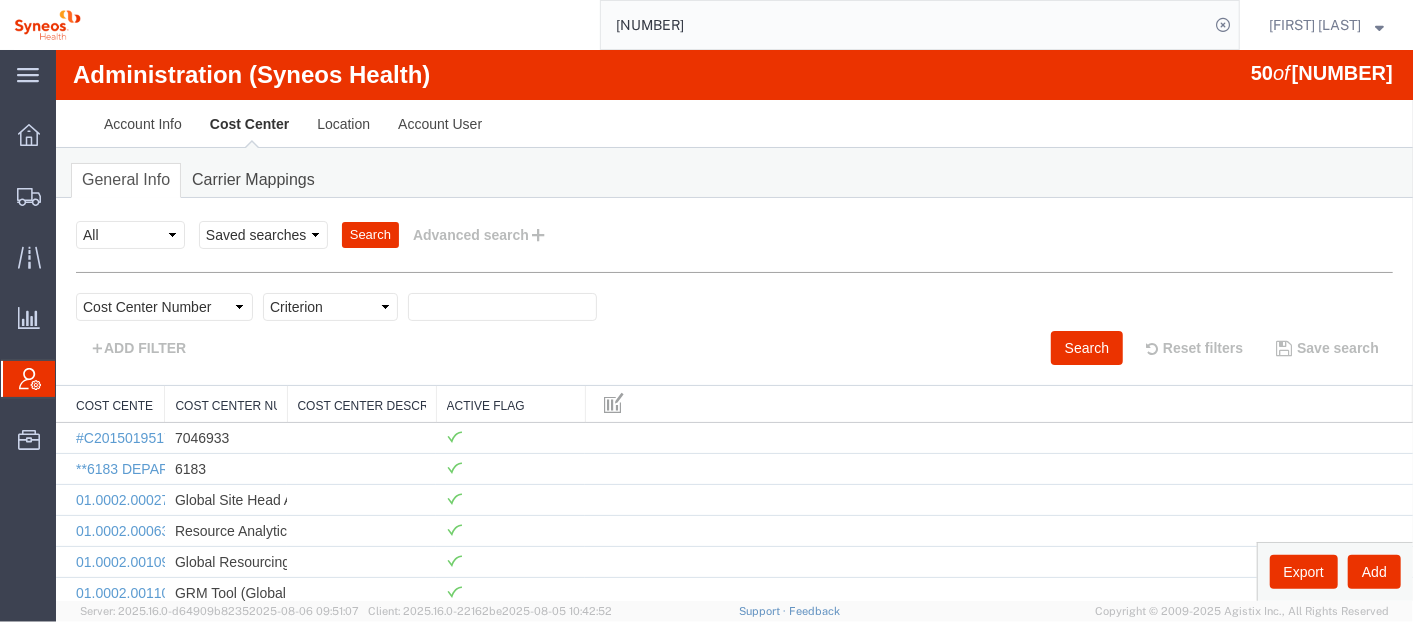 click on "Criterion contains does not contain is is blank is not blank starts with" at bounding box center [329, 306] 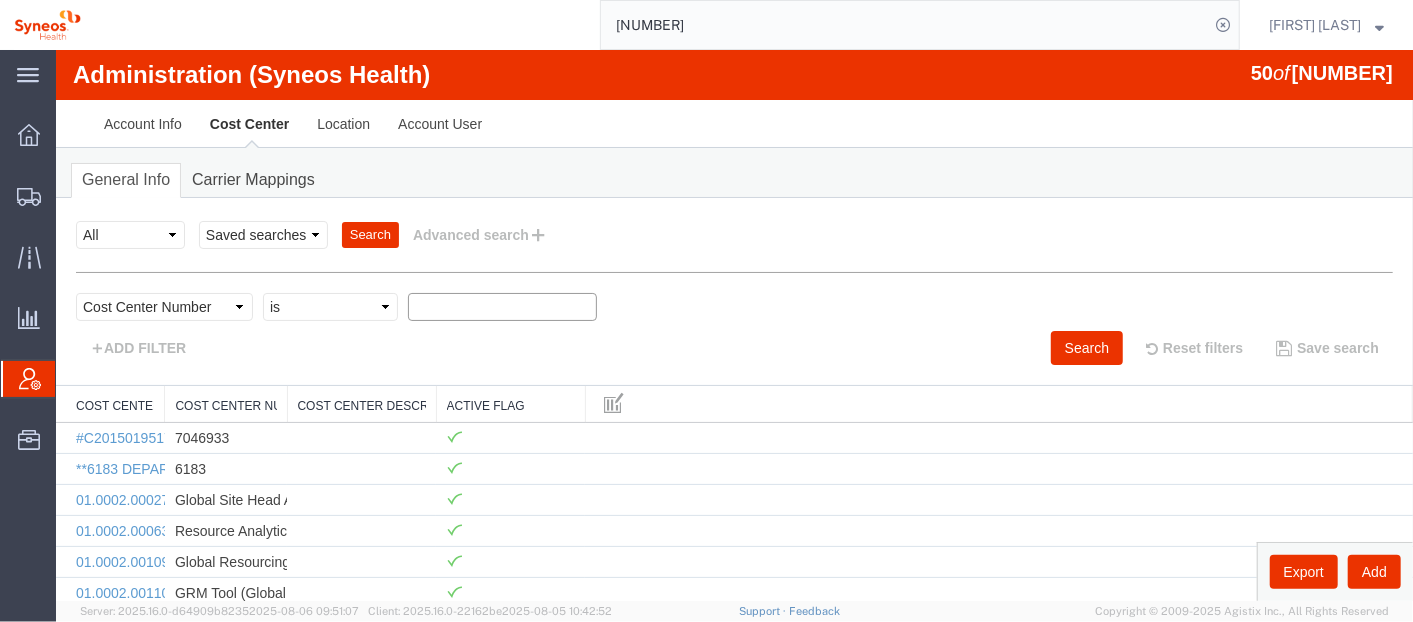 click on "Criterion contains does not contain is is blank is not blank starts with" at bounding box center (329, 306) 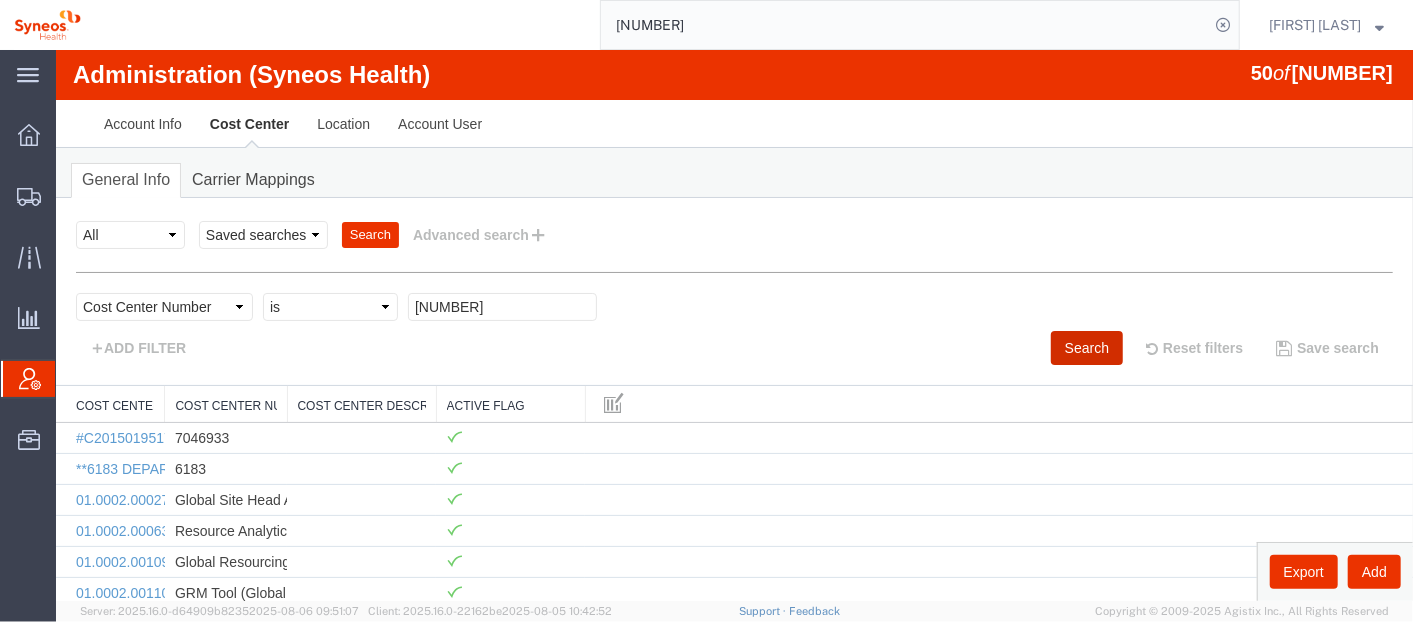 click on "Search" at bounding box center (1086, 347) 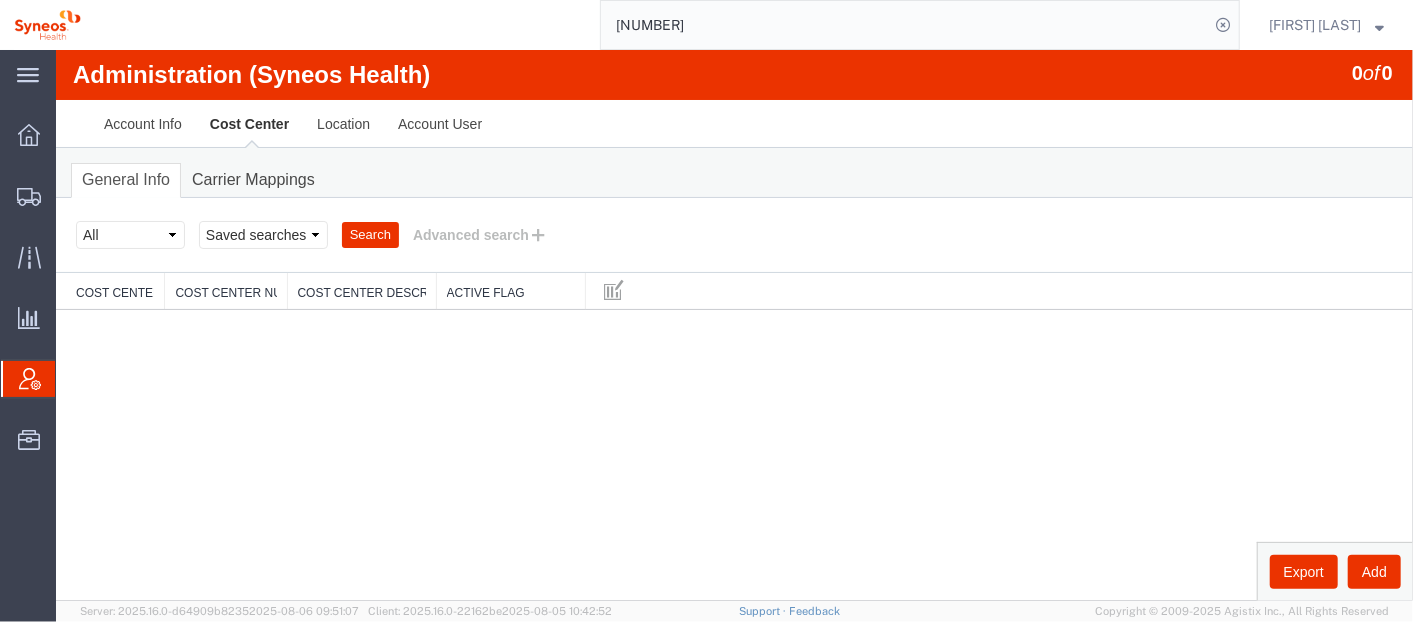 click on "Administration (Syneos Health)
0
of
0
Account Info
Cost Center
Location
Account User
General Info
Carrier Mappings
Search
Select status
Active All Inactive
Saved searches
Search
Advanced search
costCenterName
Cost Center Name
../../common/searchCriteriaString.xml
costCenterNum
Cost Center Number
../../common/searchCriteriaString.xml
costCenterDescr
Cost Center Description
../../common/searchCriteriaString.xml
Select field Cost Center Description Cost Center Name Cost Center Number
Criterion
Select one or more
Select field Cost Center Description Cost Center Name Cost Center Number
Criterion contains does not contain is is blank is not blank starts with
2576
ADD FILTER" at bounding box center (733, 324) 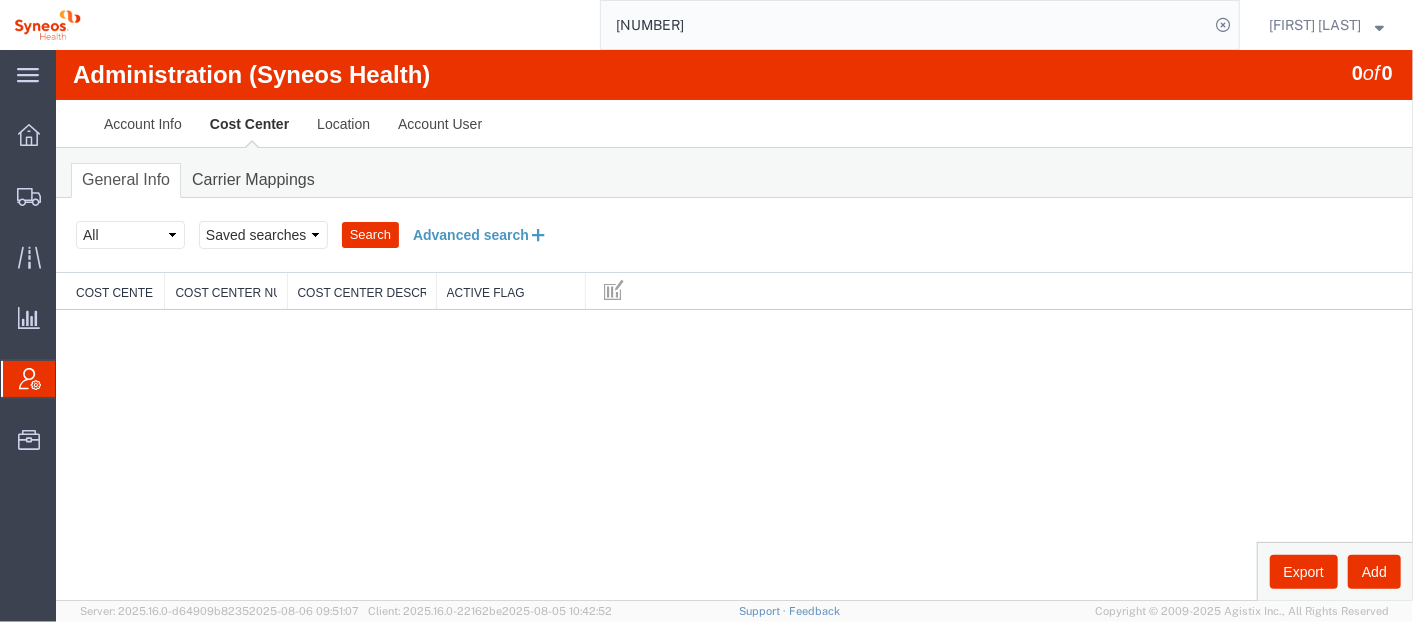 click on "Advanced search" at bounding box center (479, 234) 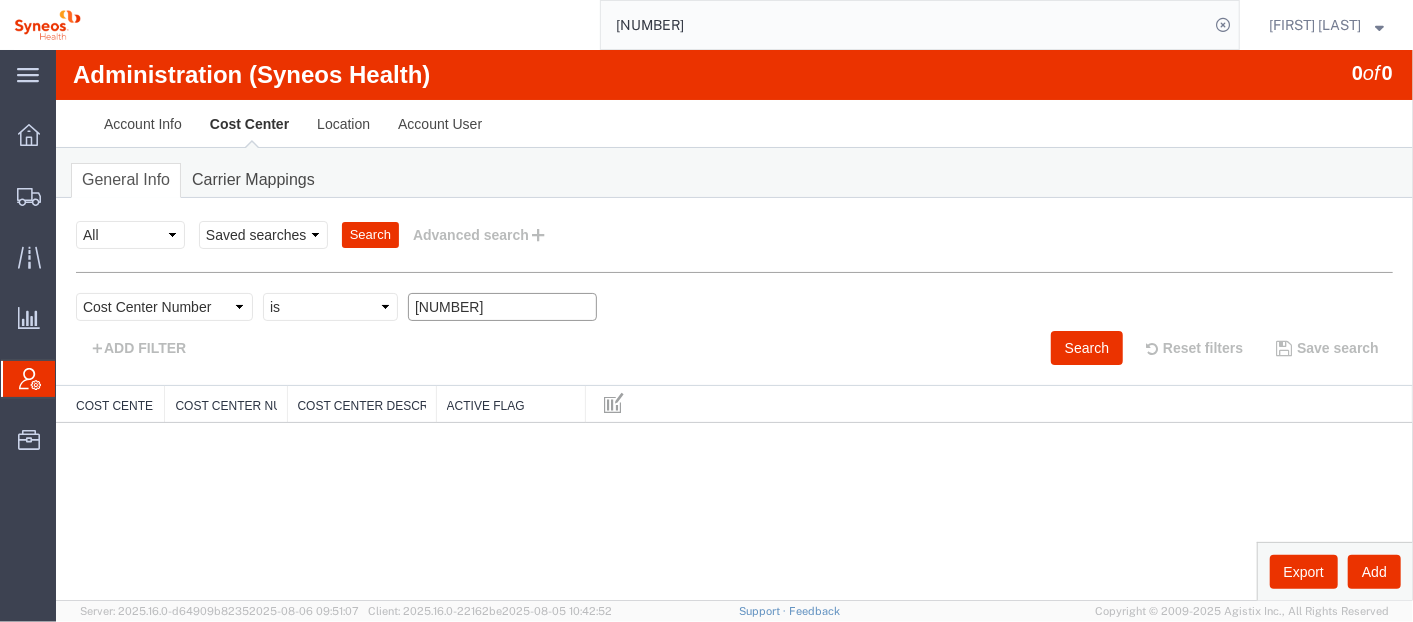click on "2576" at bounding box center (501, 306) 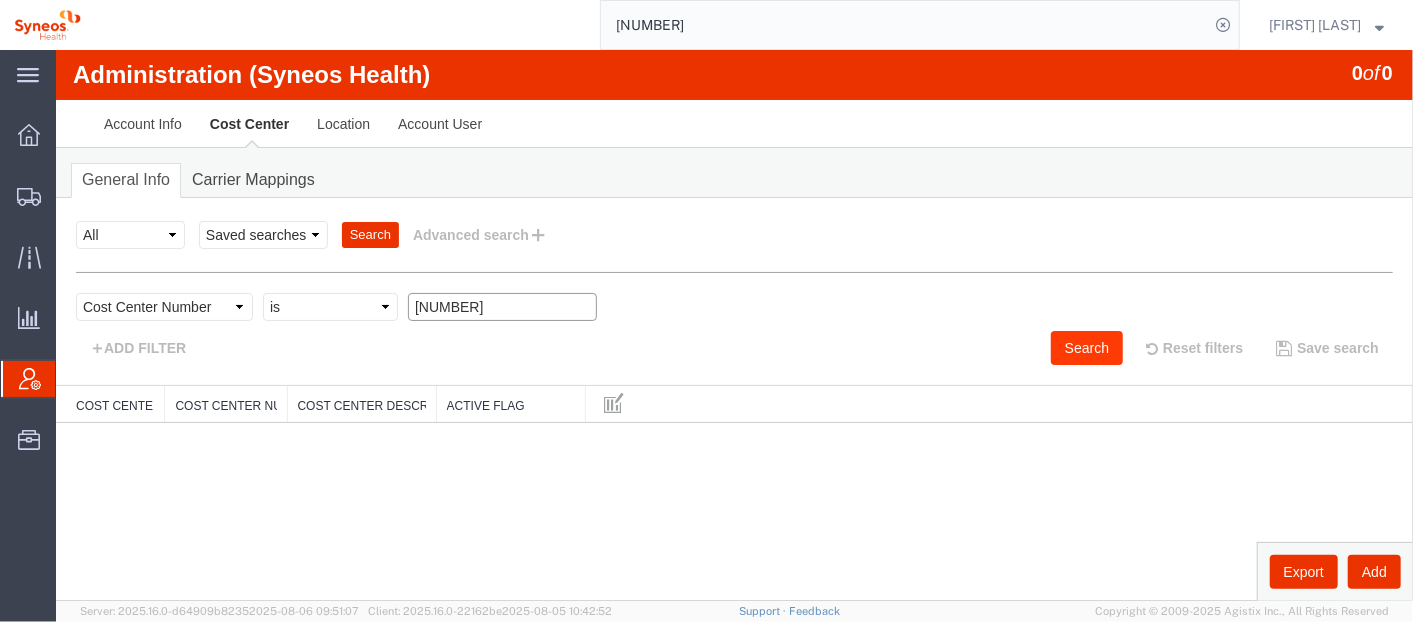 type on "7063412" 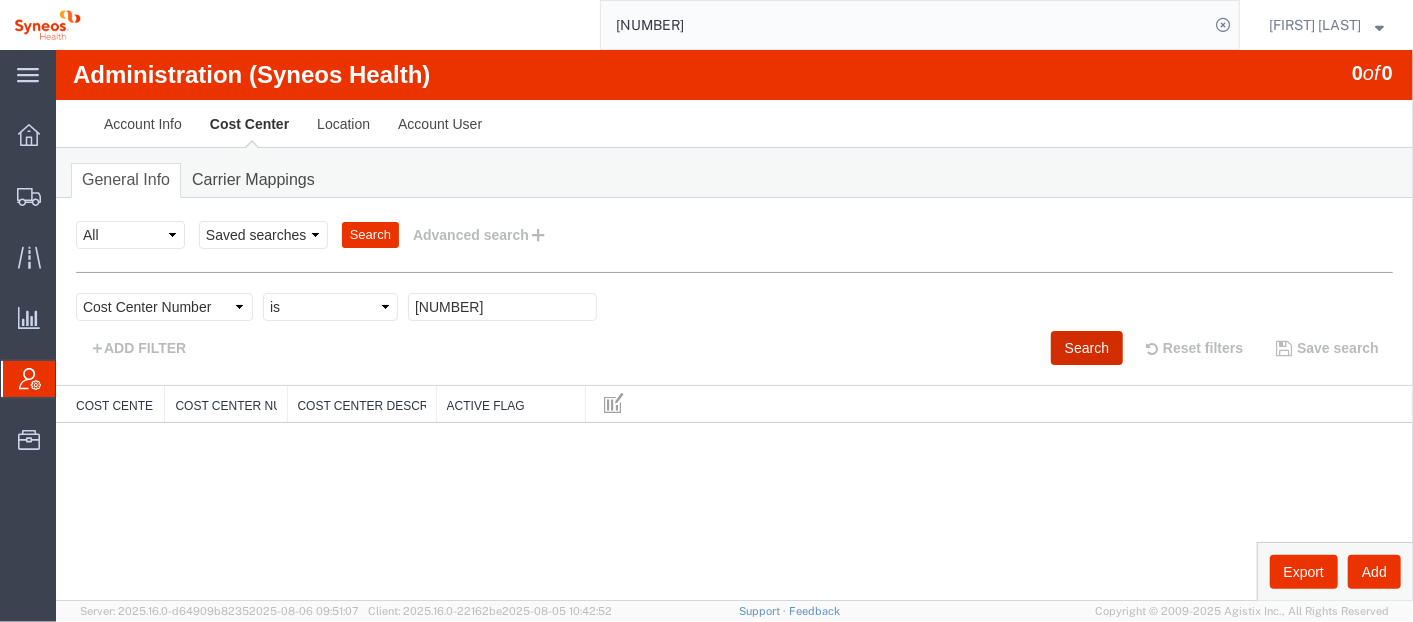 click on "Search" at bounding box center (1086, 347) 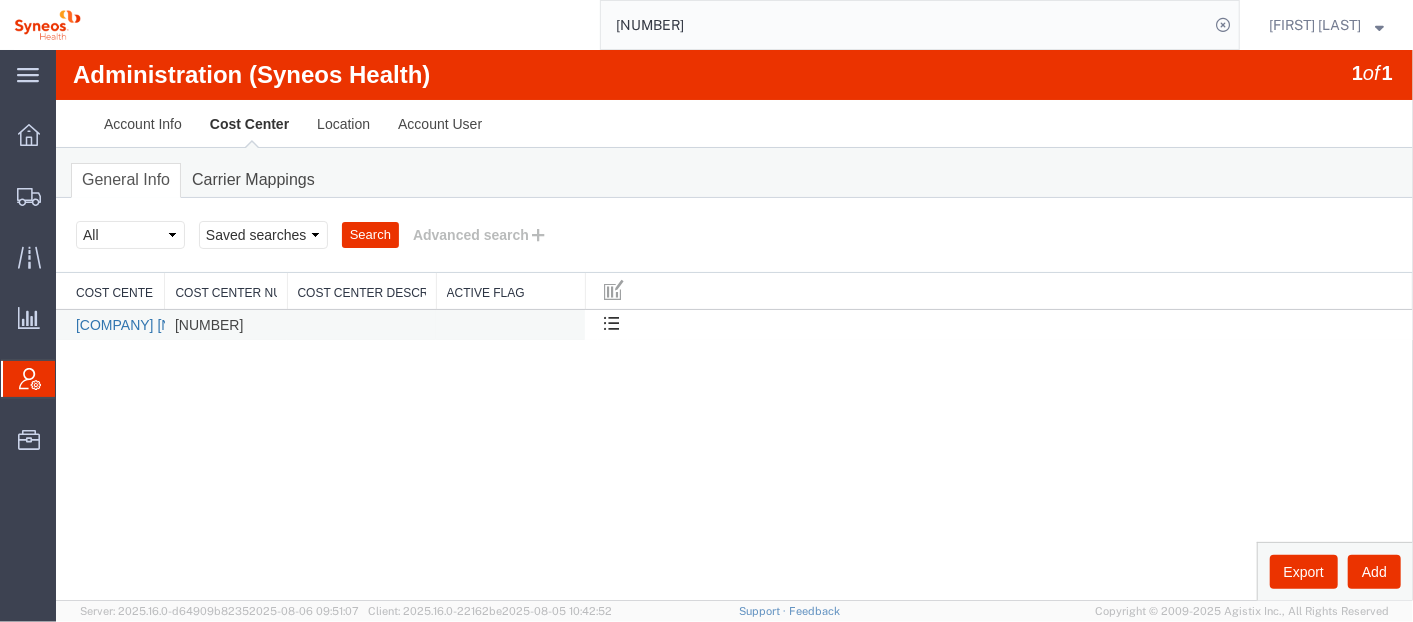 click on "[BRAND] [NUMBER]" at bounding box center [150, 324] 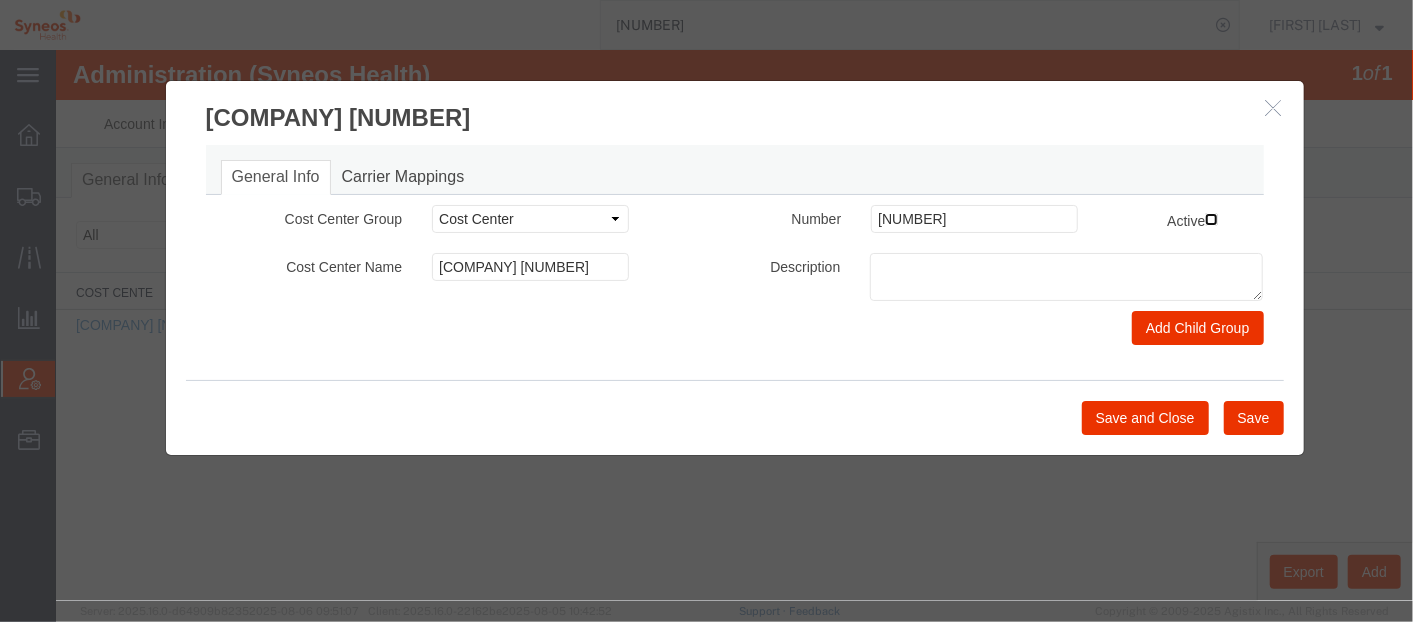 click on "Active" at bounding box center [1210, 218] 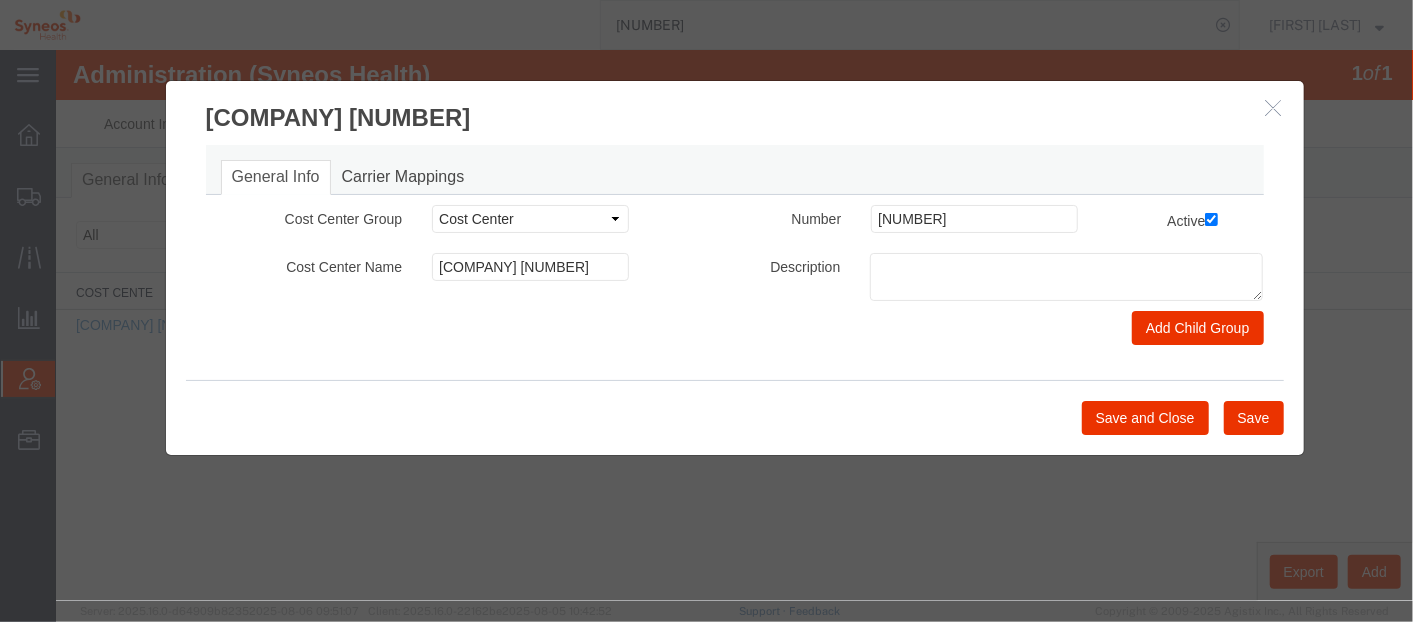 click on "General Info
Carrier Mappings
Child Group
Number
Active
Child Name
Description
Cost Center Group
Select Buyer Cost Center Department Operations Number Order Number Sales Person
Number
7063412
Active
Cost Center Name
Alexion 7063412
Description
Add Child Group" at bounding box center [734, 256] 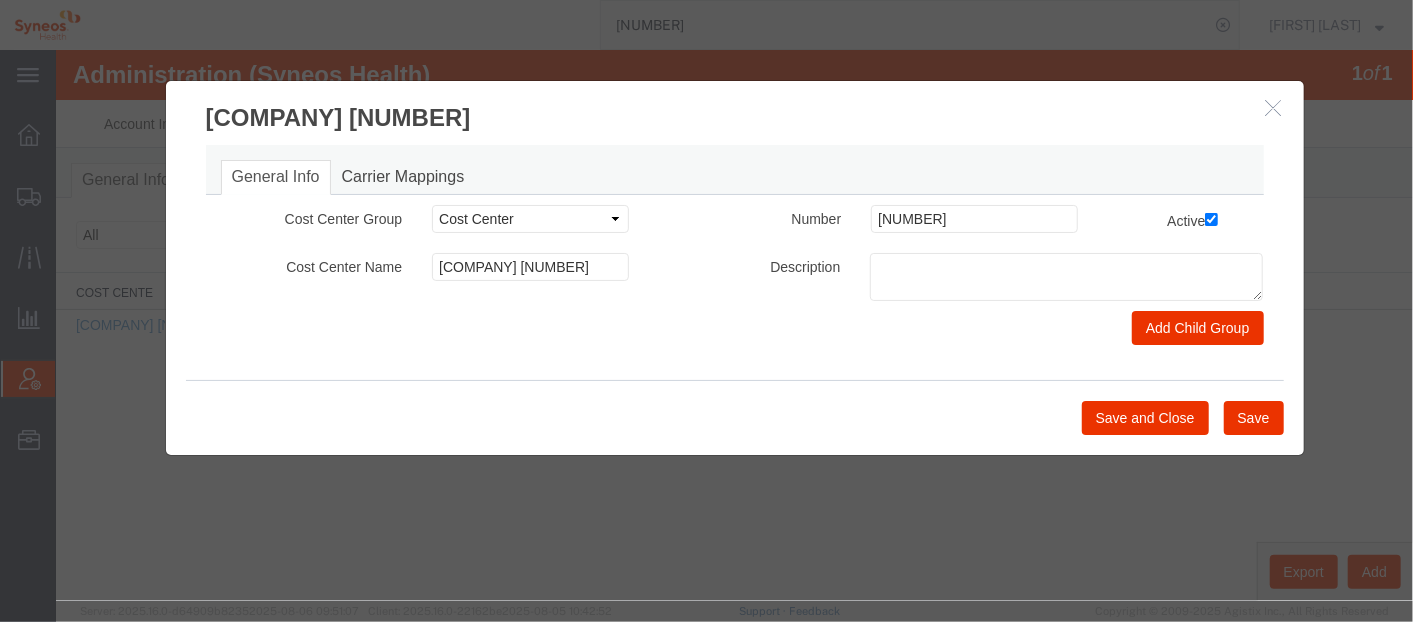 click at bounding box center (1275, 107) 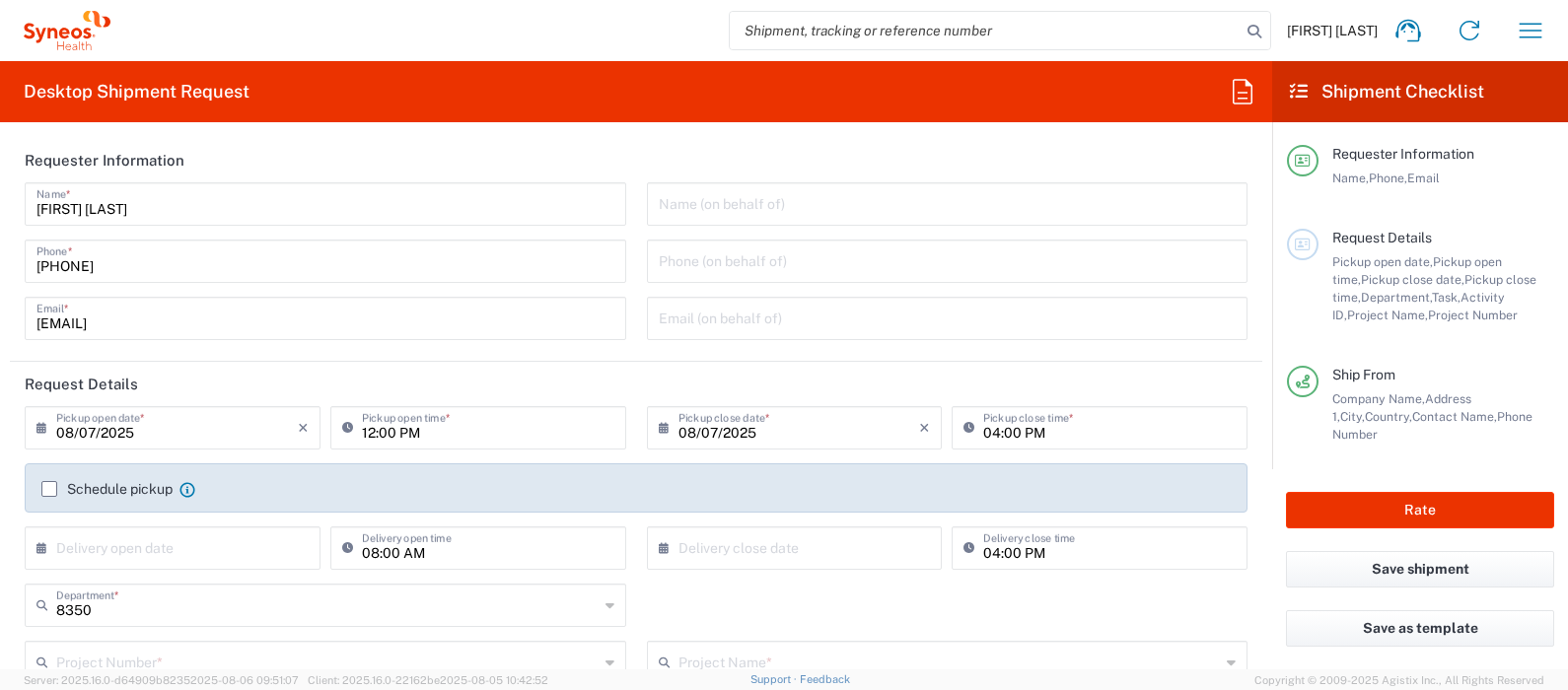 scroll, scrollTop: 0, scrollLeft: 0, axis: both 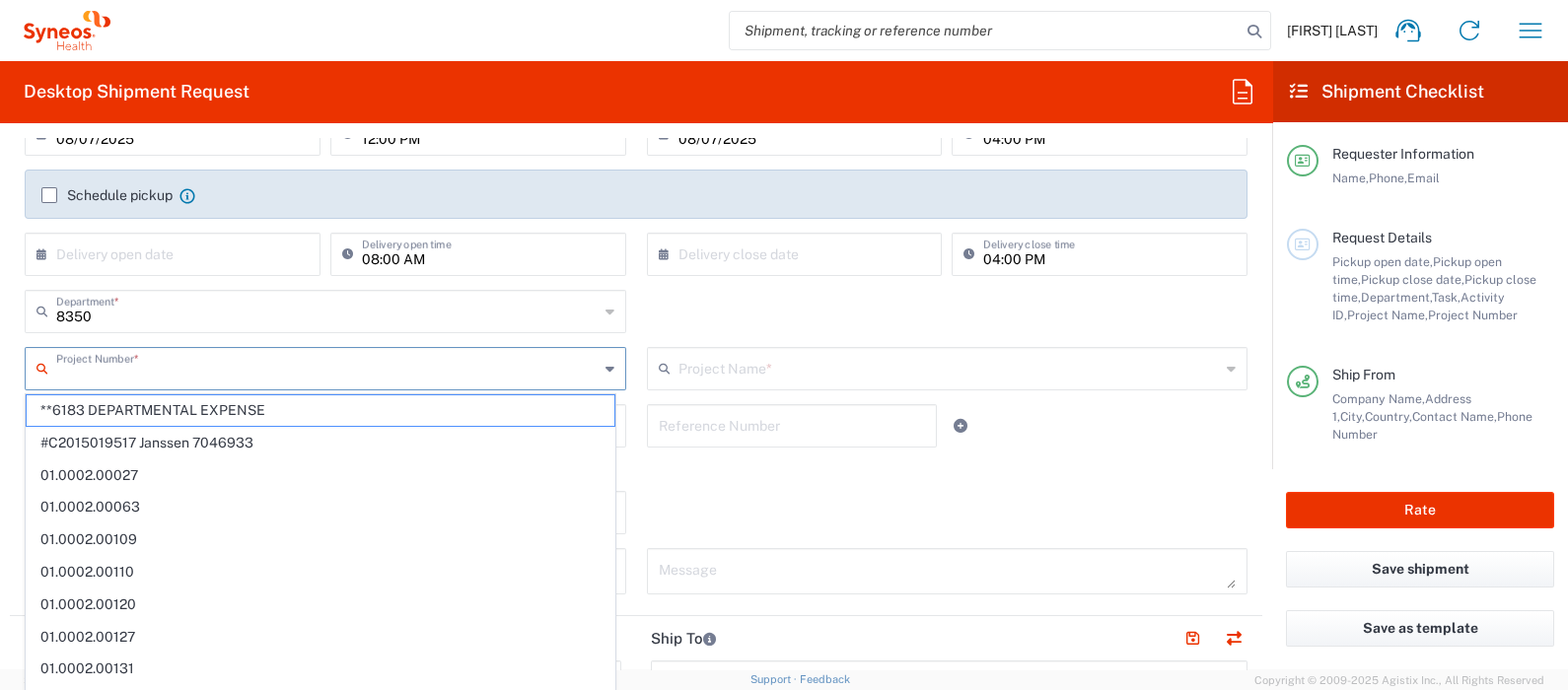 click at bounding box center (327, 367) 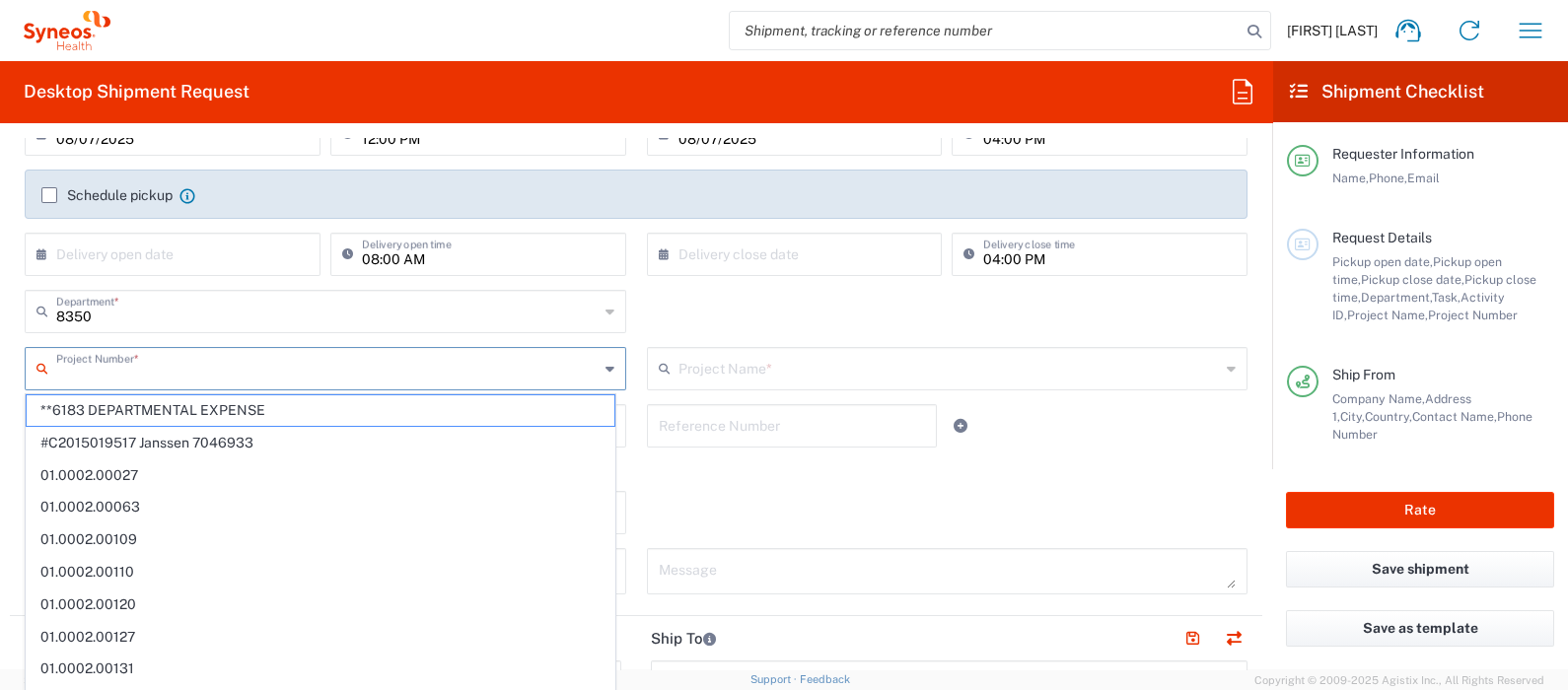 paste on "[NUMBER]" 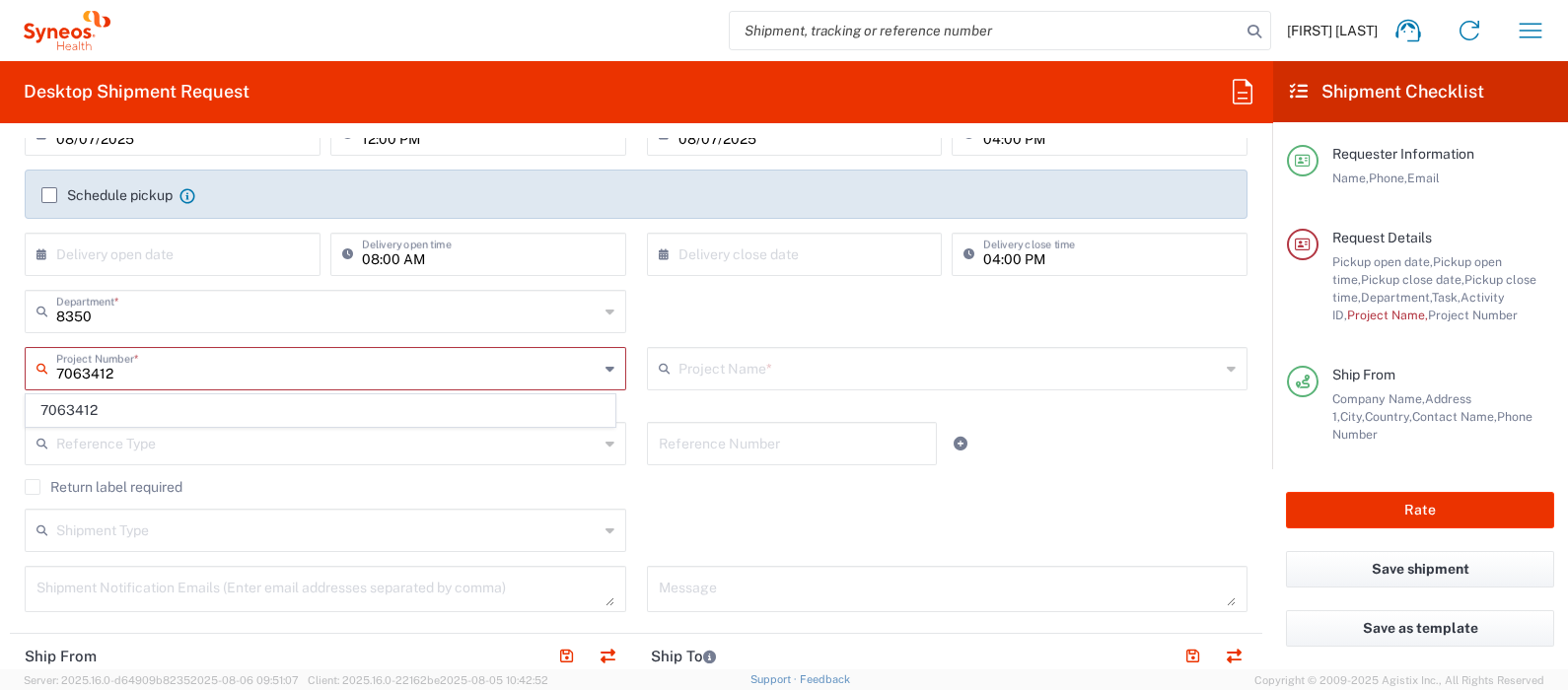 type on "[NUMBER]" 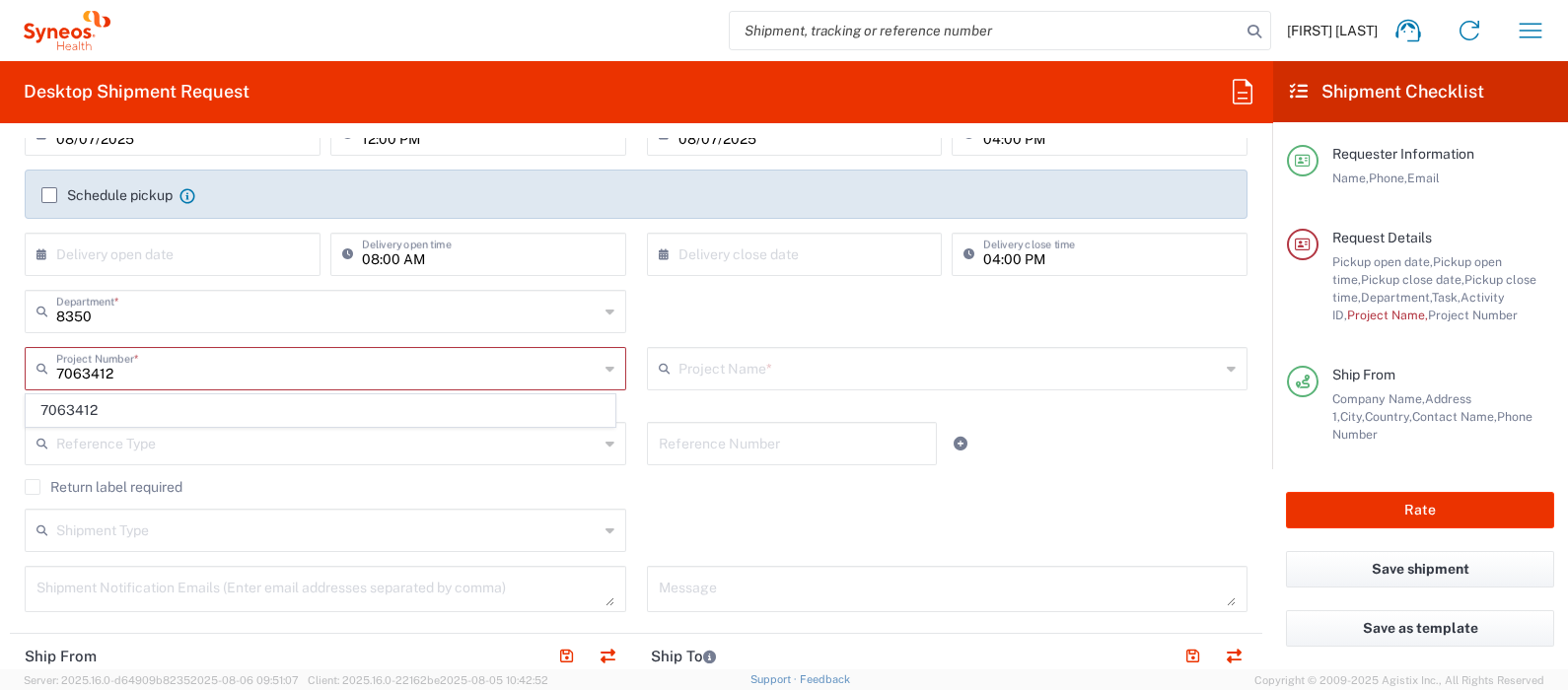 click on "[NUMBER]" 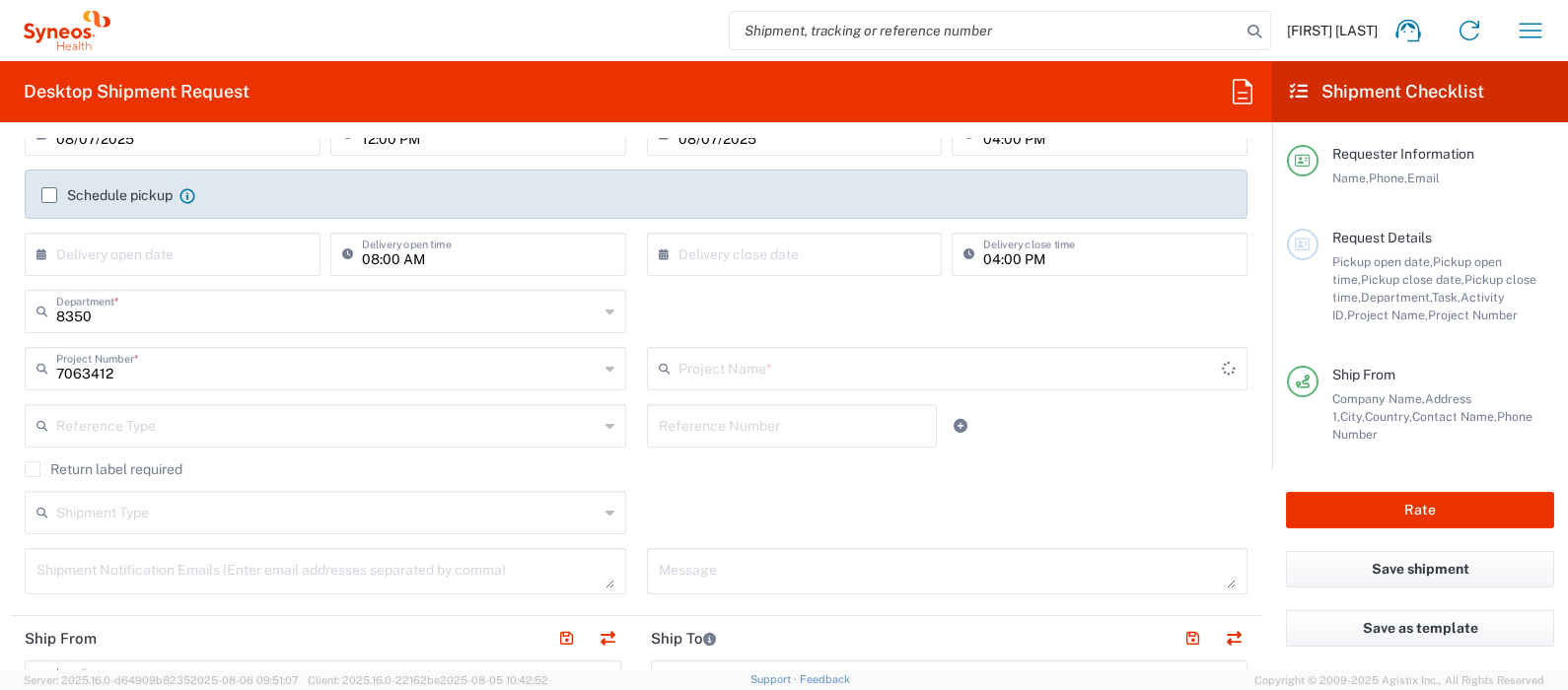 type on "[COMPANY] [NUMBER]" 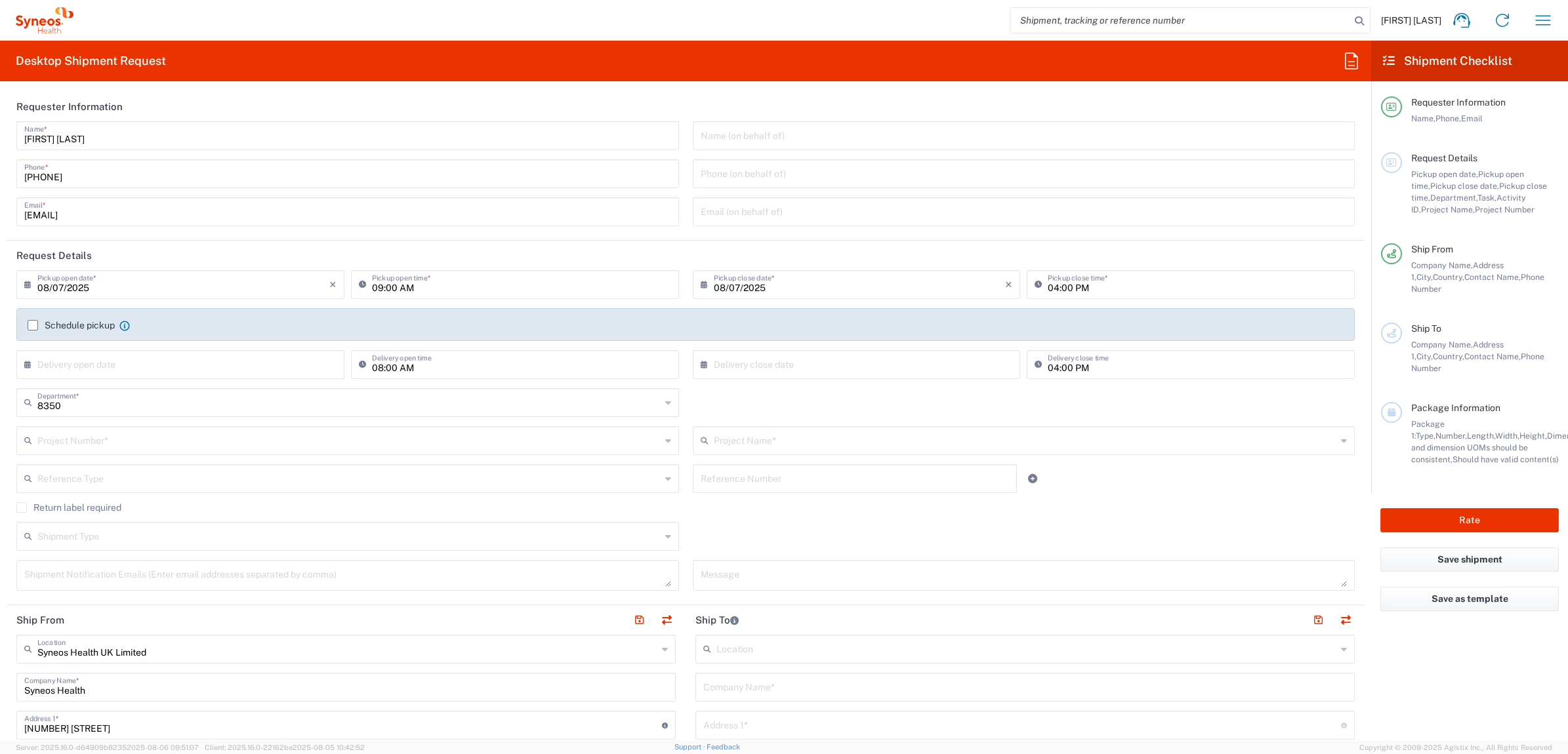 scroll, scrollTop: 0, scrollLeft: 0, axis: both 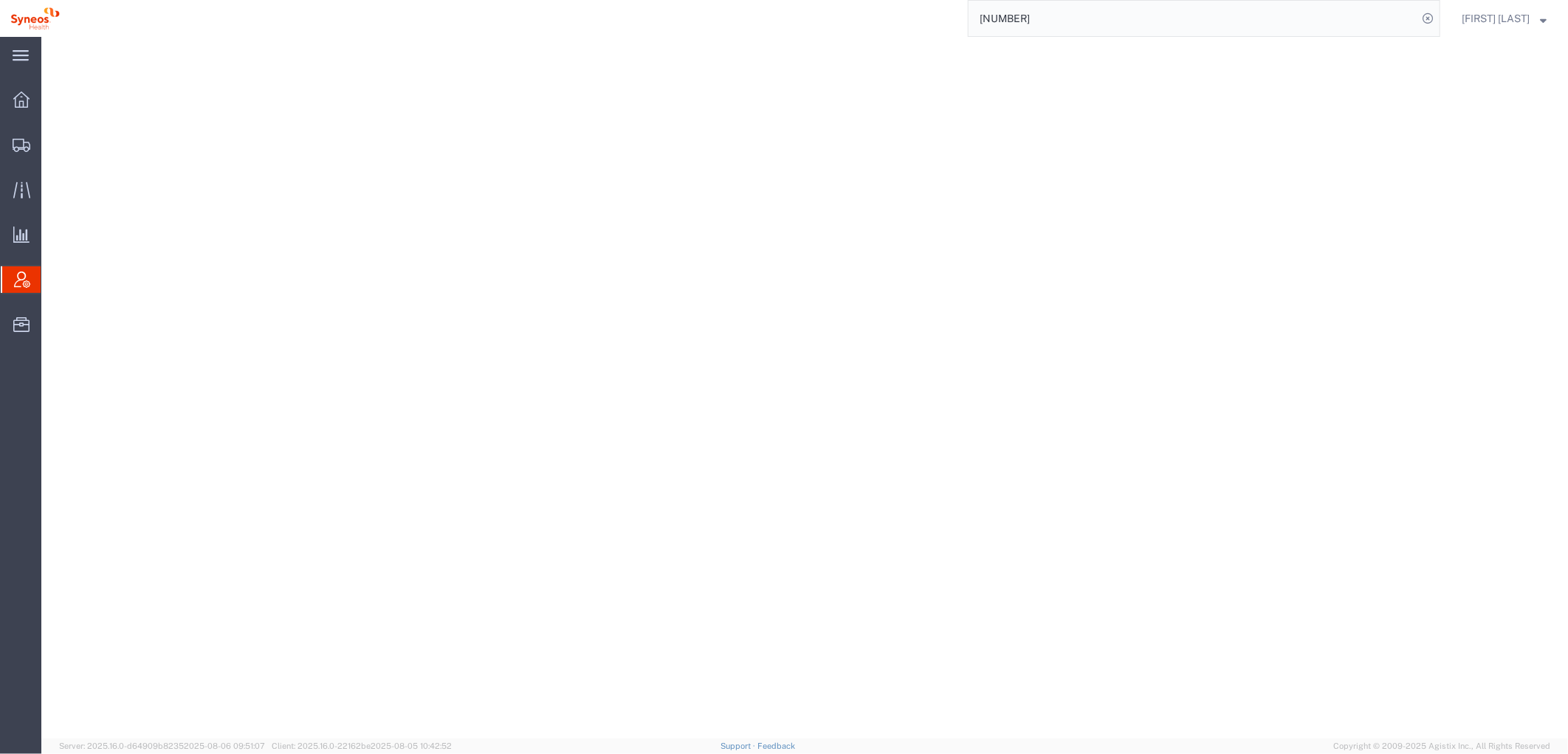 select on "ALL" 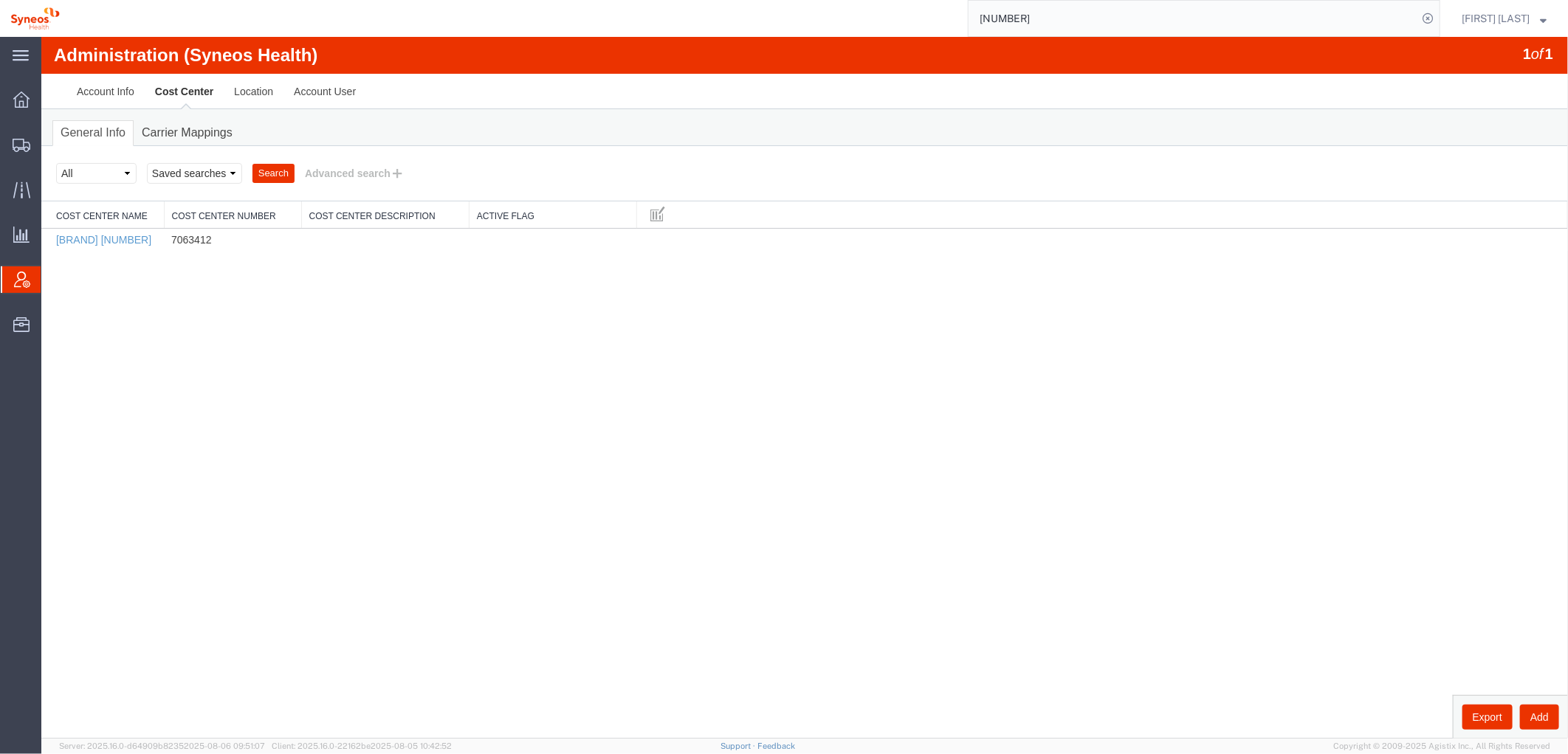 scroll, scrollTop: 0, scrollLeft: 0, axis: both 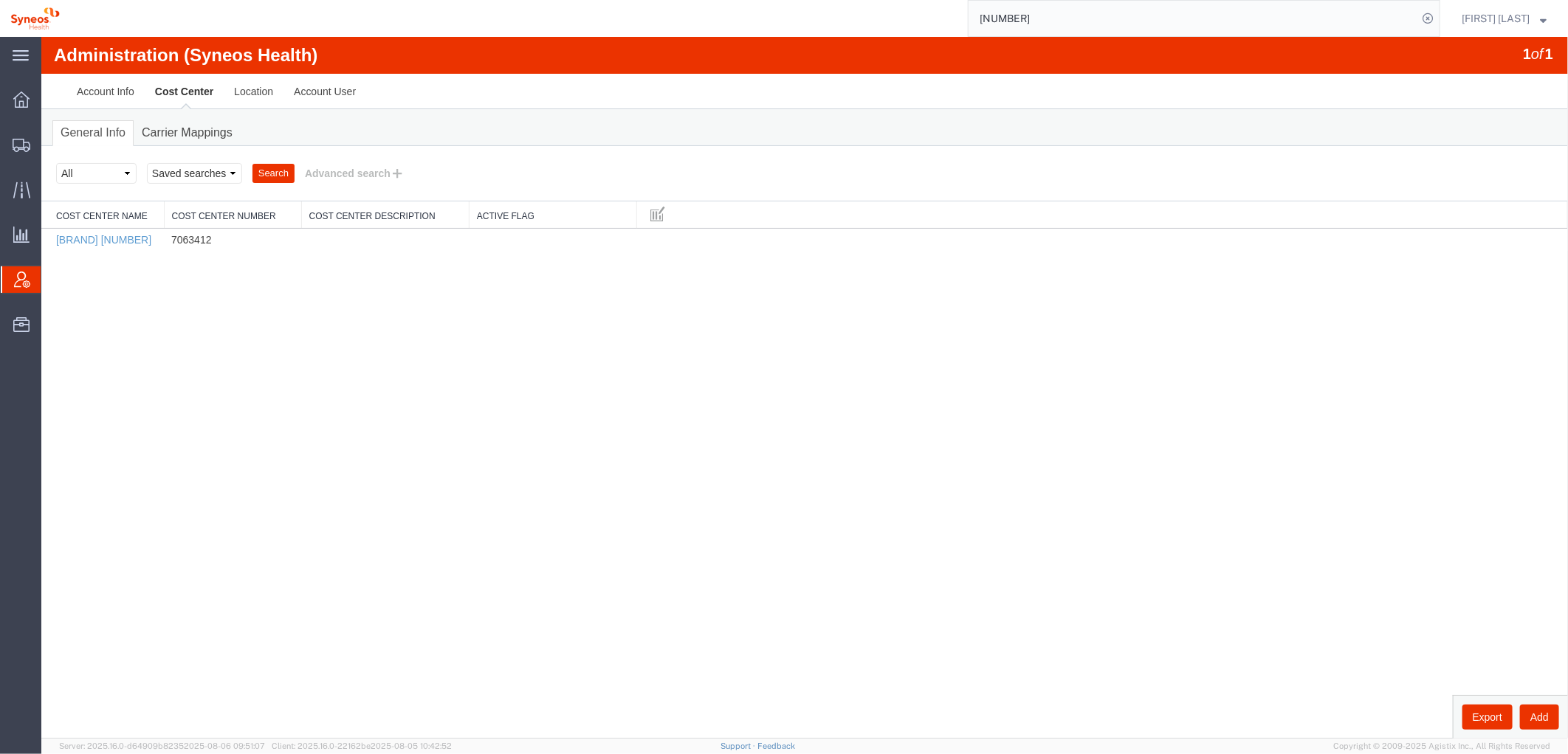 click on "Account Admin" 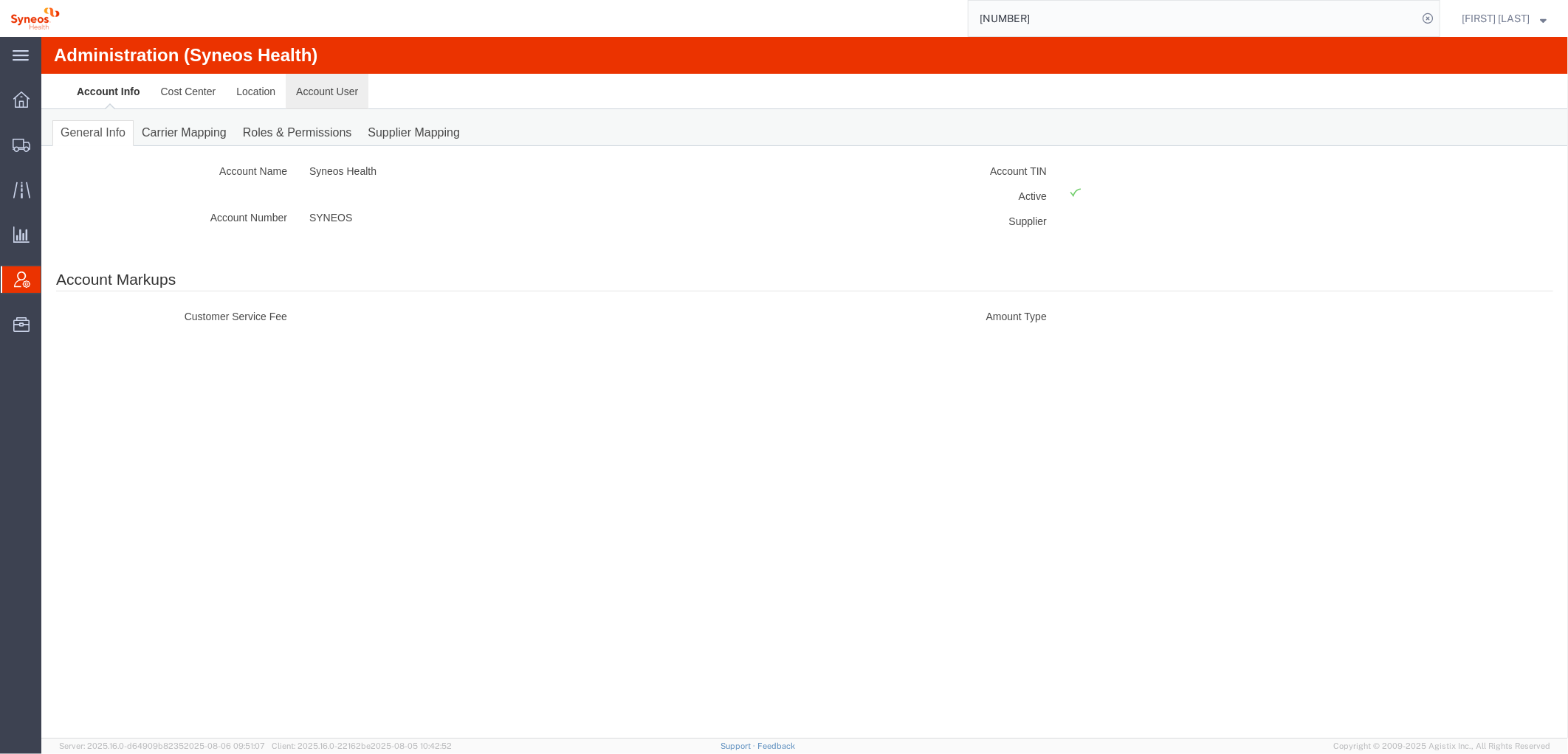 click on "Account User" at bounding box center (326, 91) 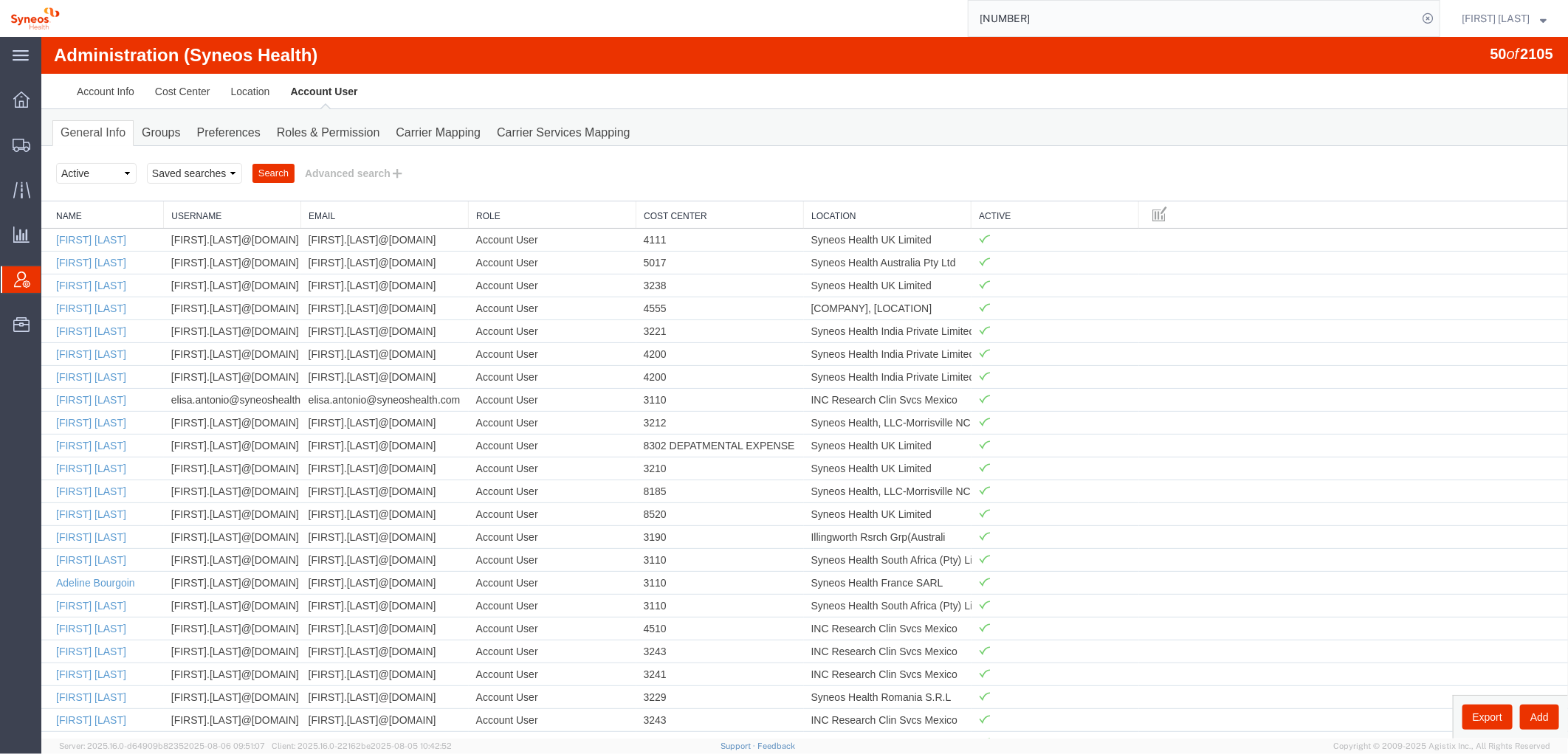 click on "Account User" at bounding box center [323, 91] 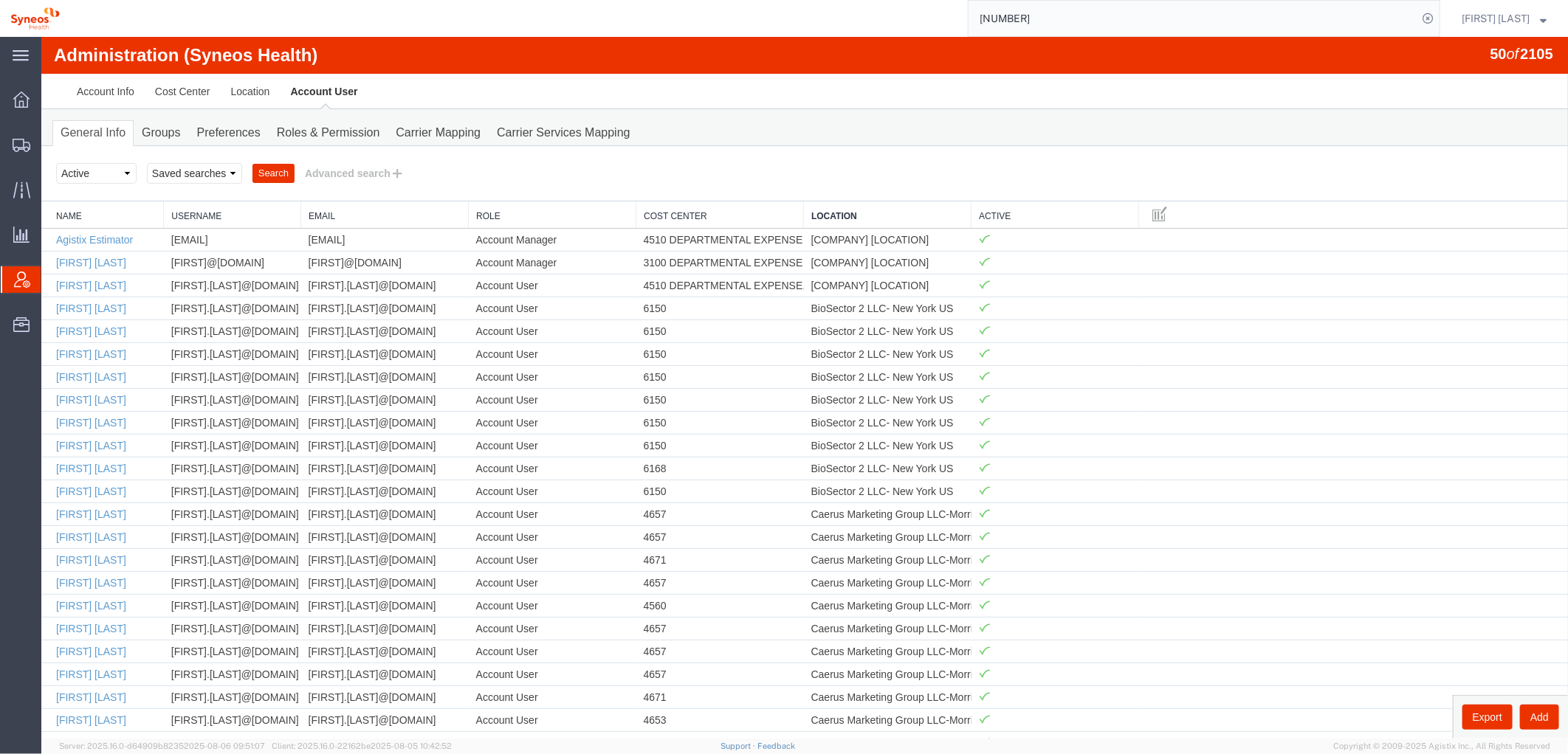 click on "Location" at bounding box center (887, 215) 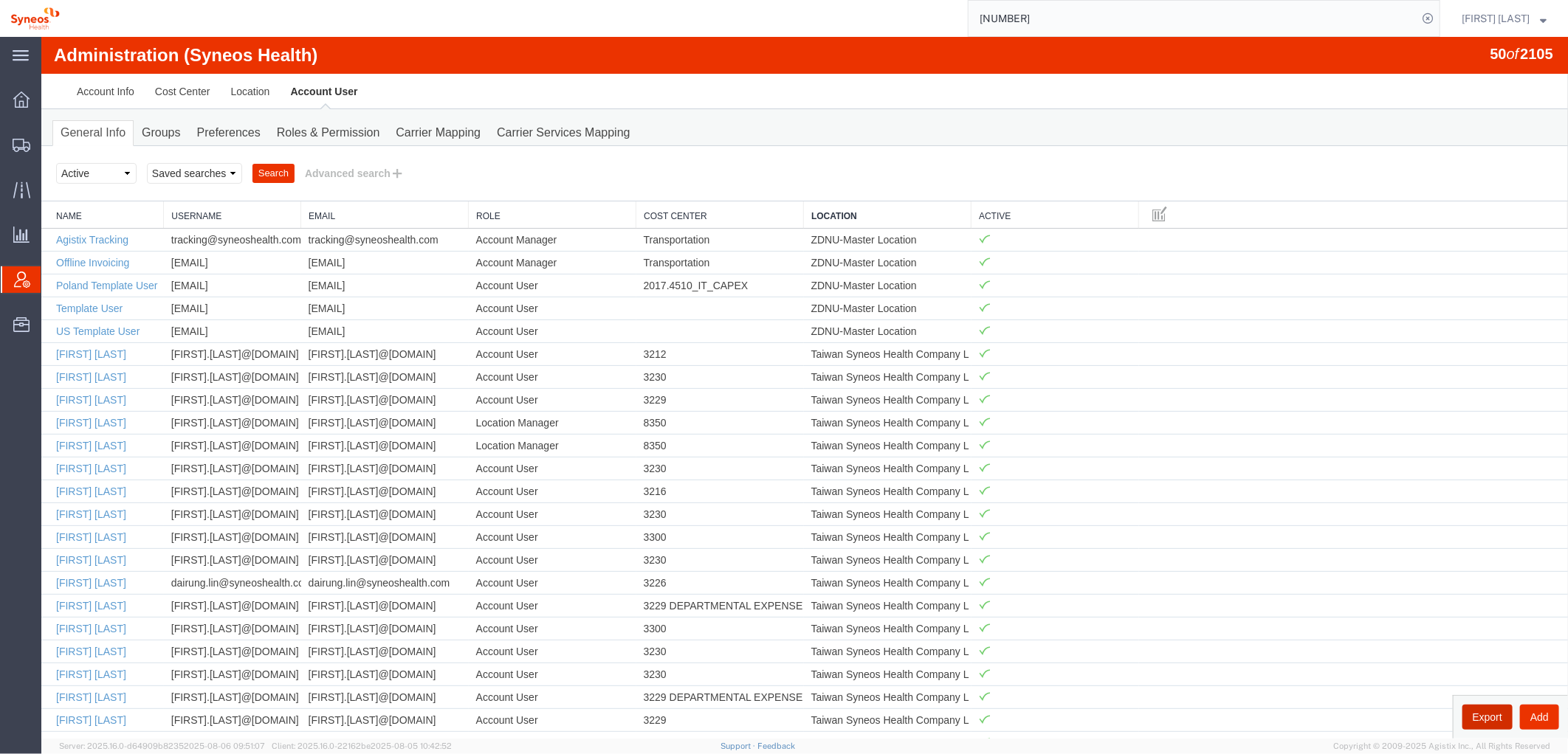 click on "Export" at bounding box center (1487, 716) 